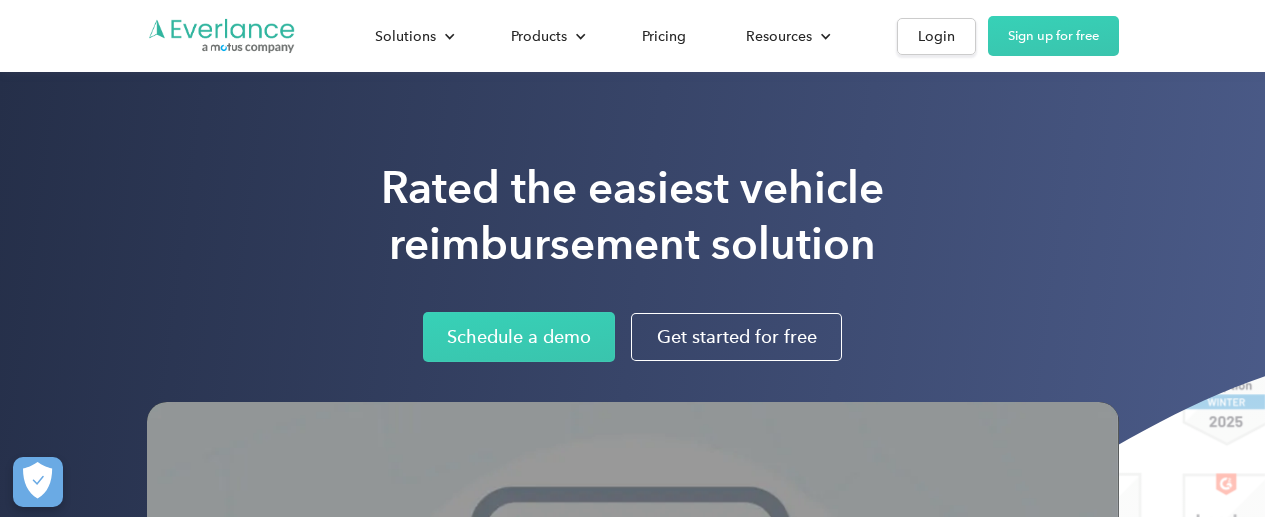 scroll, scrollTop: 194, scrollLeft: 0, axis: vertical 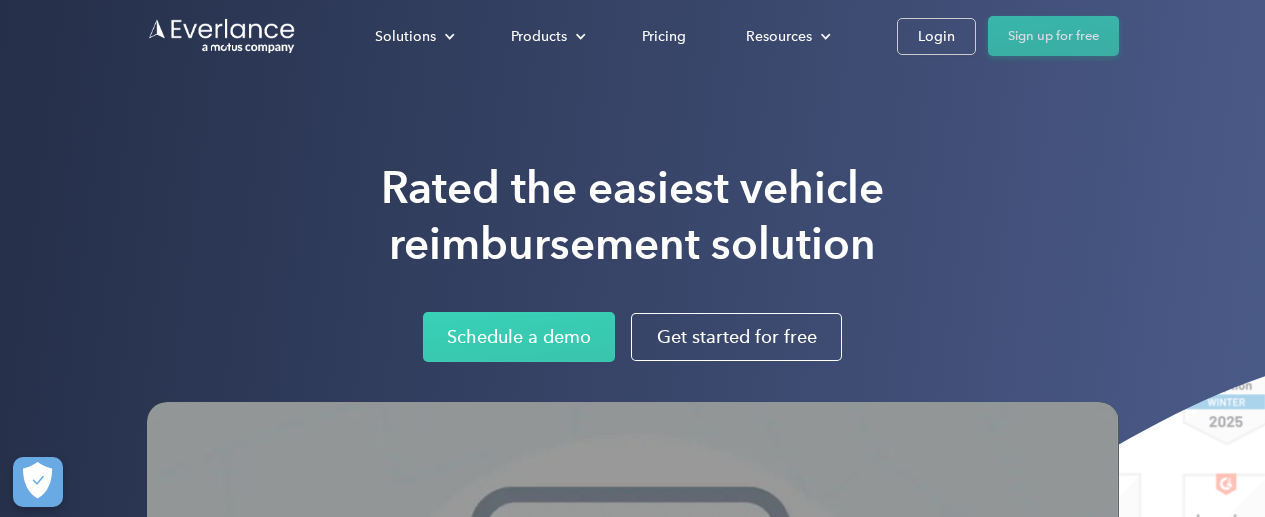 click on "Sign up for free" at bounding box center [1053, 36] 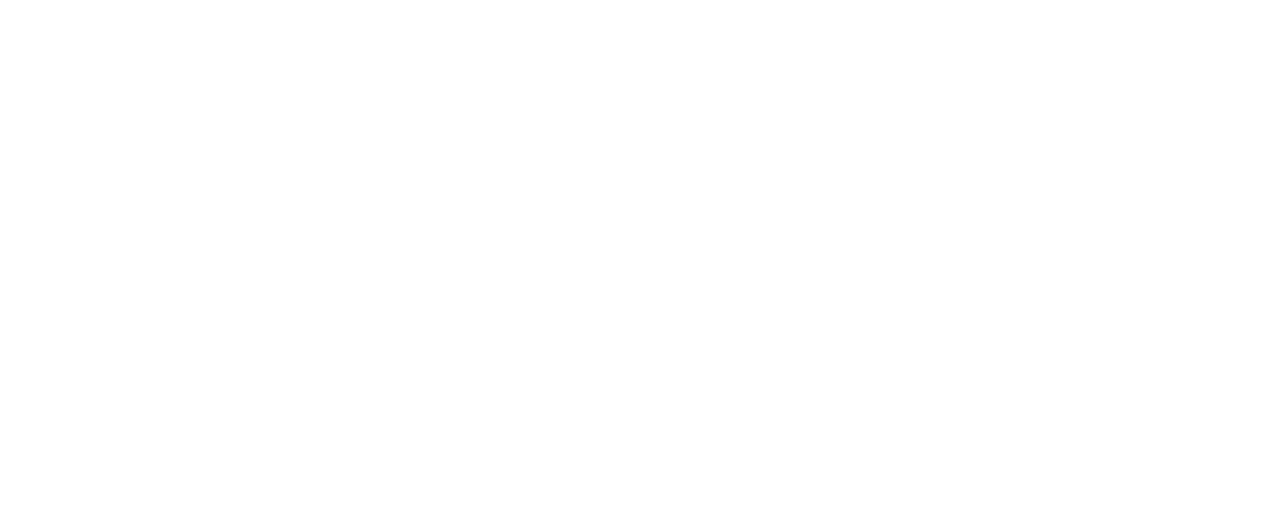 scroll, scrollTop: 0, scrollLeft: 0, axis: both 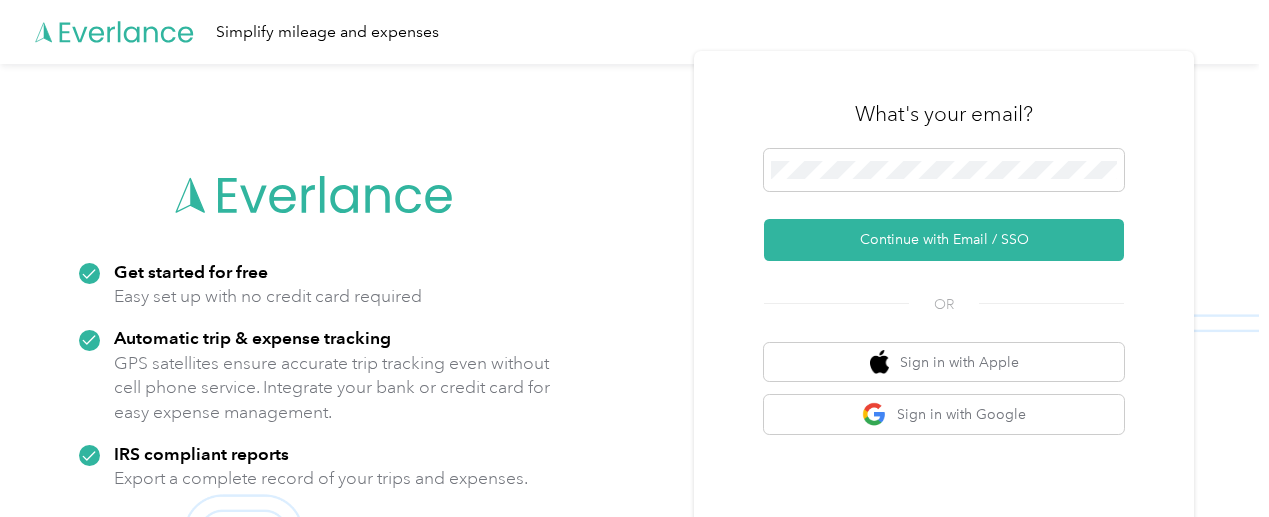 click on "What's your email? Continue with Email / SSO OR Sign in with Apple Sign in with Google By signing up, you agree to our   Terms and Conditions   and acknowledge that you have read our   Privacy Policy ." at bounding box center (944, 323) 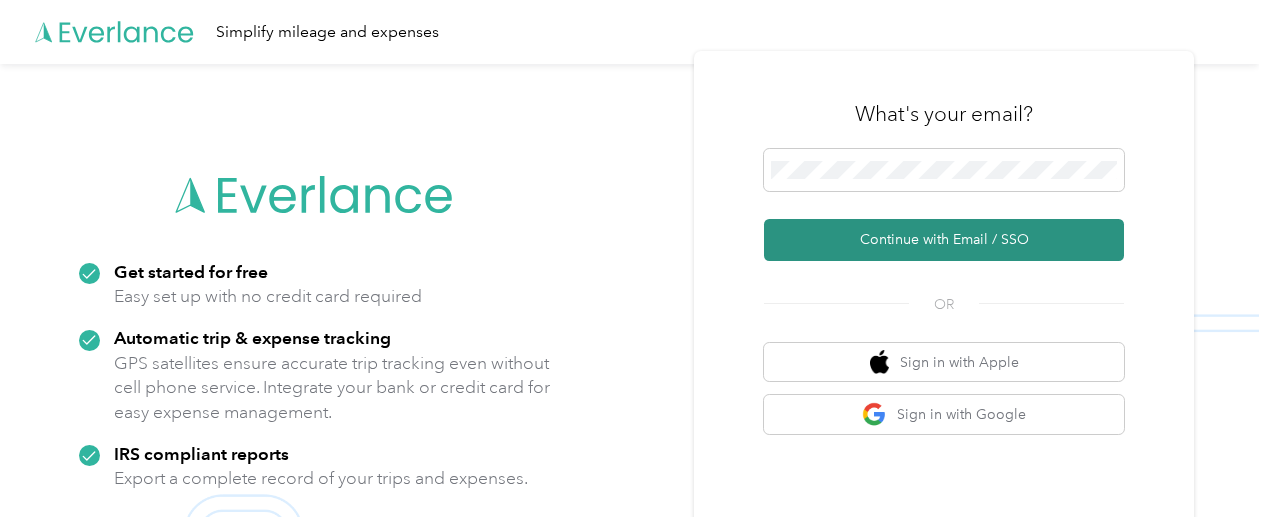 click on "Continue with Email / SSO" at bounding box center [944, 240] 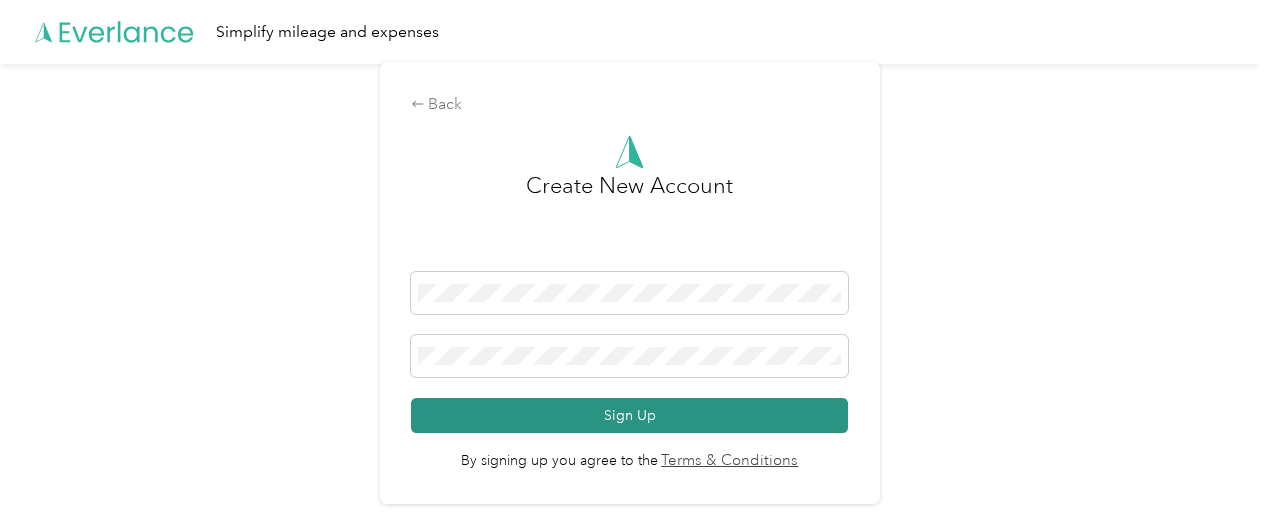 click on "Sign Up" at bounding box center (630, 415) 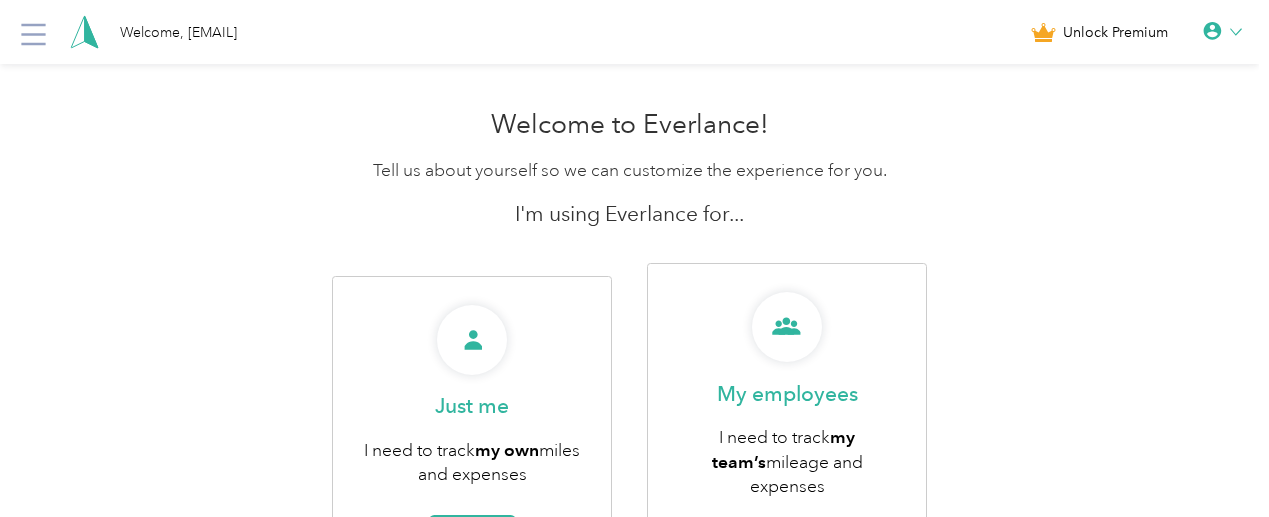 scroll, scrollTop: 147, scrollLeft: 0, axis: vertical 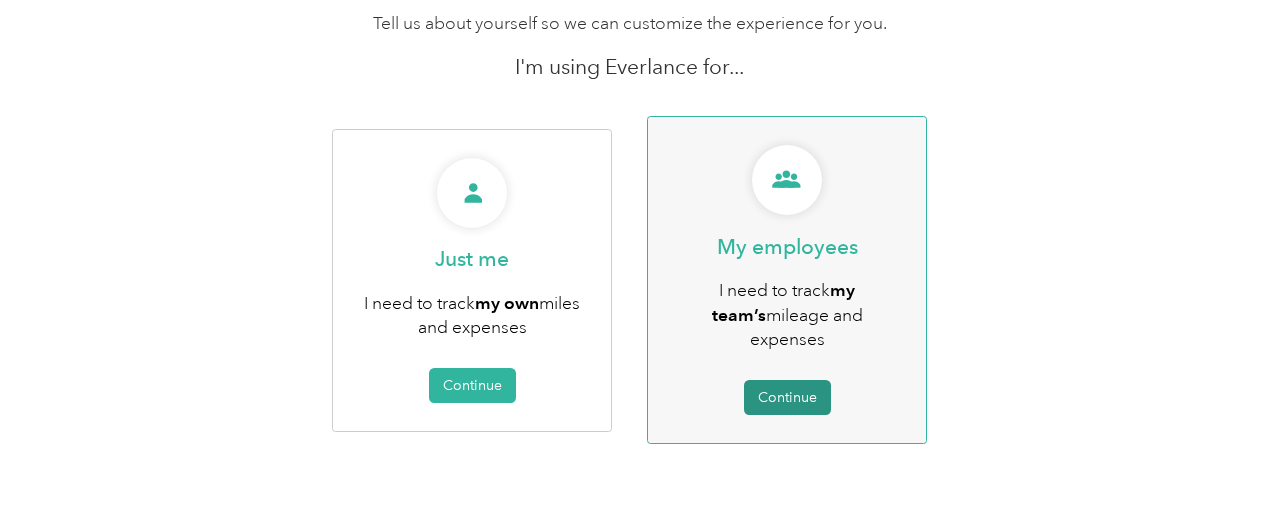 click on "Continue" at bounding box center (787, 397) 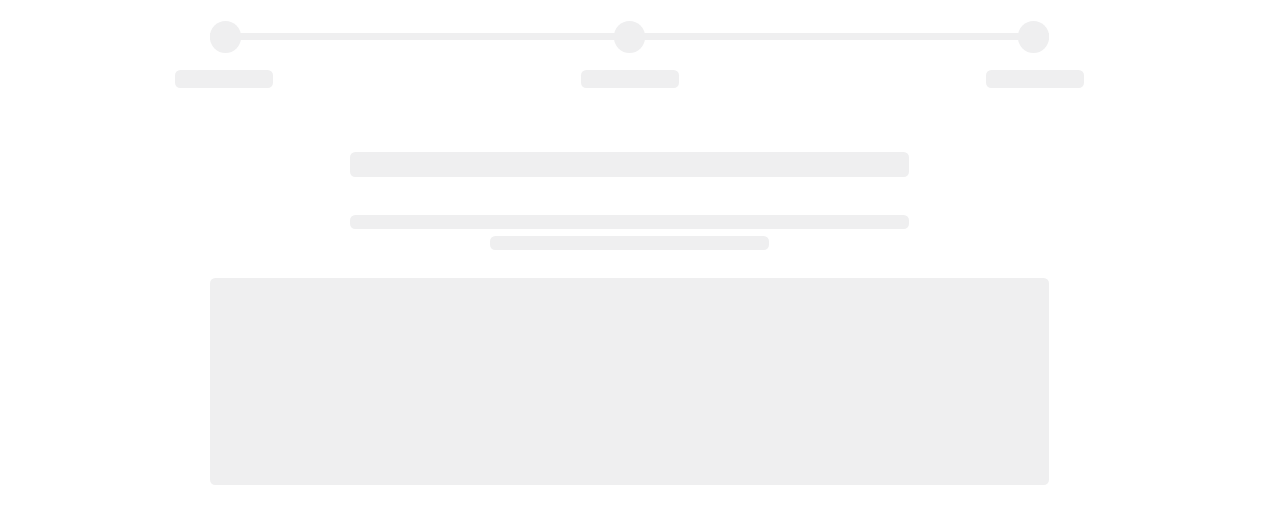 scroll, scrollTop: 0, scrollLeft: 0, axis: both 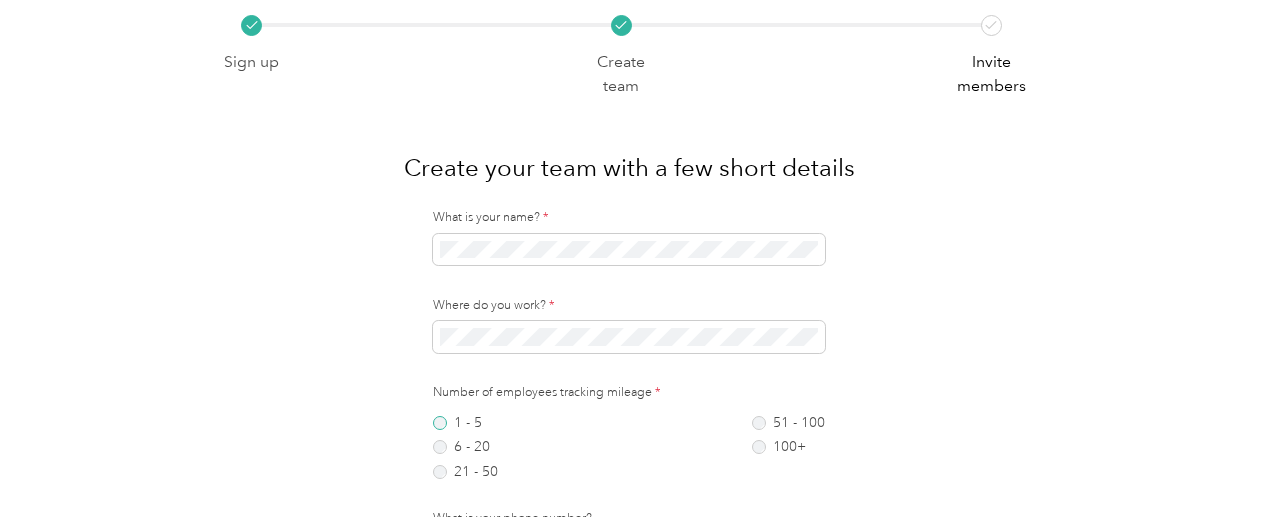 click on "1 - 5" at bounding box center (465, 423) 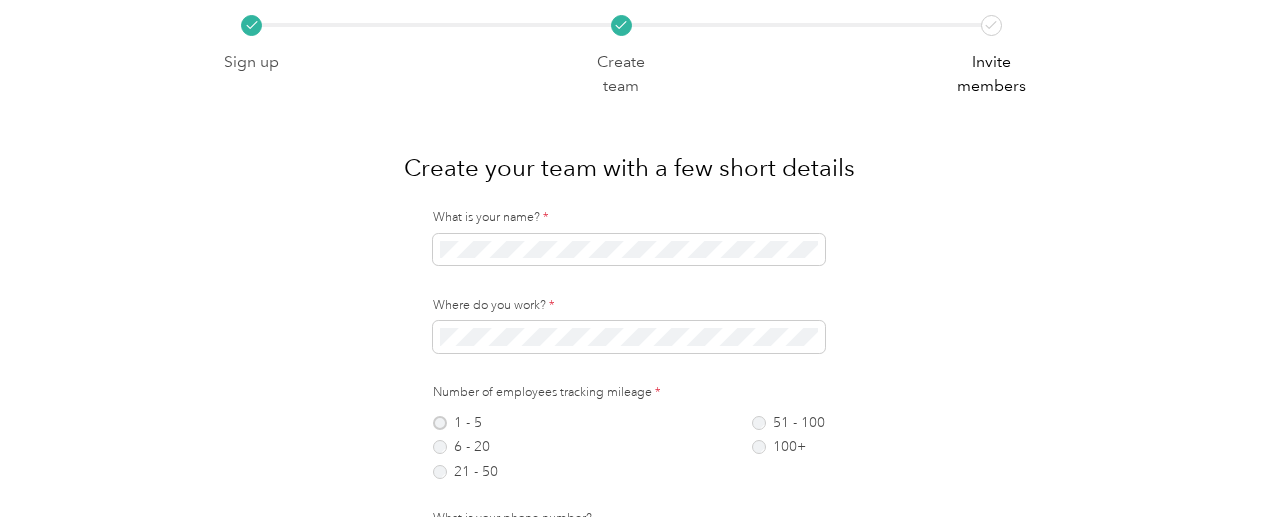scroll, scrollTop: 265, scrollLeft: 0, axis: vertical 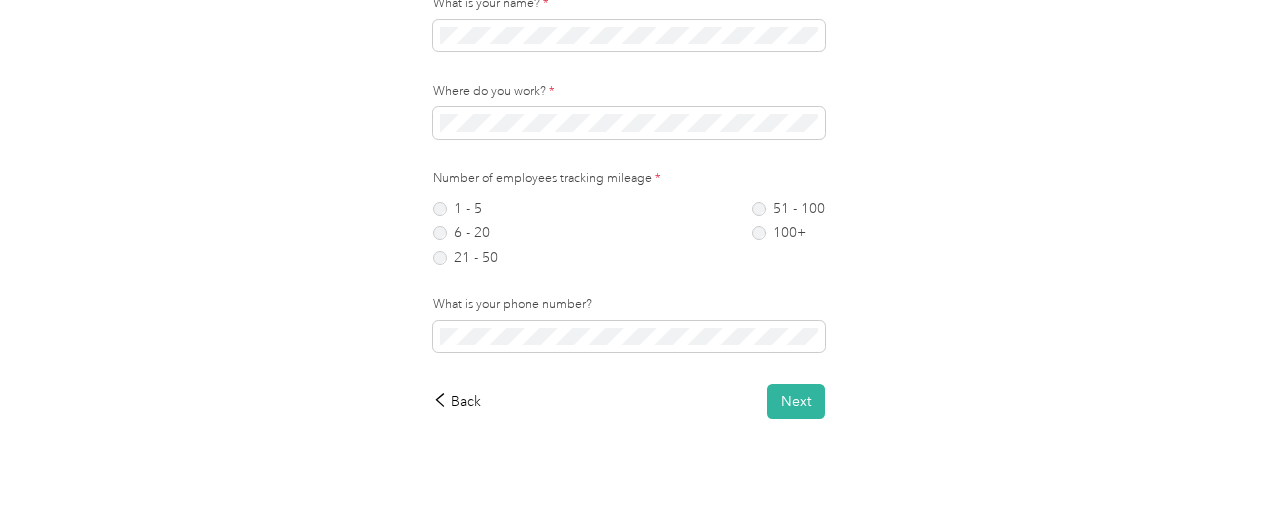 click on "Sign up Create team Invite members Create your team with a few short details What is your name?   * Where do you work?   * Number of employees tracking mileage   * 1 - 5 6 - 20 21 - 50 51 - 100 100+ What is your phone number?   Back Next" at bounding box center (629, 150) 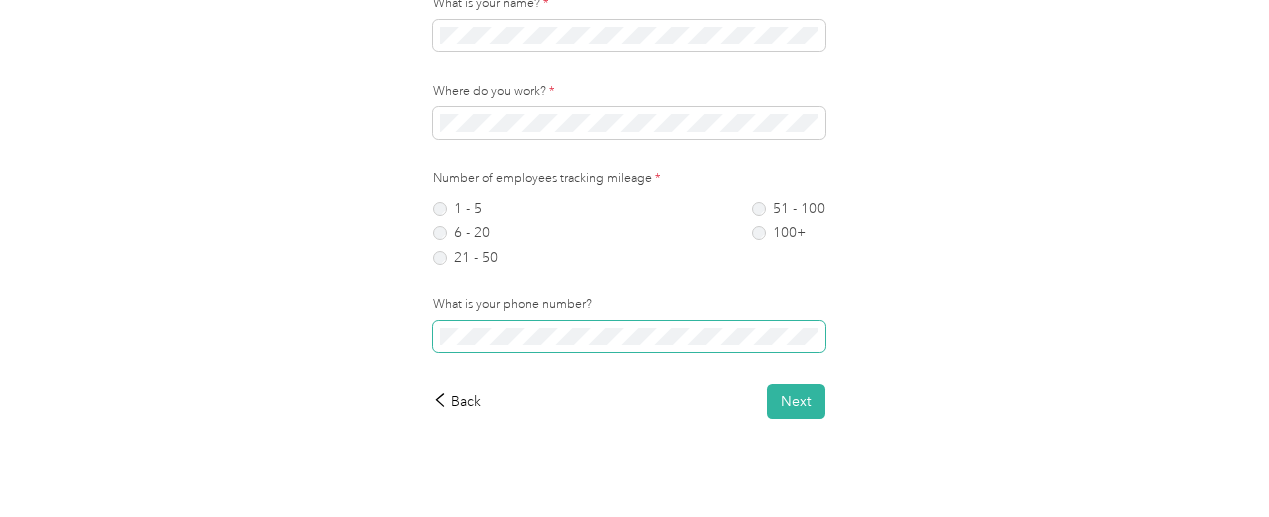 scroll, scrollTop: 265, scrollLeft: 0, axis: vertical 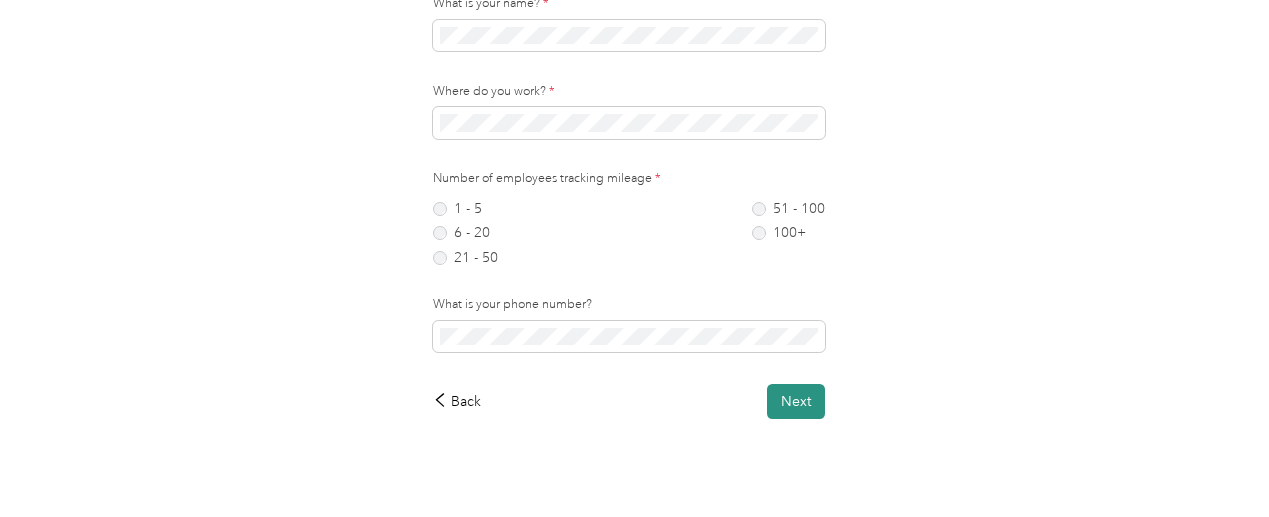 click on "Next" at bounding box center [796, 401] 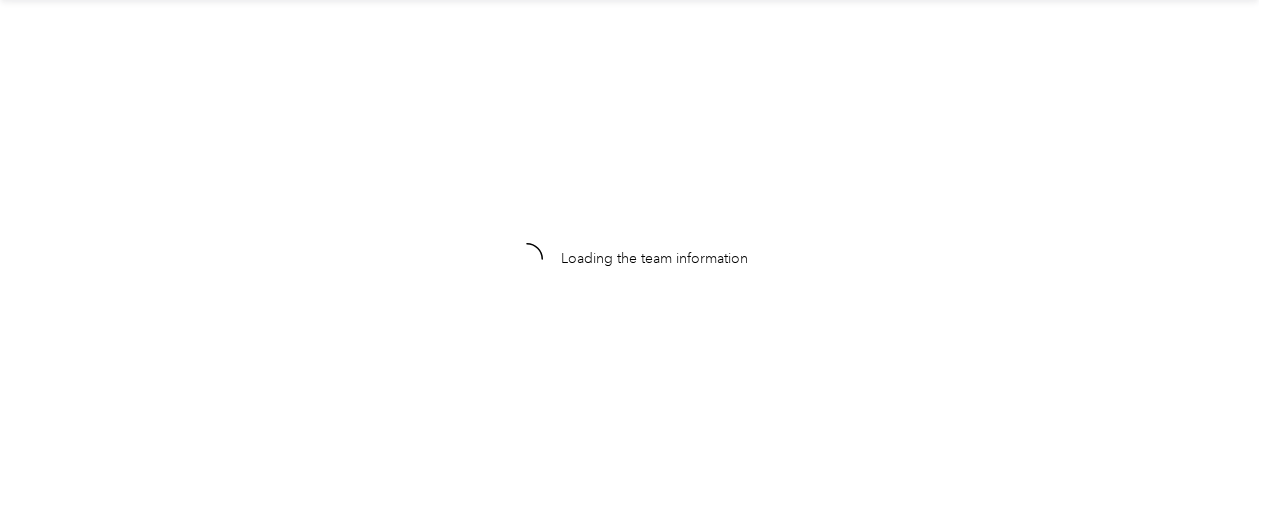 scroll, scrollTop: 265, scrollLeft: 0, axis: vertical 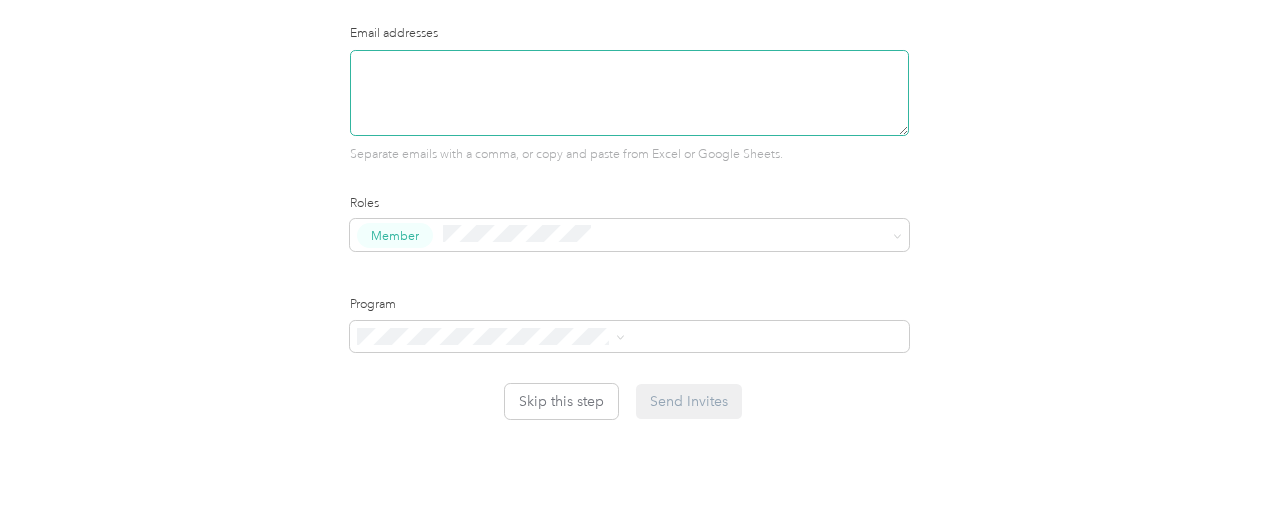 click at bounding box center (630, 93) 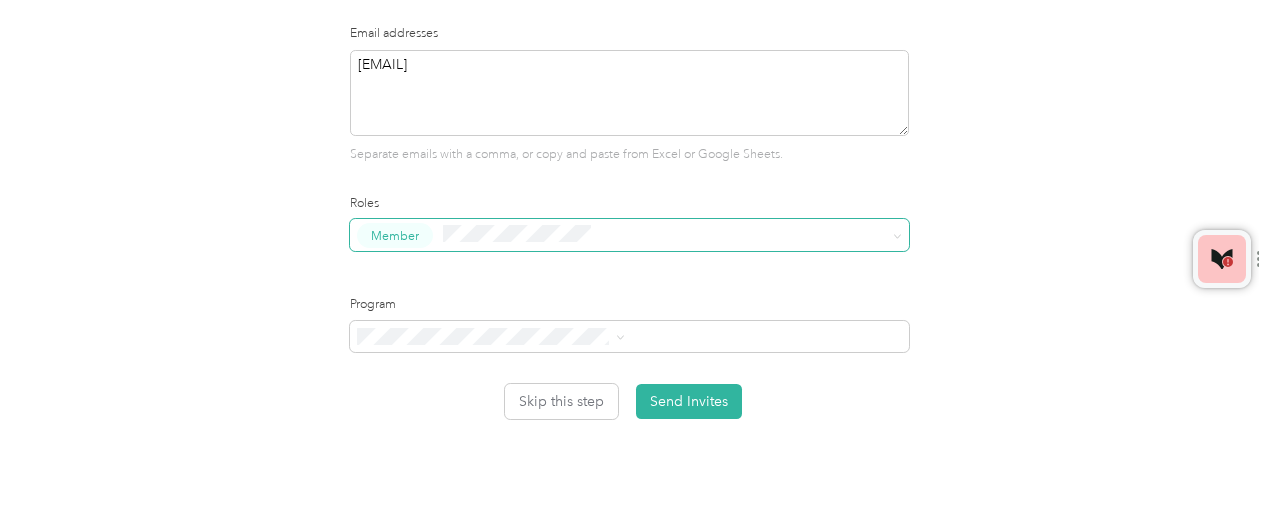 type on "[EMAIL]" 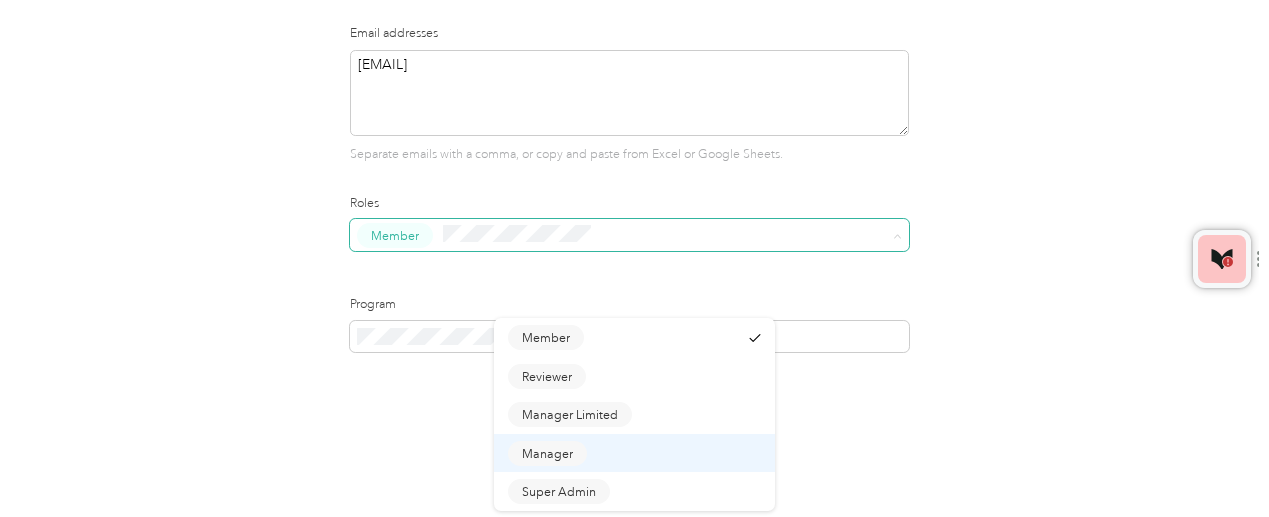 scroll, scrollTop: 316, scrollLeft: 0, axis: vertical 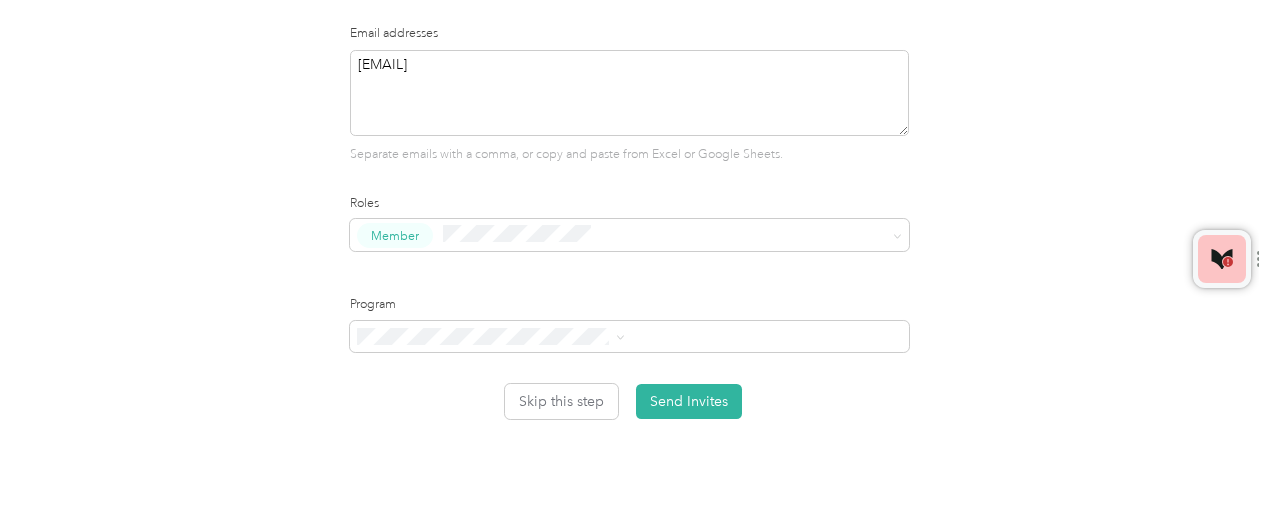 click on "Sign up Create team Invite members Invite your team to record miles with Everlance Email addresses   [EMAIL] [EMAIL] Separate emails with a comma, or copy and paste from Excel or Google Sheets. Roles   Member   Program   Skip this step Send Invites" at bounding box center [629, 165] 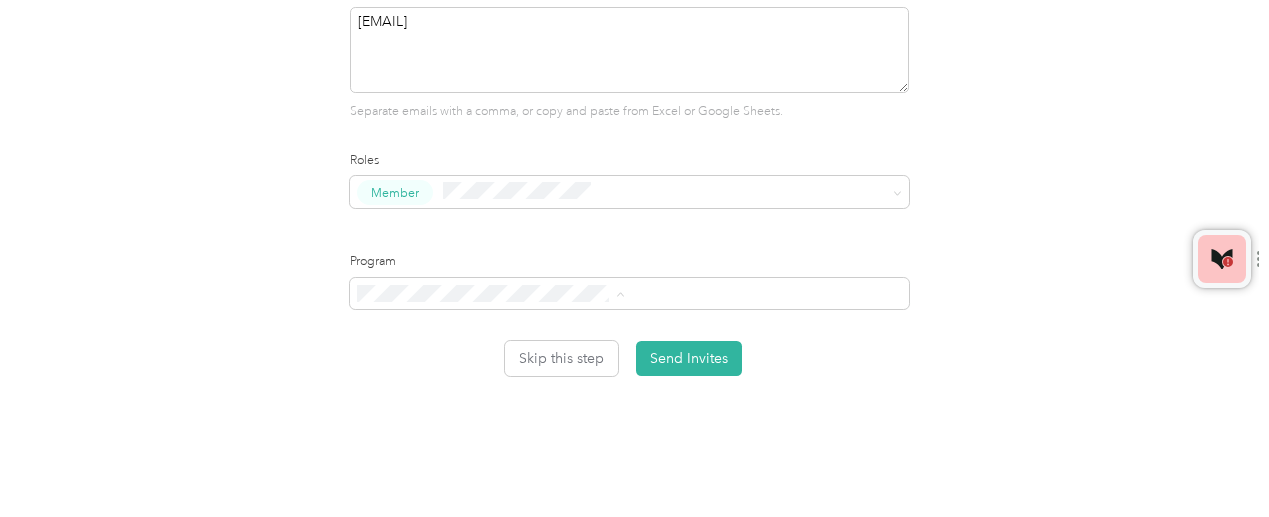 click on "Standard Rate CPM Program (CPM)" at bounding box center (624, 429) 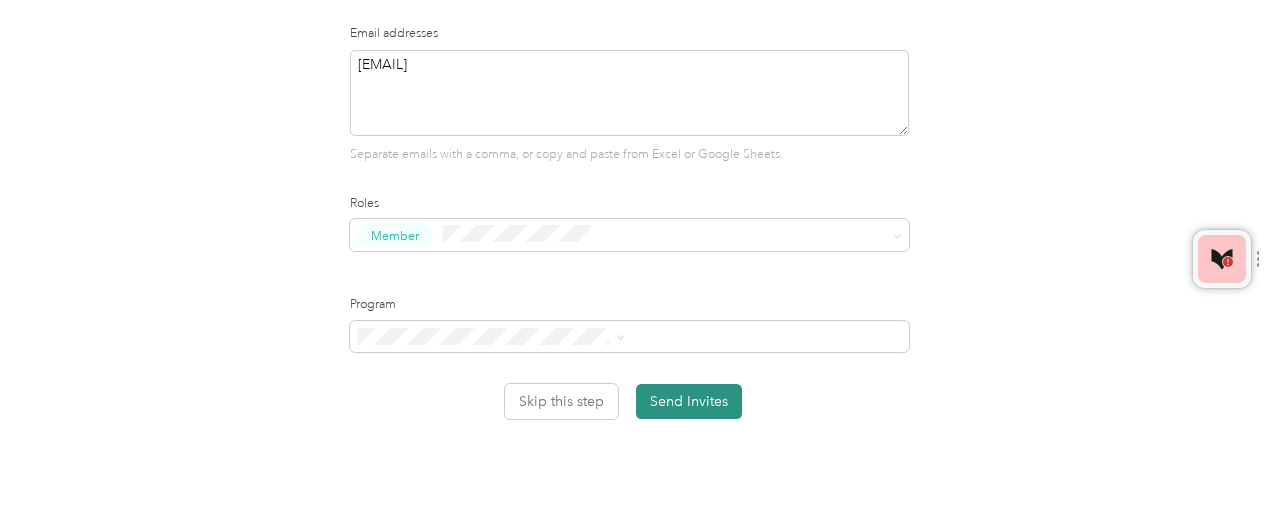 click on "Send Invites" at bounding box center [689, 401] 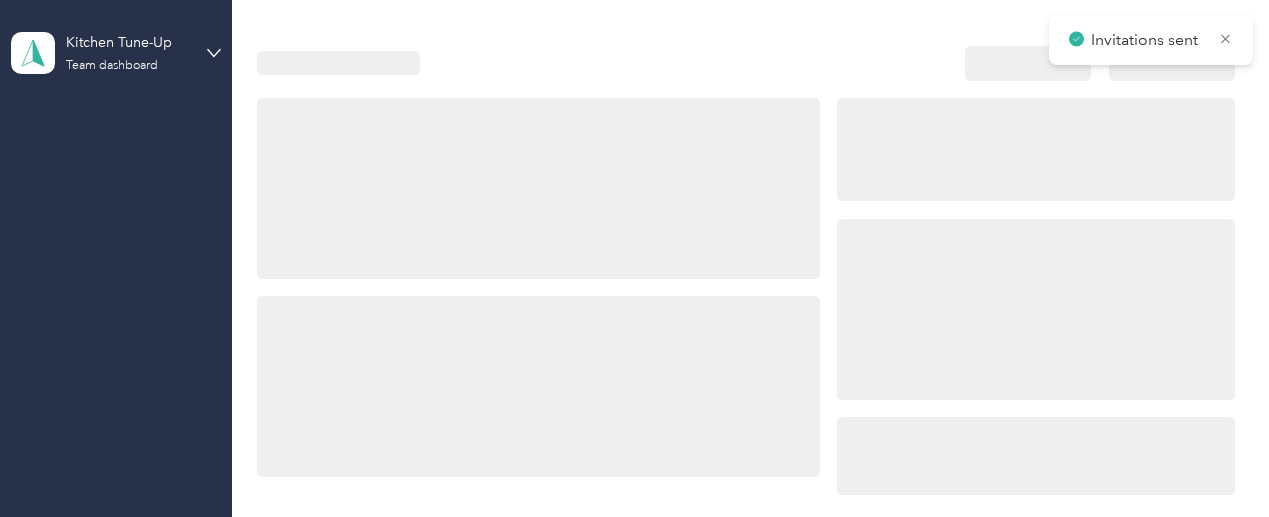 scroll, scrollTop: 0, scrollLeft: 0, axis: both 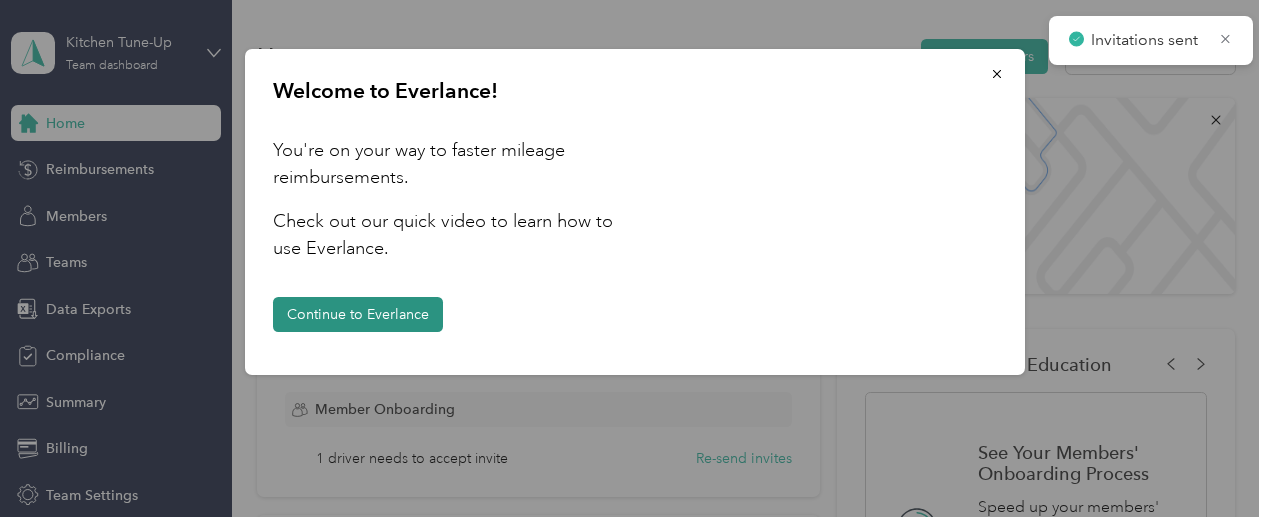 click on "Continue to Everlance" at bounding box center [358, 314] 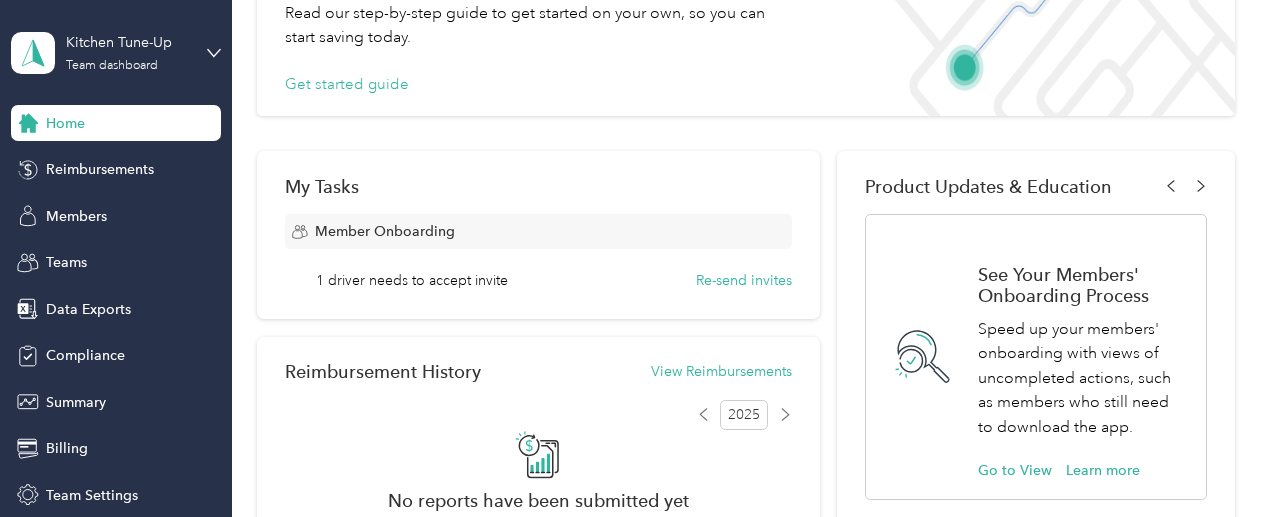 scroll, scrollTop: 180, scrollLeft: 0, axis: vertical 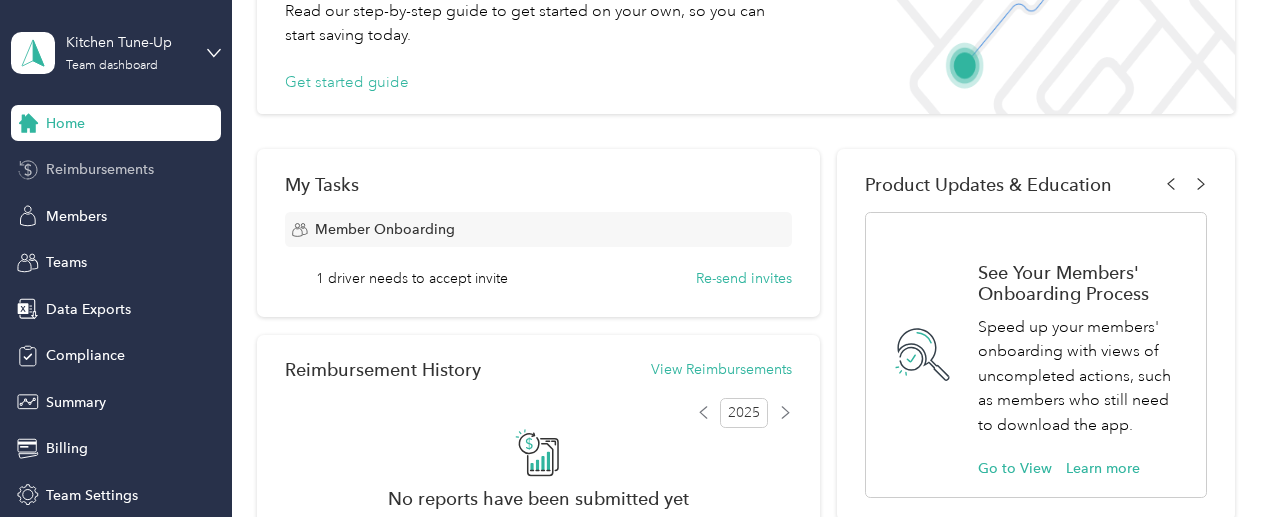 click on "Reimbursements" at bounding box center [100, 169] 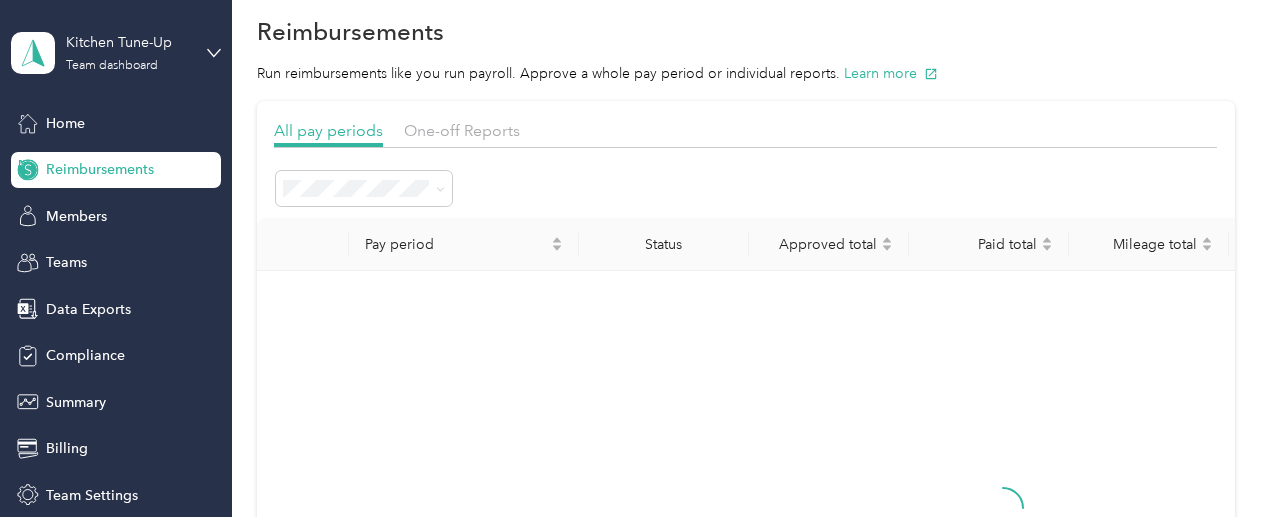 scroll, scrollTop: 180, scrollLeft: 0, axis: vertical 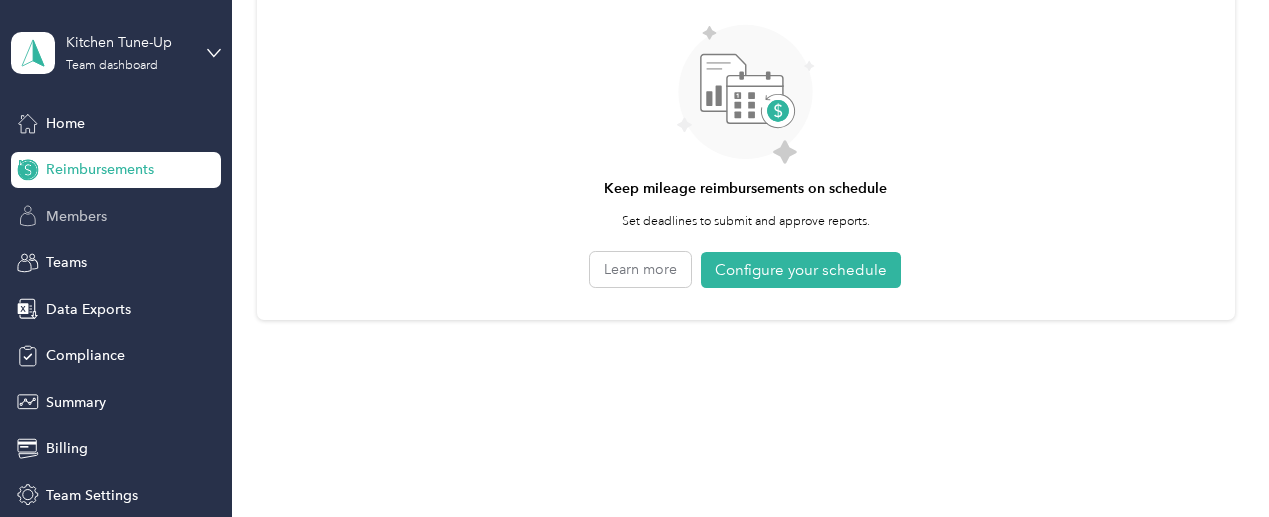 click on "Members" at bounding box center (116, 216) 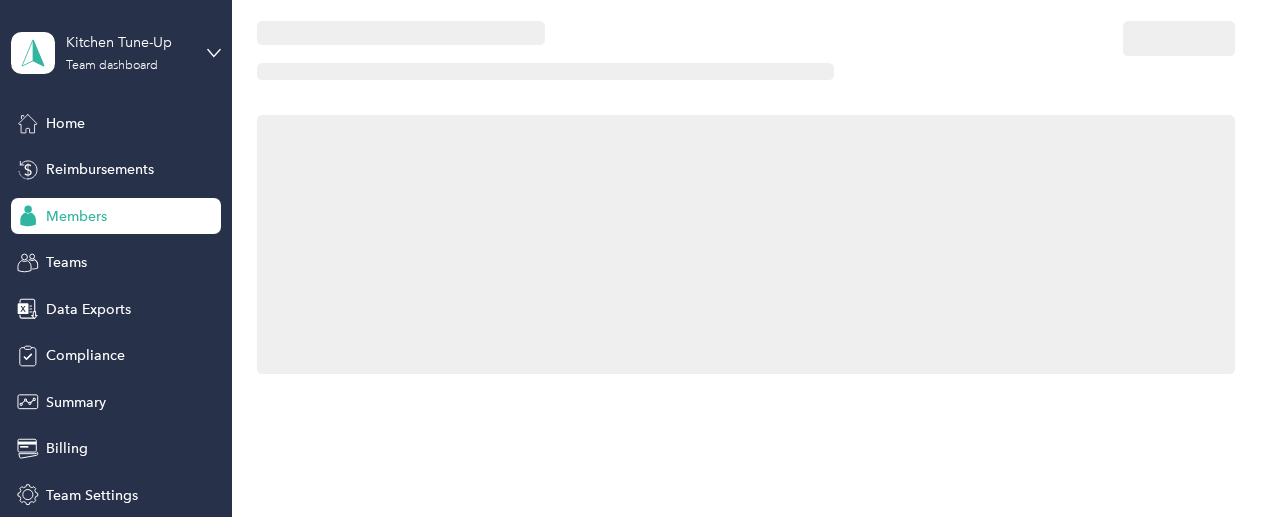 scroll, scrollTop: 180, scrollLeft: 0, axis: vertical 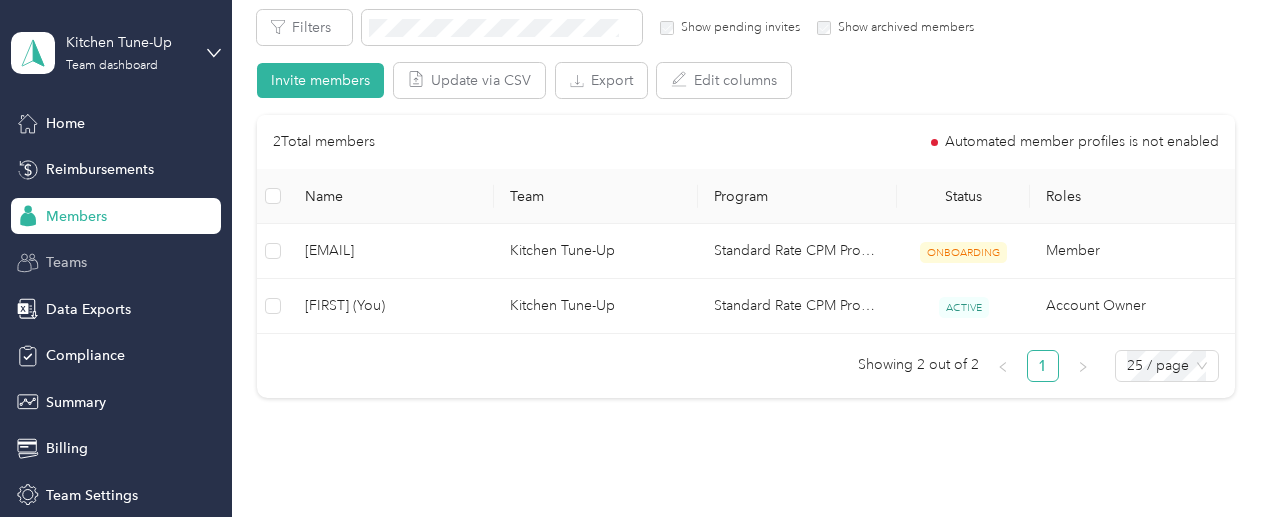 click on "Teams" at bounding box center [116, 263] 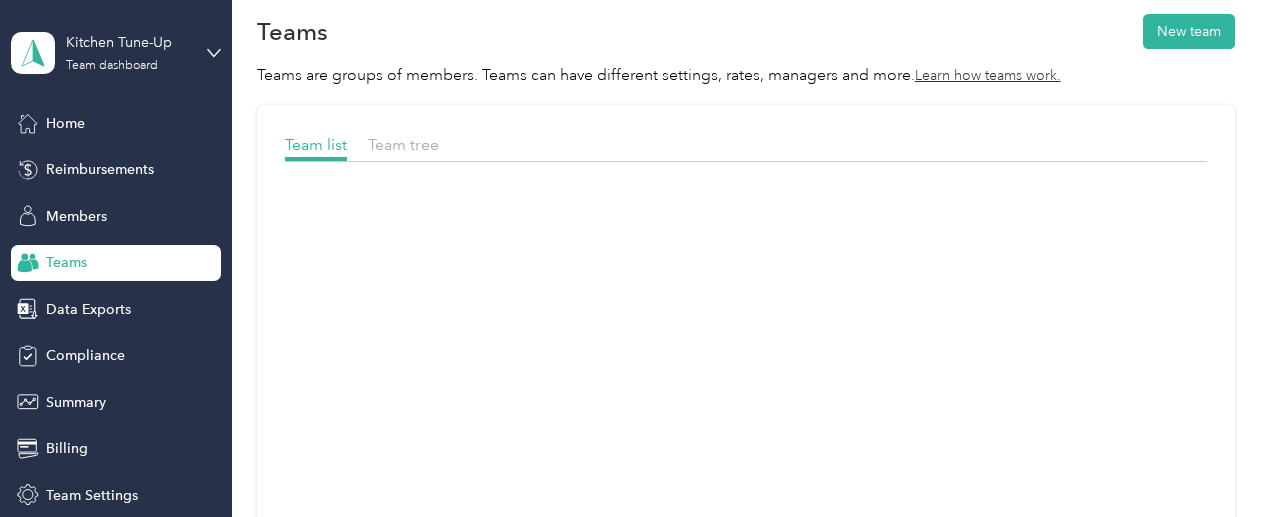 scroll, scrollTop: 154, scrollLeft: 0, axis: vertical 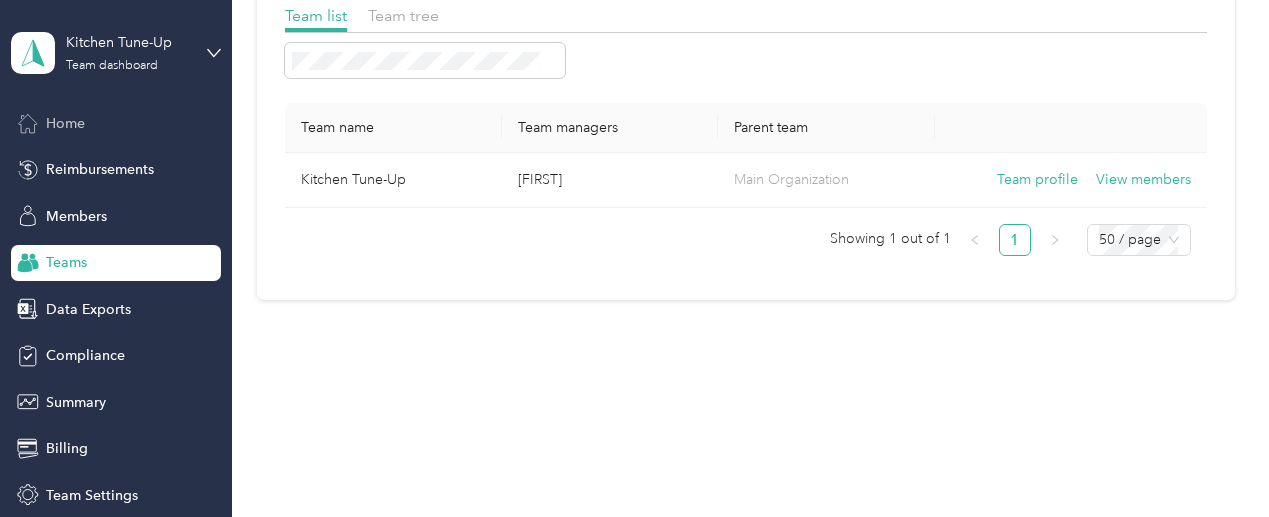 click on "Home" at bounding box center [65, 123] 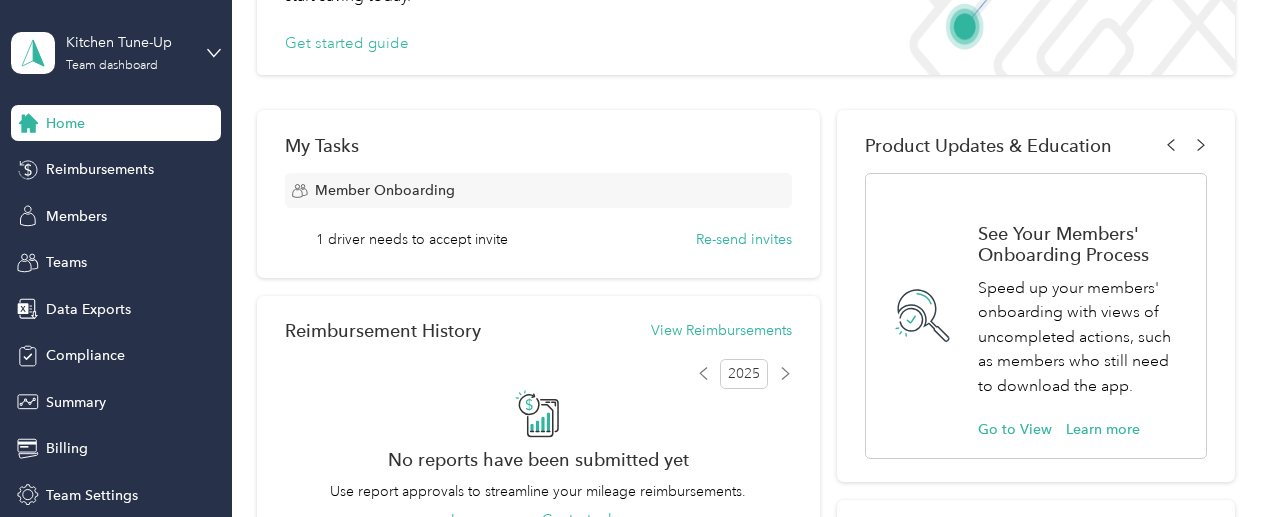 scroll, scrollTop: 0, scrollLeft: 0, axis: both 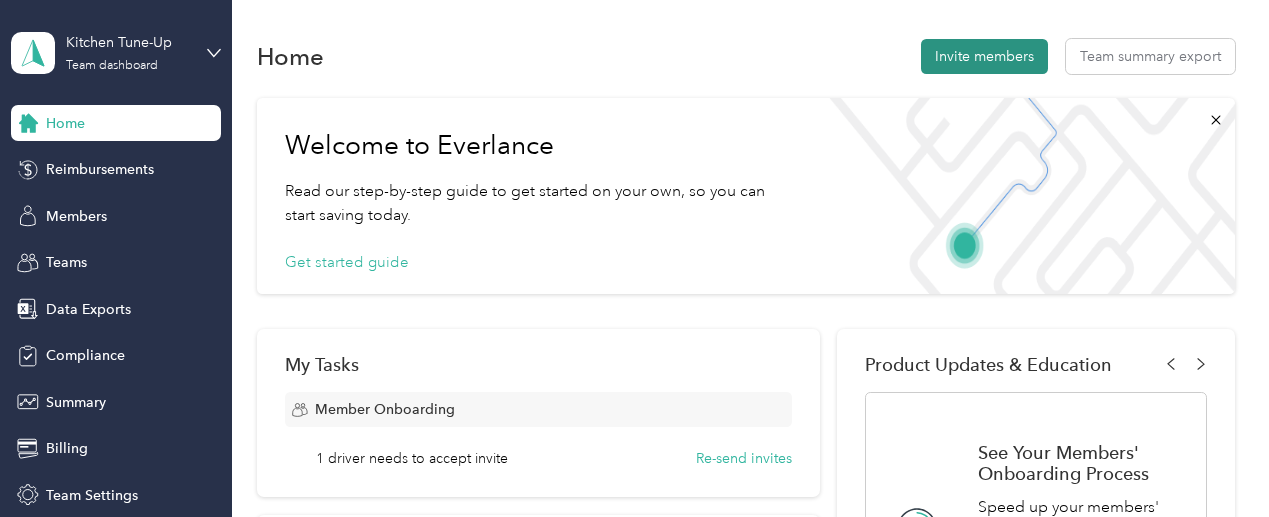click on "Invite members" at bounding box center (984, 56) 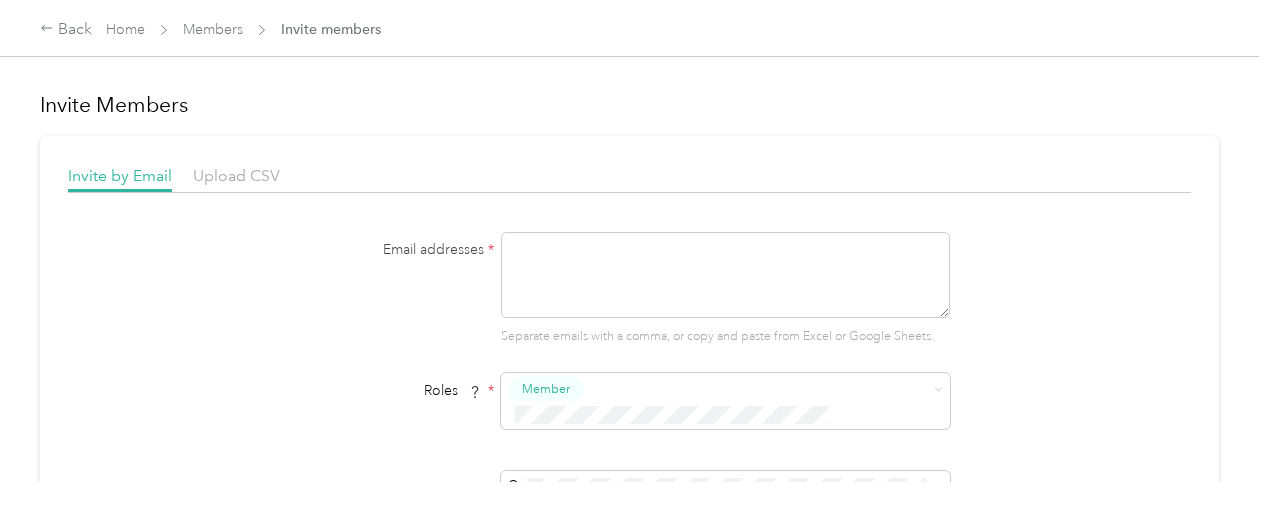click on "Separate emails with a comma, or copy and paste from Excel or Google Sheets." at bounding box center (725, 289) 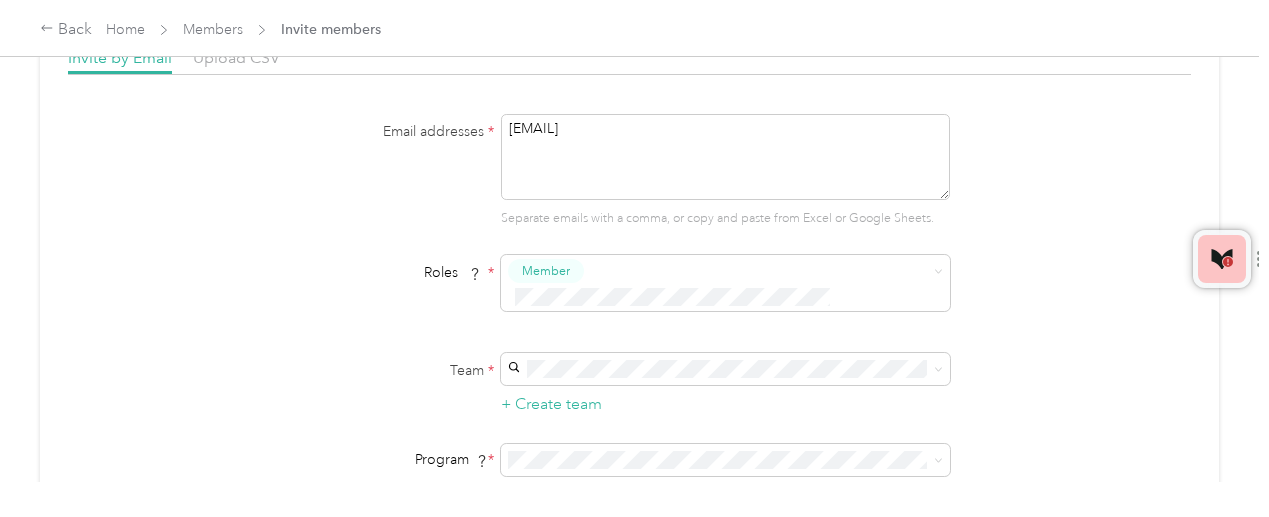 scroll, scrollTop: 196, scrollLeft: 0, axis: vertical 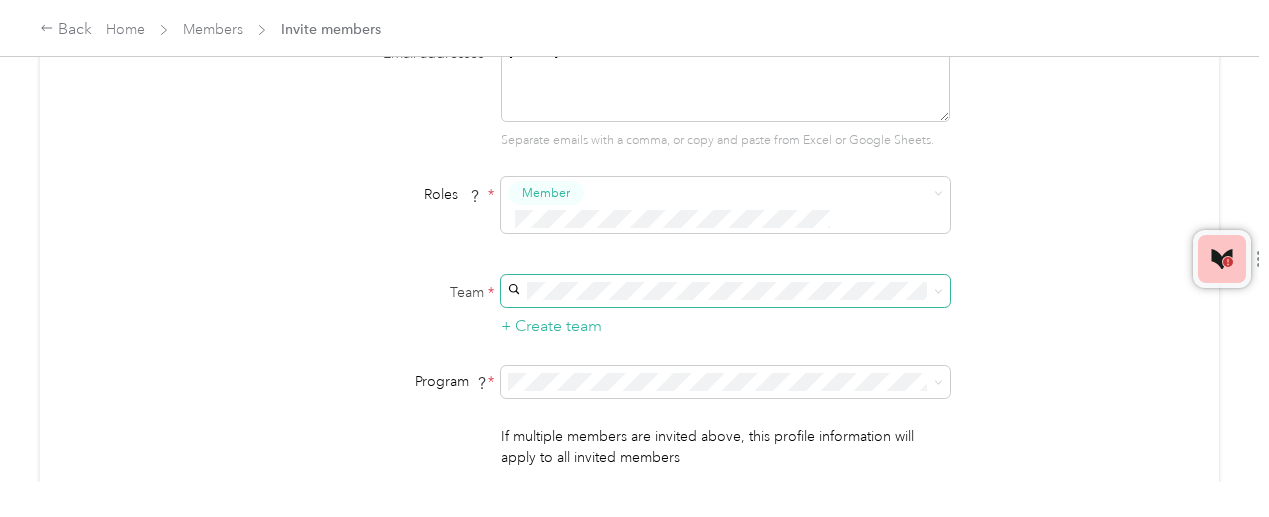 type on "[EMAIL]" 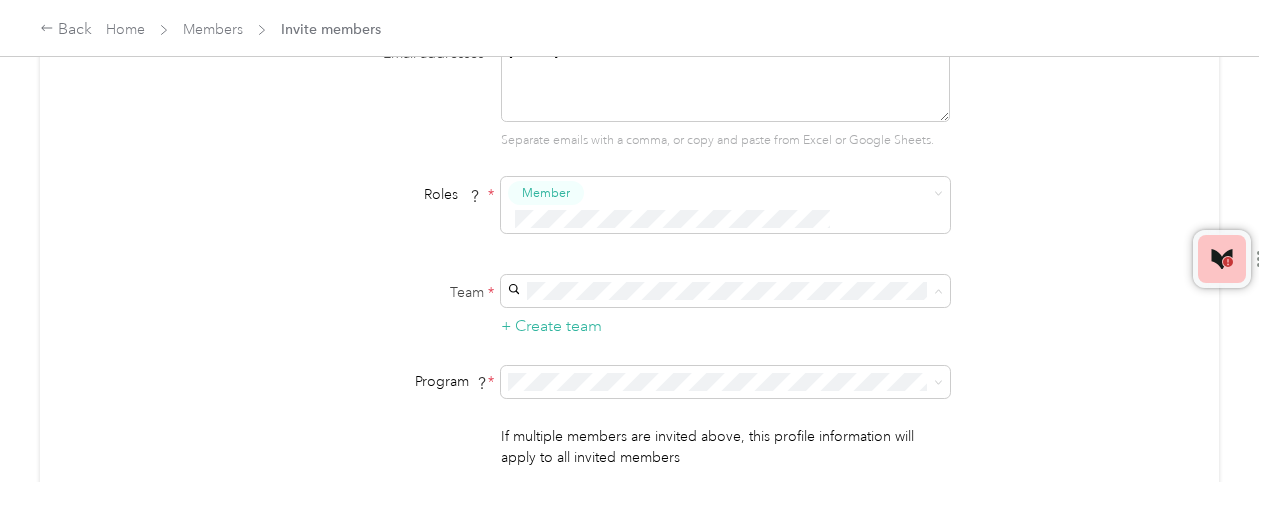 click on "Kitchen Tune-Up  (Main organization) [FIRST]" at bounding box center [723, 314] 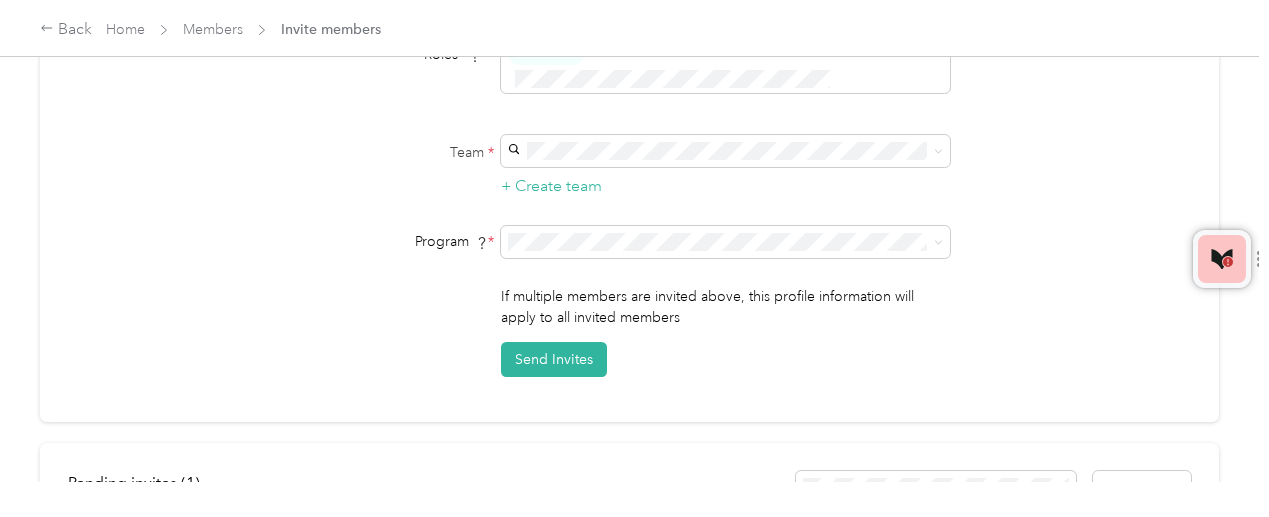 scroll, scrollTop: 363, scrollLeft: 0, axis: vertical 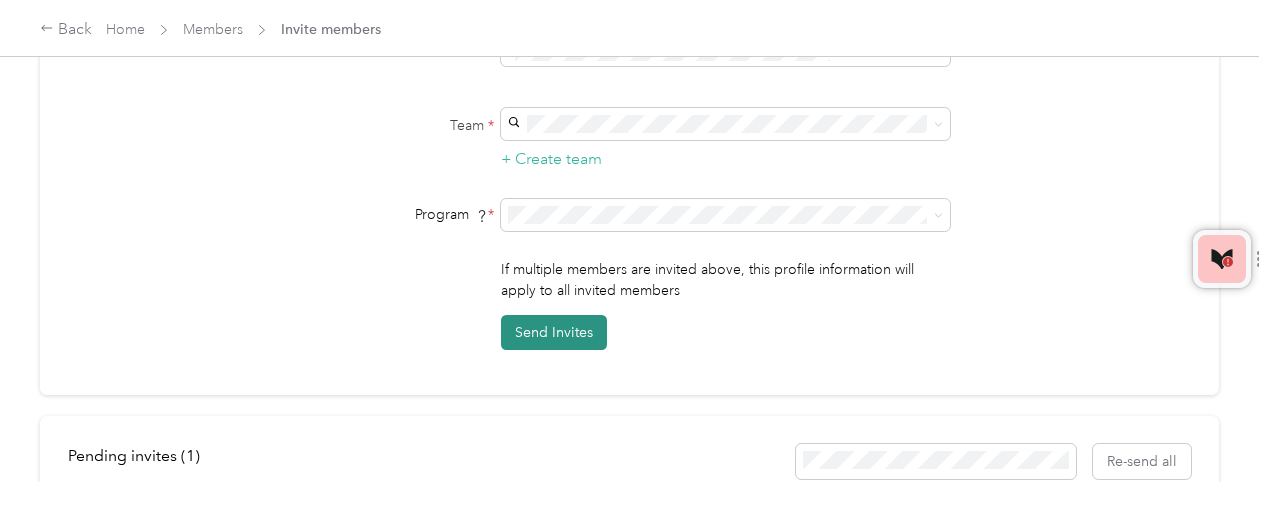 click on "Send Invites" at bounding box center (554, 332) 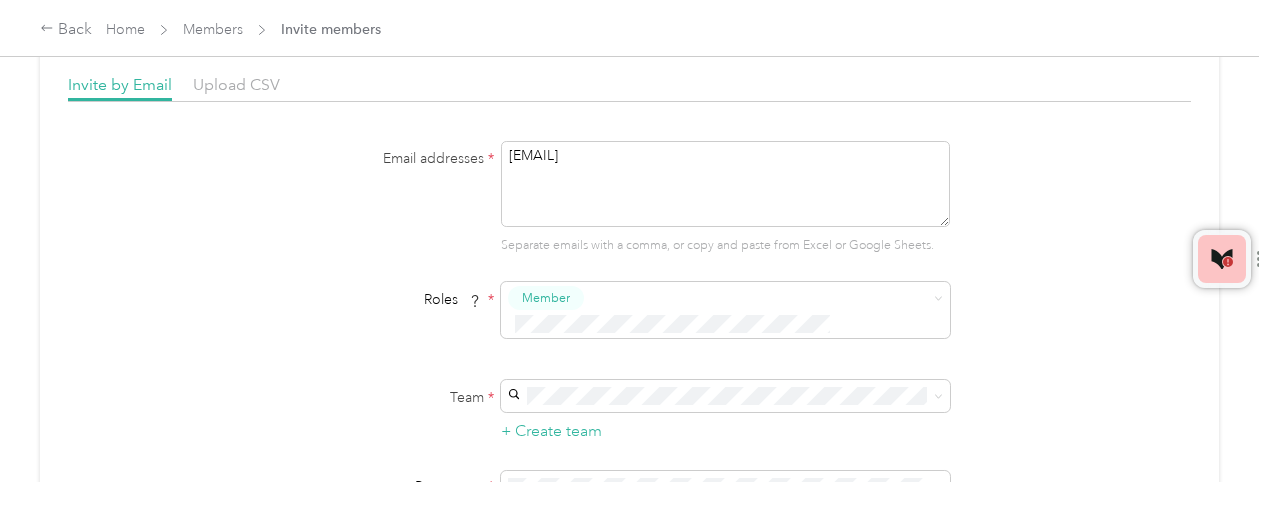 scroll, scrollTop: 0, scrollLeft: 0, axis: both 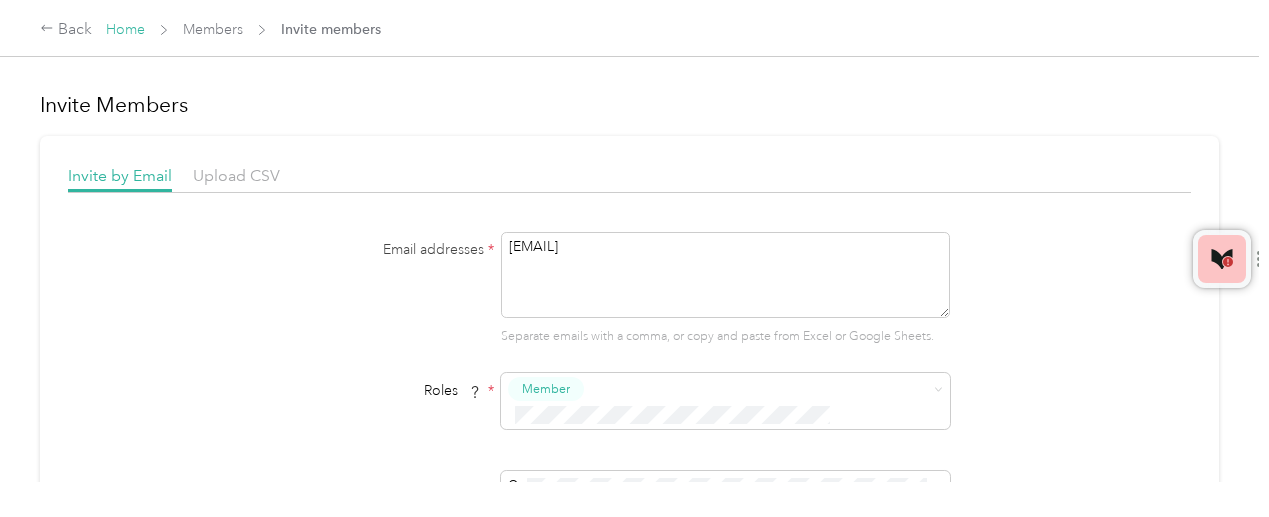 click on "Home" at bounding box center [125, 29] 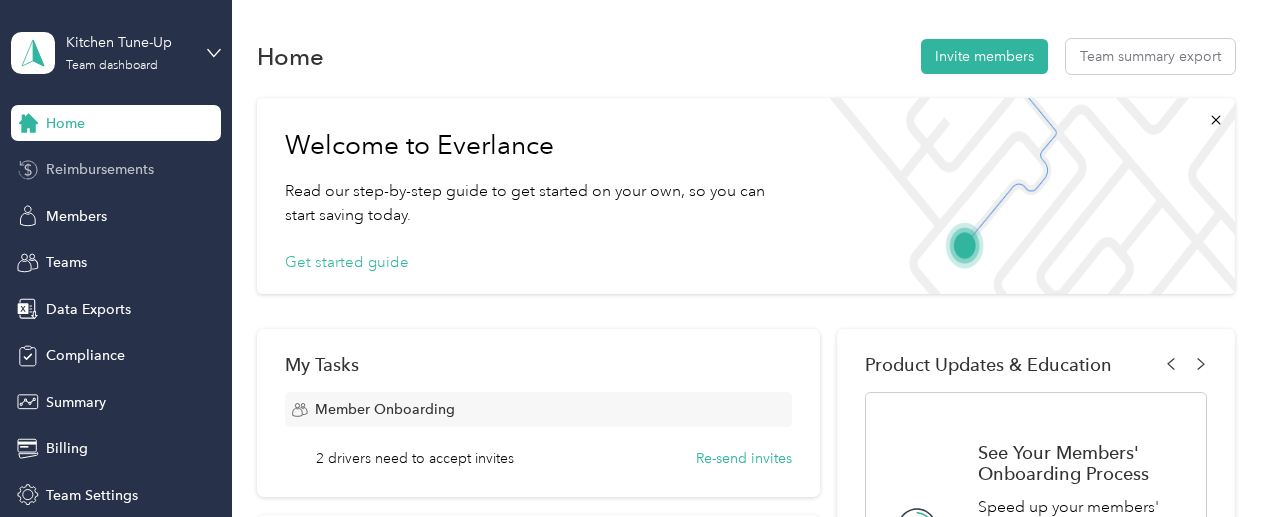 click on "Reimbursements" at bounding box center [100, 169] 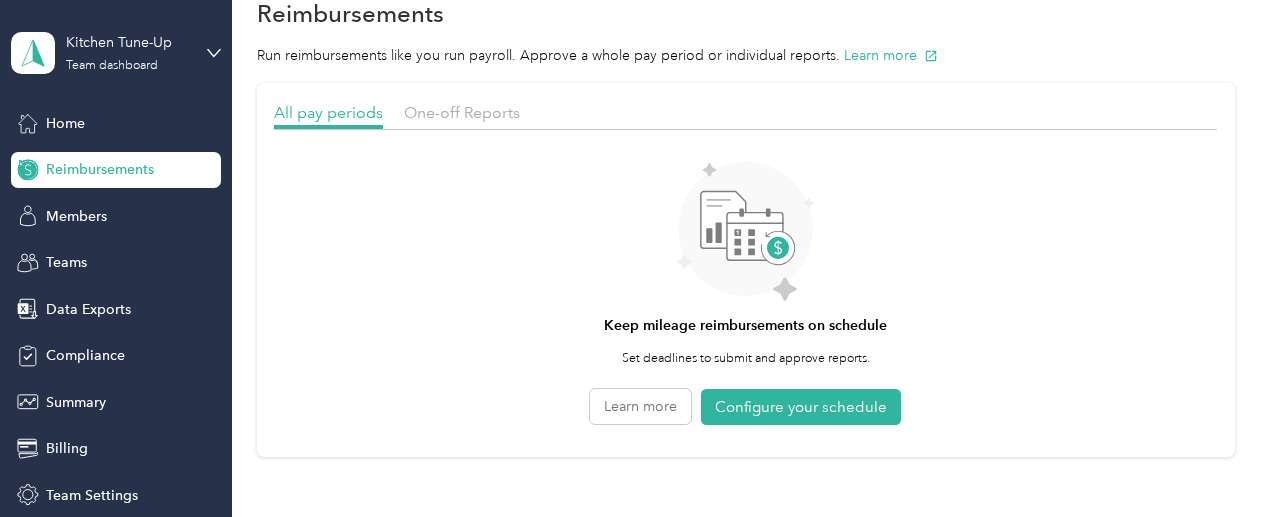 scroll, scrollTop: 0, scrollLeft: 0, axis: both 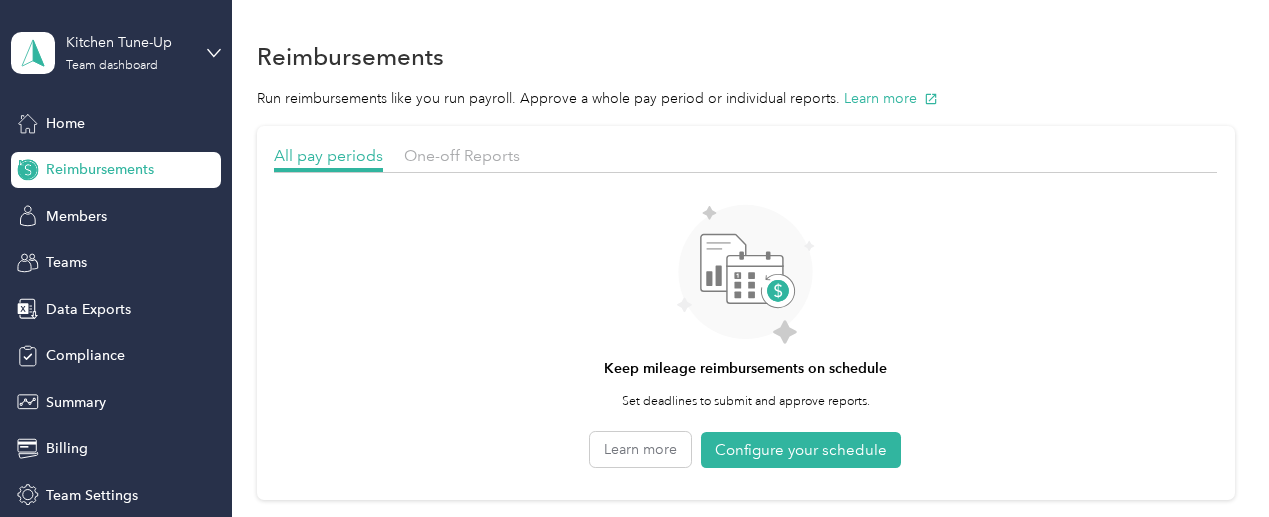 click on "All pay periods One-off Reports" at bounding box center [745, 158] 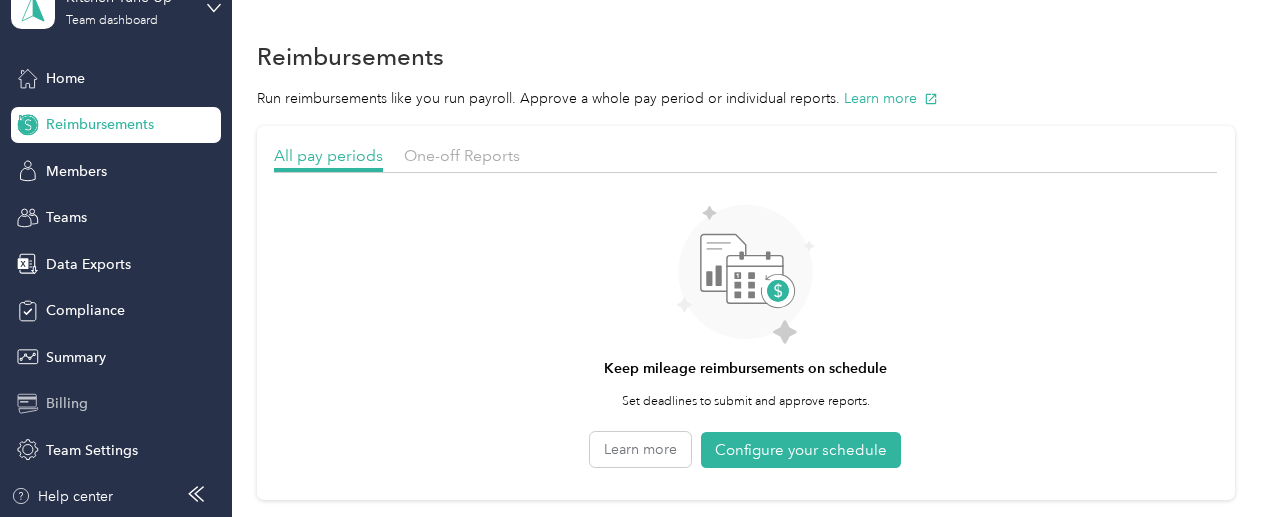 click on "Billing" at bounding box center [116, 404] 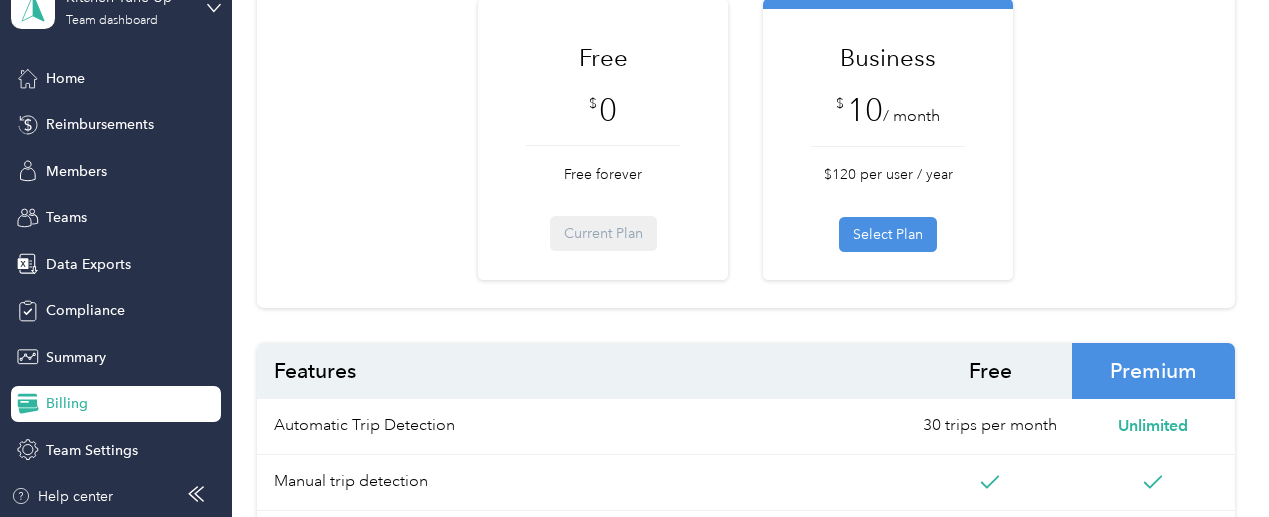 scroll, scrollTop: 224, scrollLeft: 0, axis: vertical 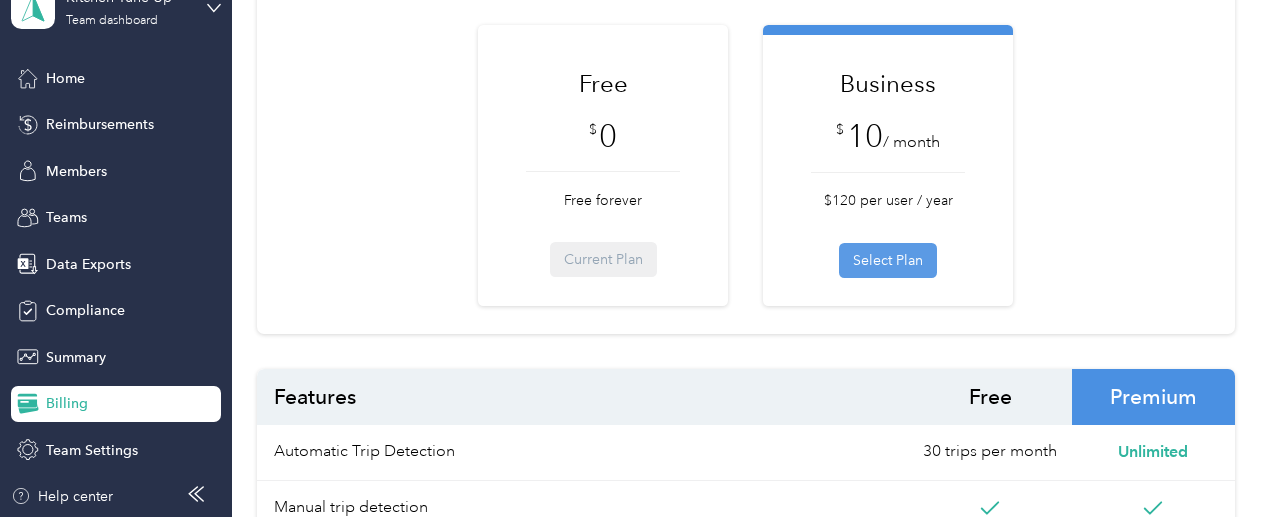 click on "Select Plan" at bounding box center [888, 260] 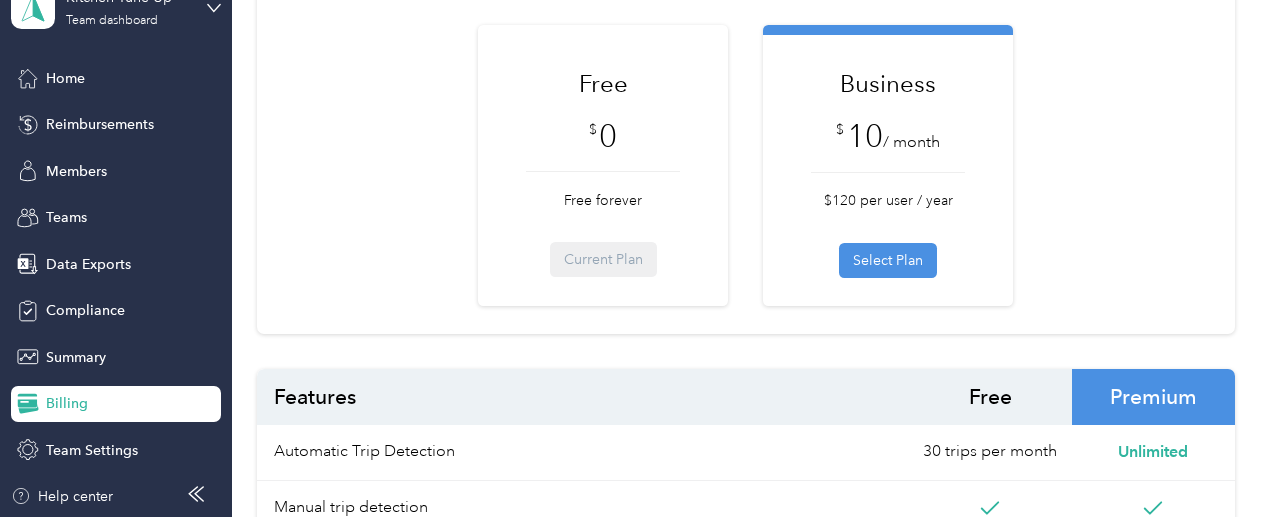 scroll, scrollTop: 0, scrollLeft: 0, axis: both 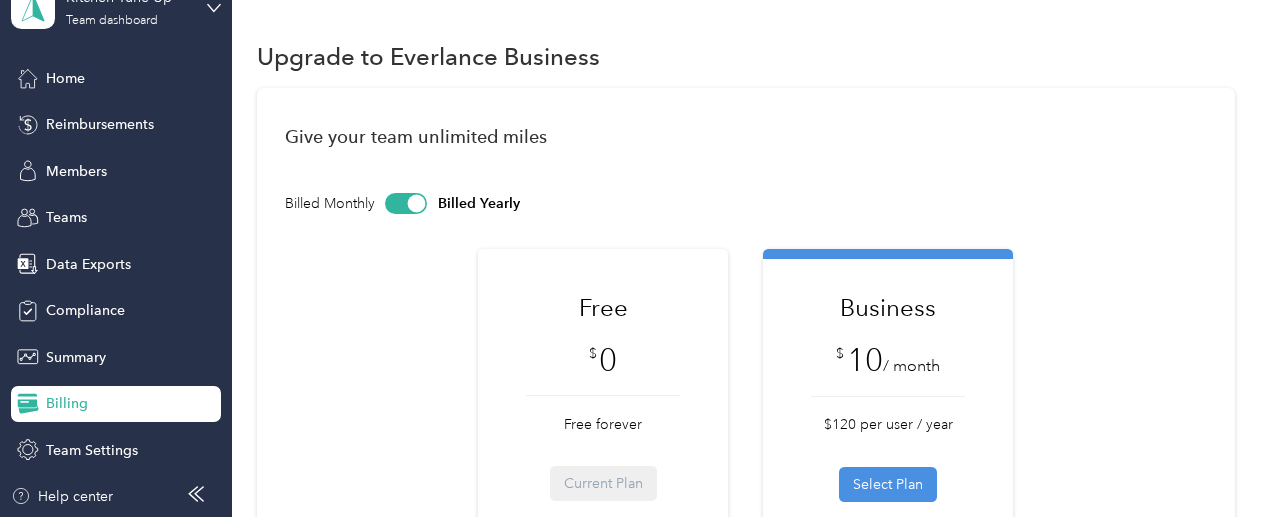 click at bounding box center (406, 203) 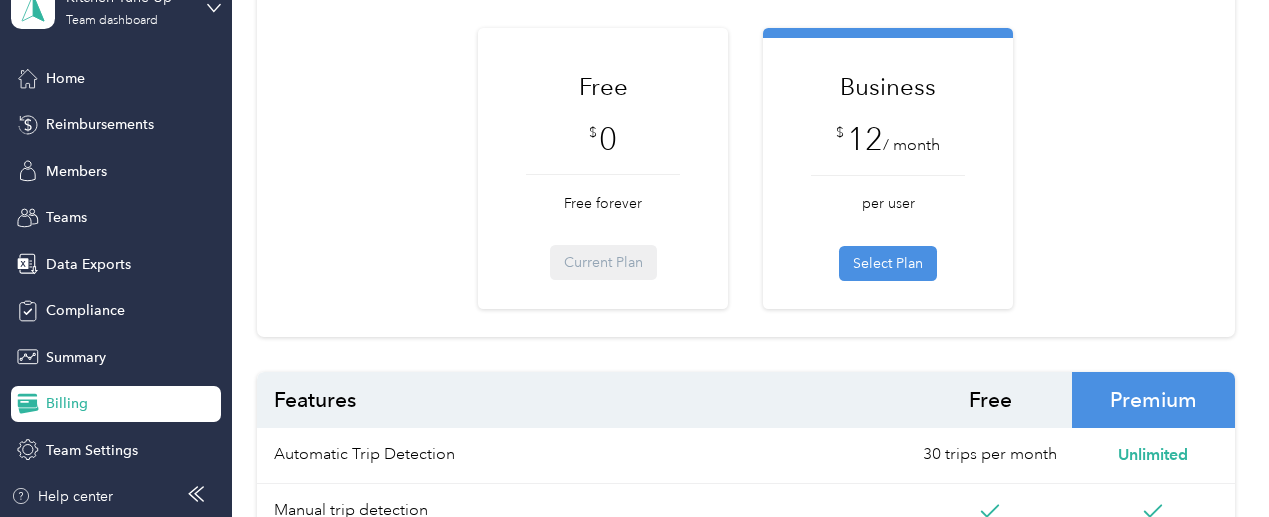 scroll, scrollTop: 240, scrollLeft: 0, axis: vertical 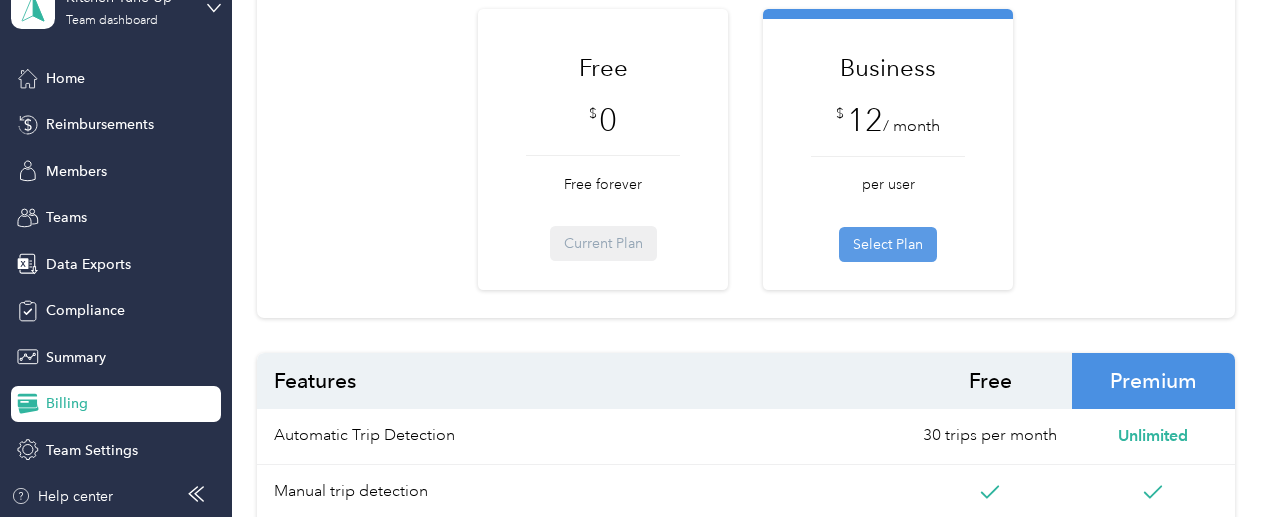 click on "Select Plan" at bounding box center (888, 244) 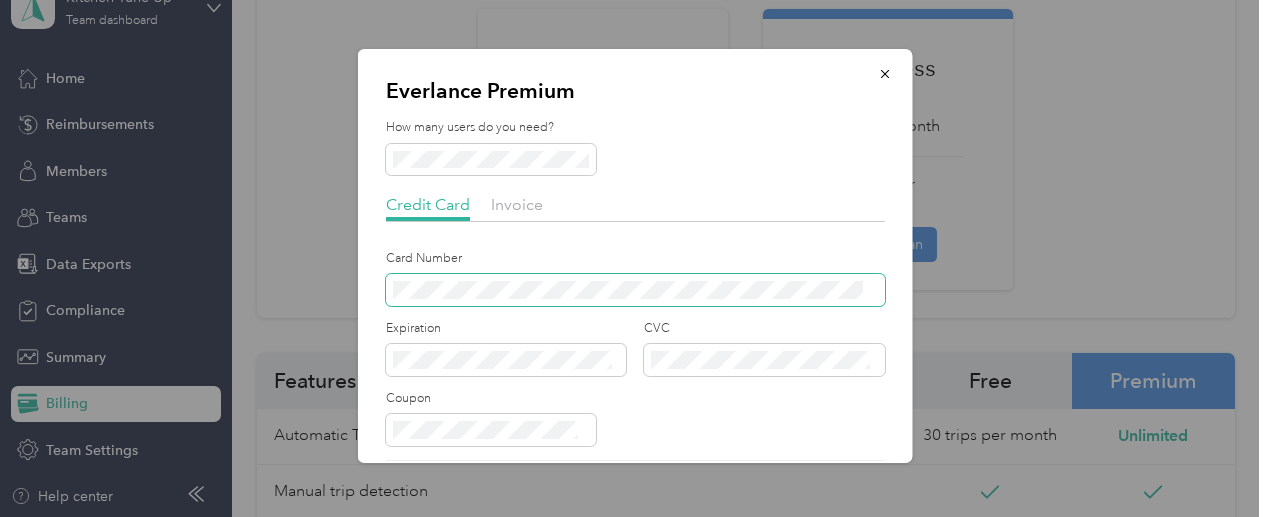 click at bounding box center (634, 290) 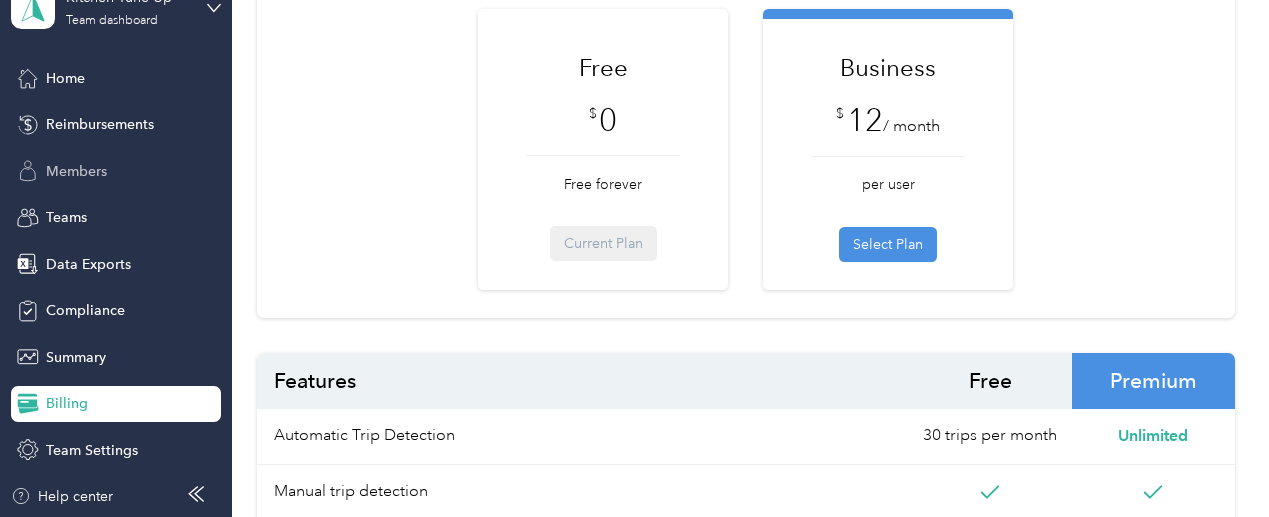 click on "Members" at bounding box center [76, 171] 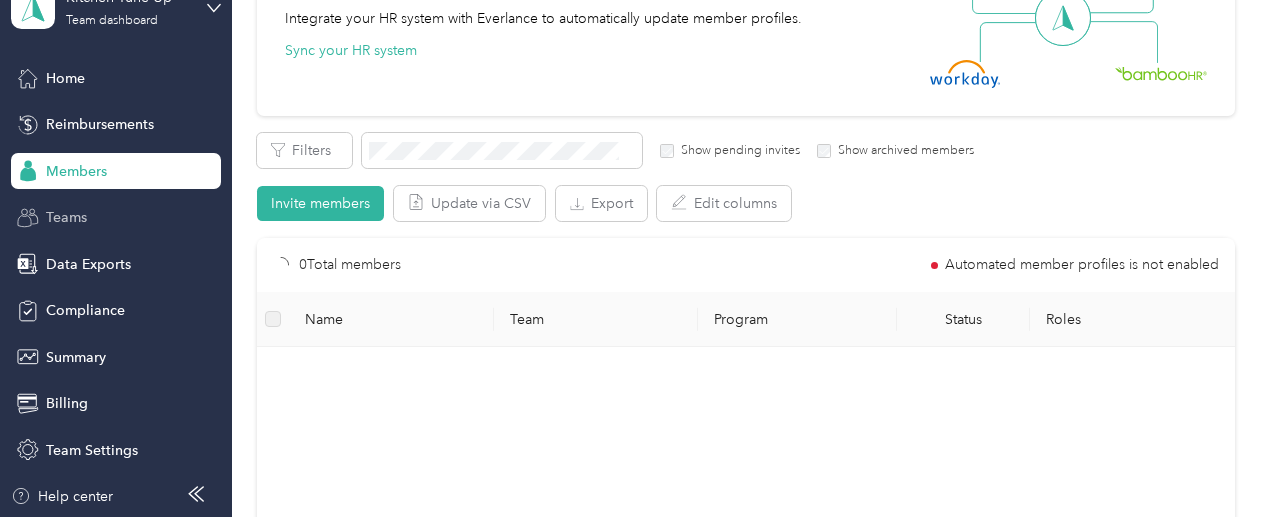 click on "Teams" at bounding box center [66, 217] 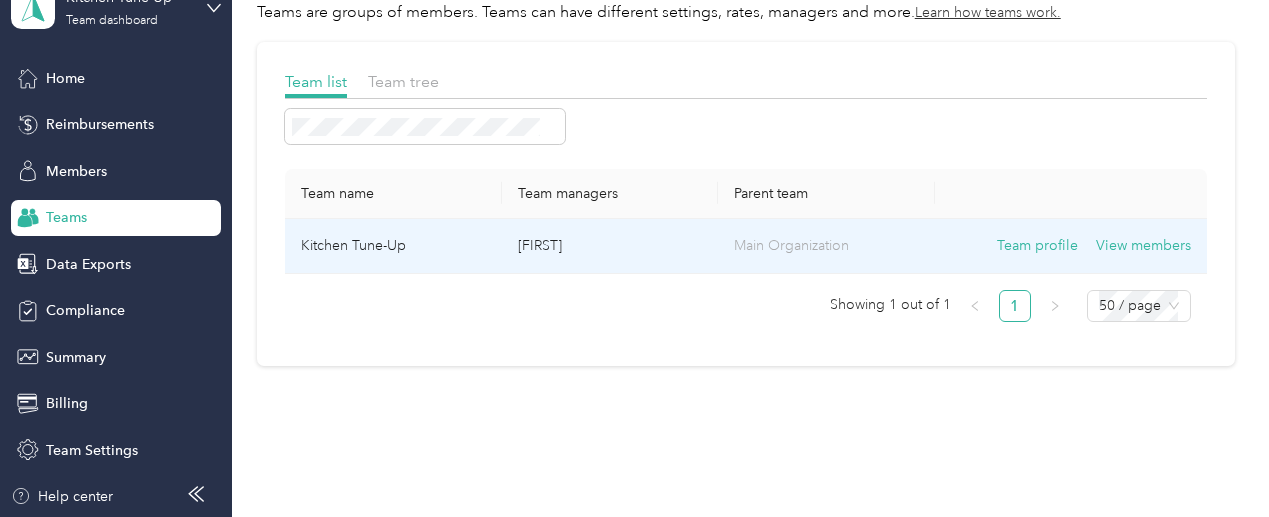 scroll, scrollTop: 86, scrollLeft: 0, axis: vertical 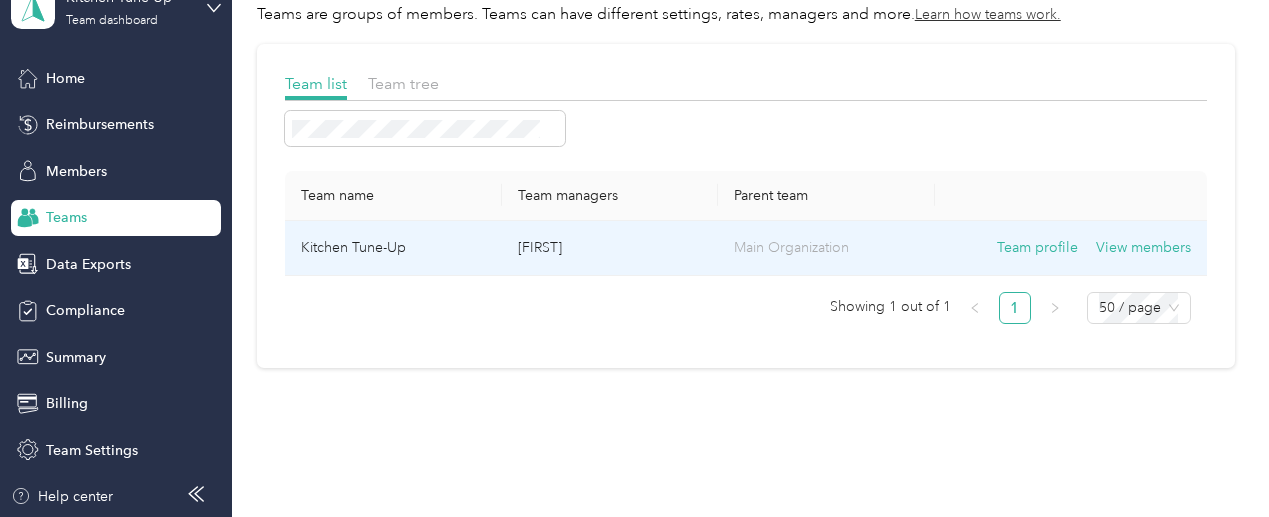 click on "Kitchen Tune-Up" at bounding box center (393, 248) 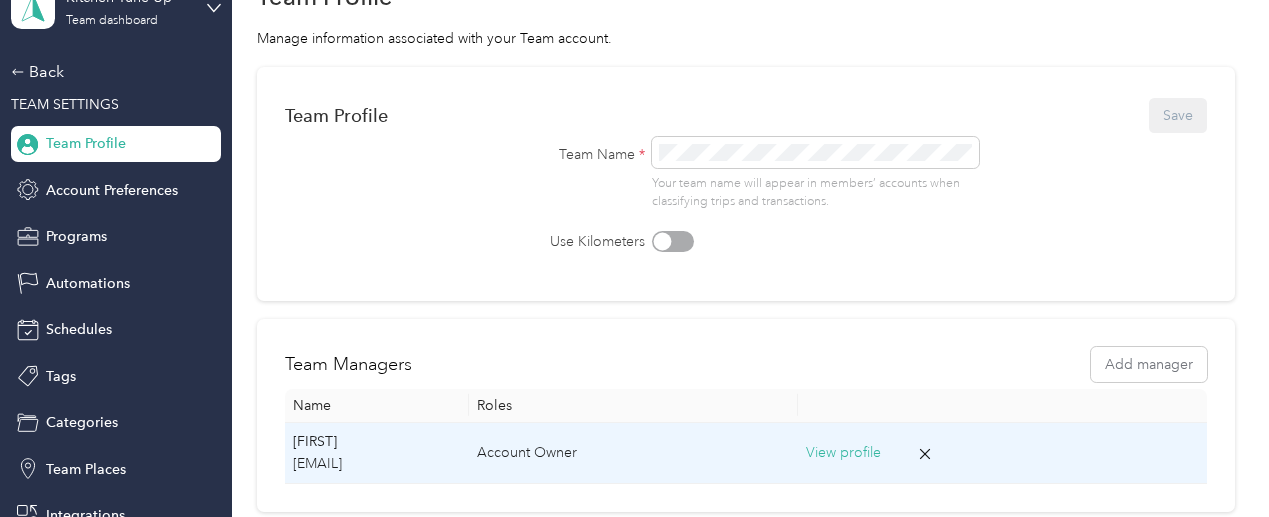 scroll, scrollTop: 96, scrollLeft: 0, axis: vertical 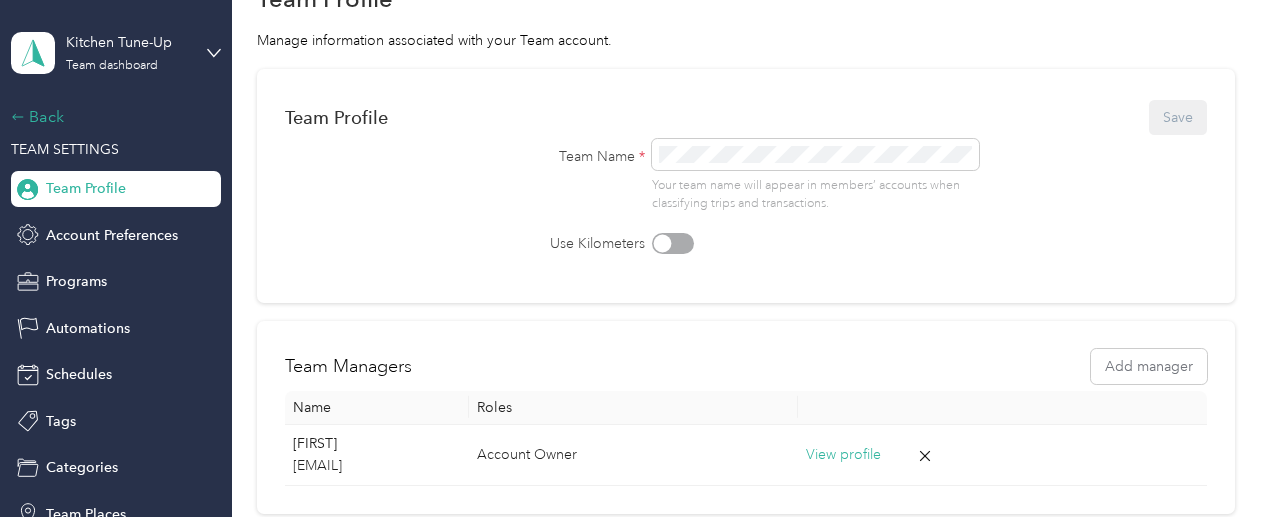 click on "Back" at bounding box center (111, 117) 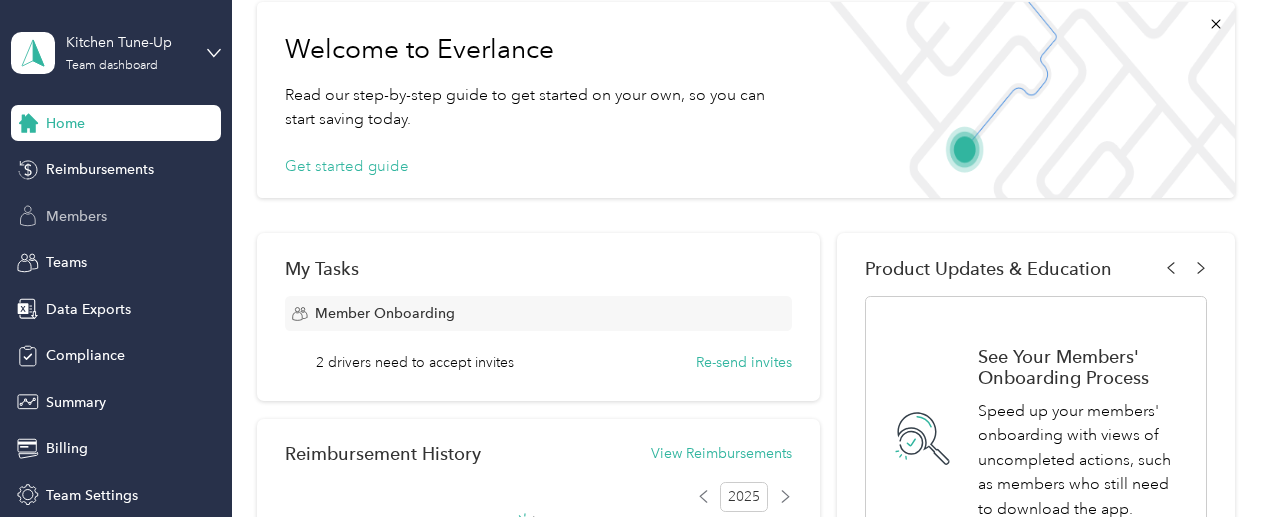 click on "Members" at bounding box center [116, 216] 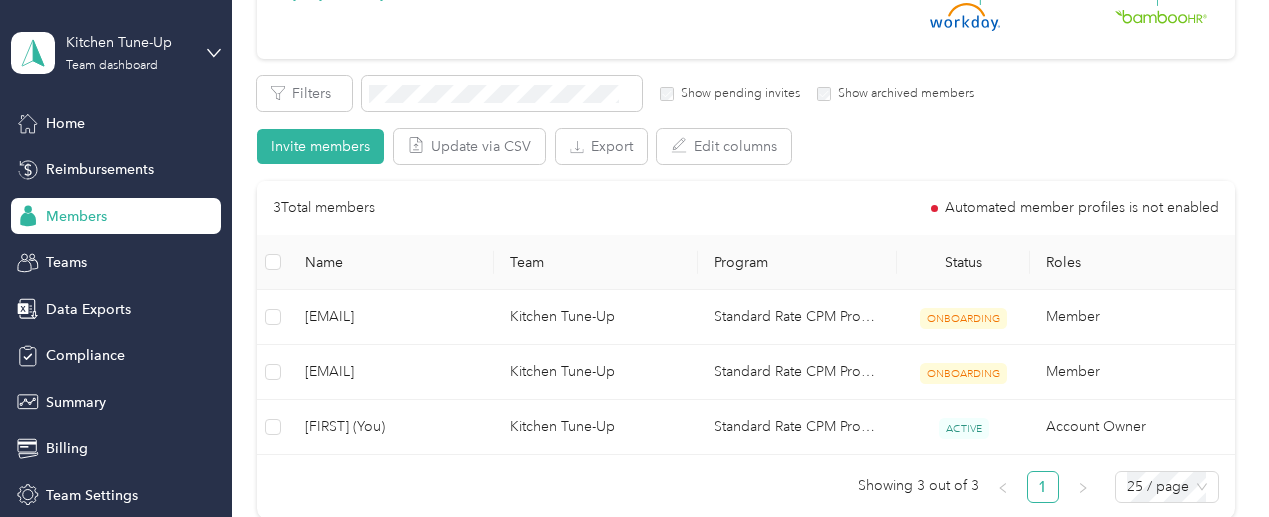 scroll, scrollTop: 316, scrollLeft: 0, axis: vertical 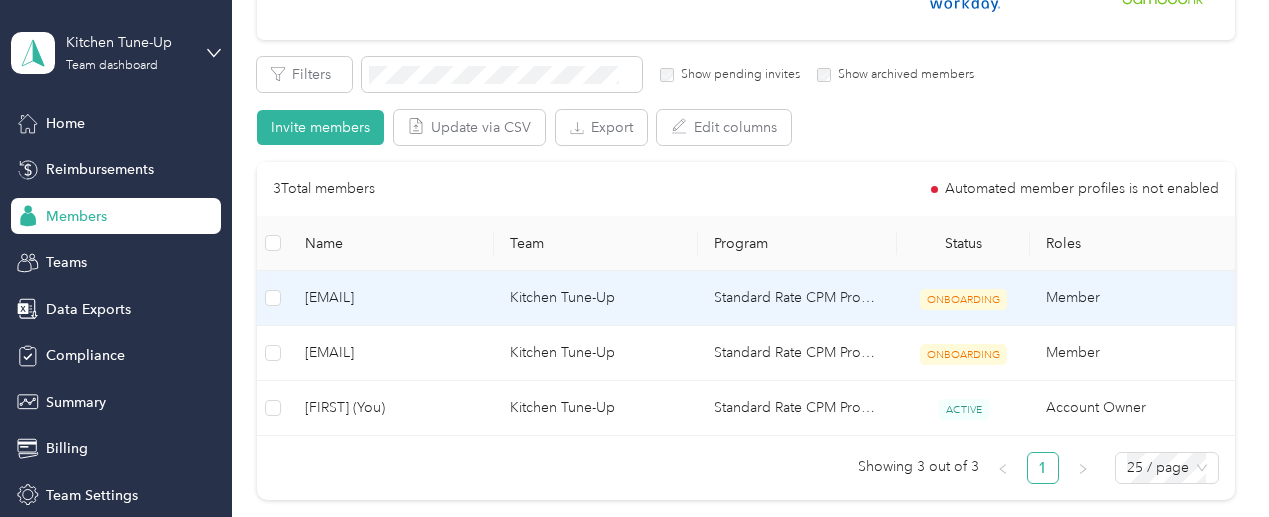 click on "Member" at bounding box center [1132, 298] 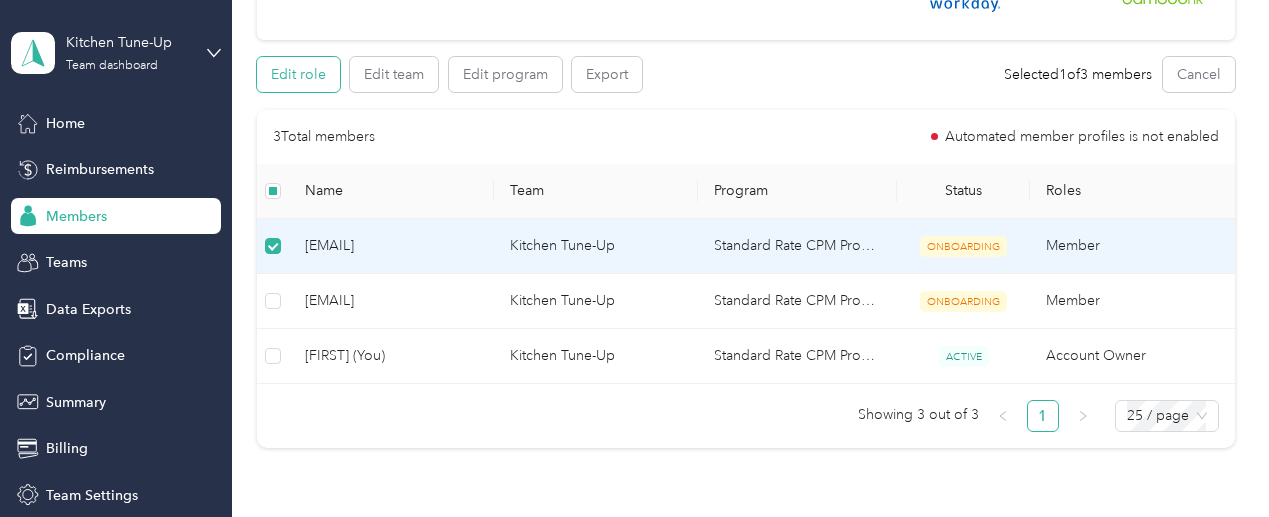click on "Edit role" at bounding box center (298, 74) 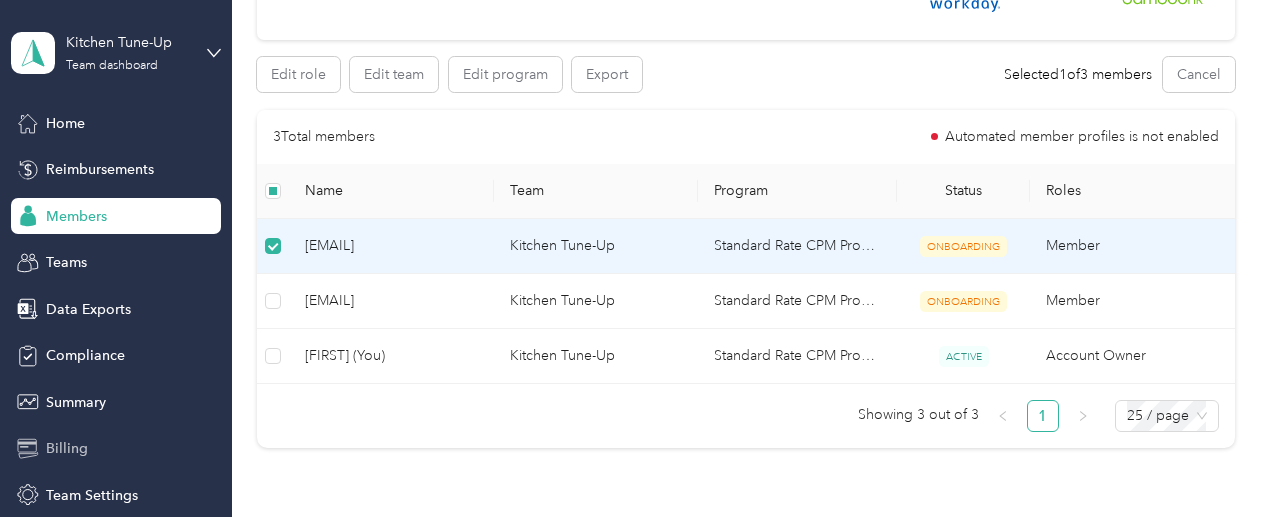 click on "Billing" at bounding box center [67, 448] 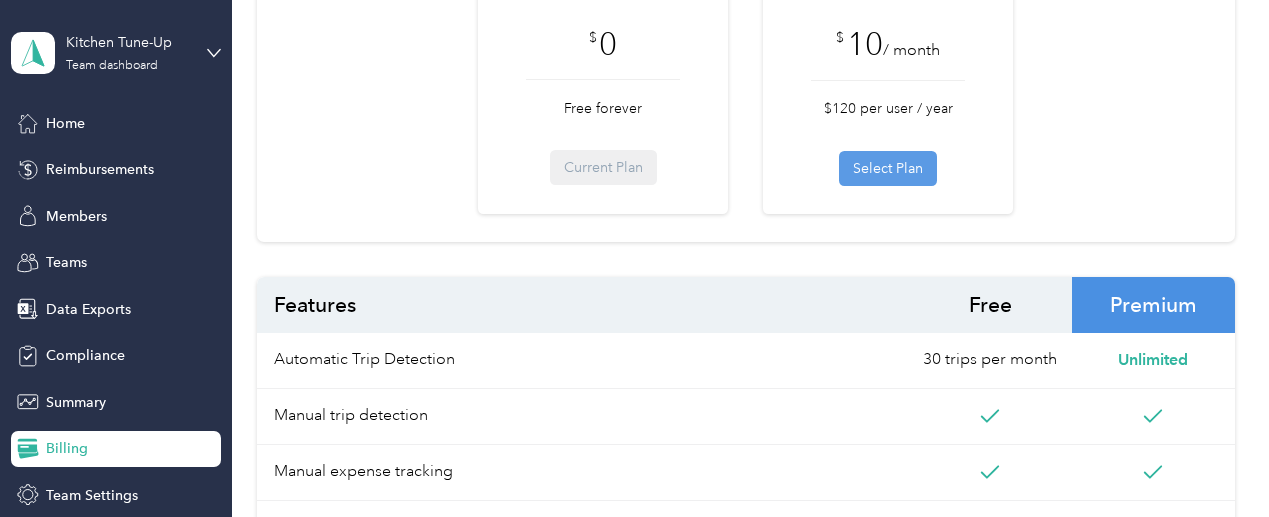 click on "Select Plan" at bounding box center (888, 168) 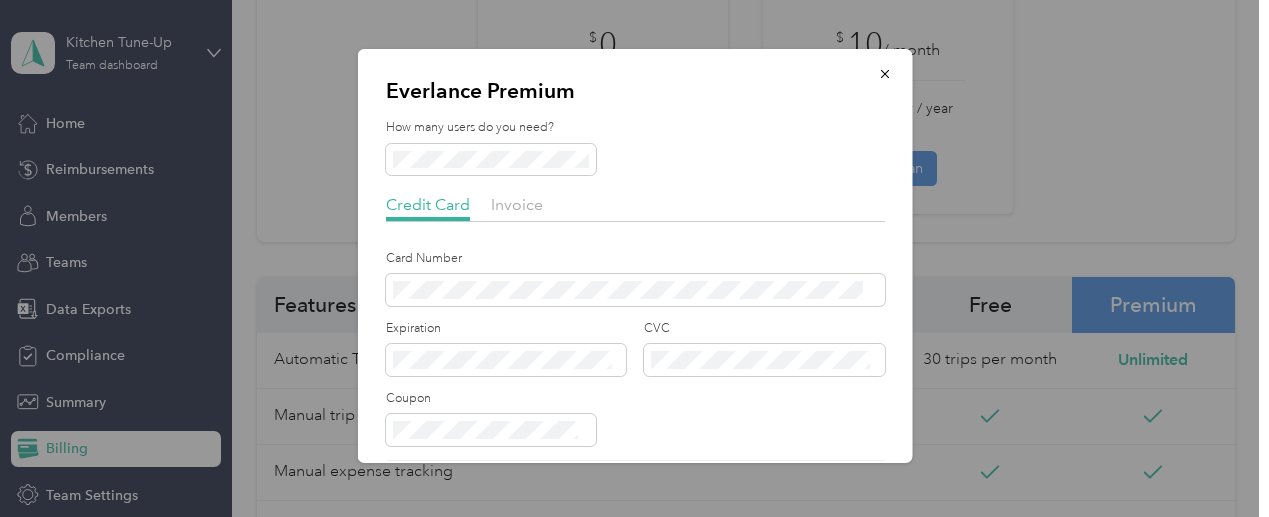 click on "Card Number" at bounding box center (634, 259) 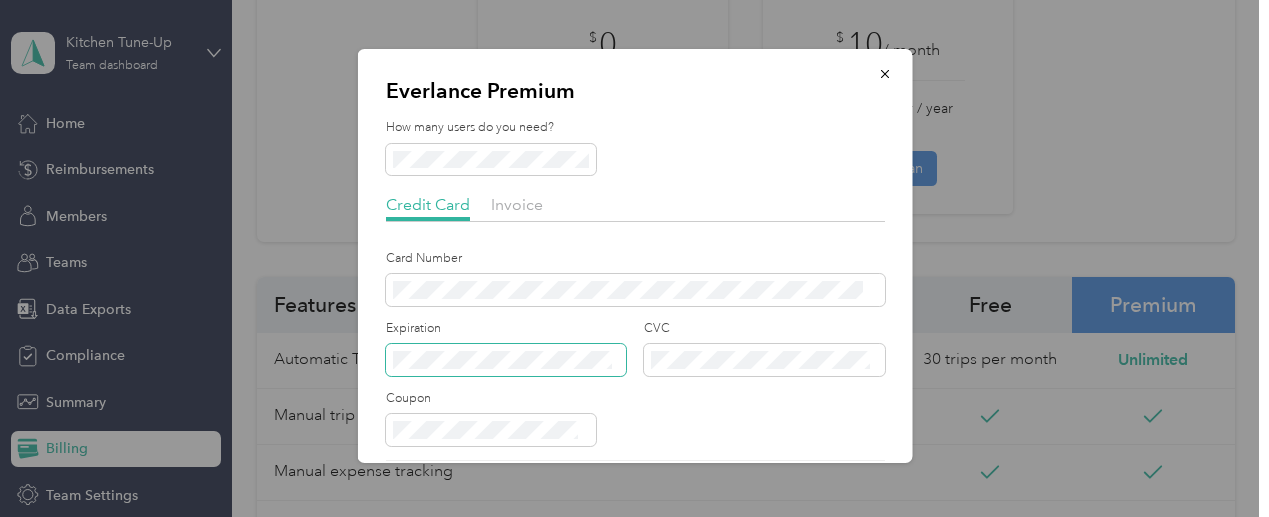 scroll, scrollTop: 63, scrollLeft: 0, axis: vertical 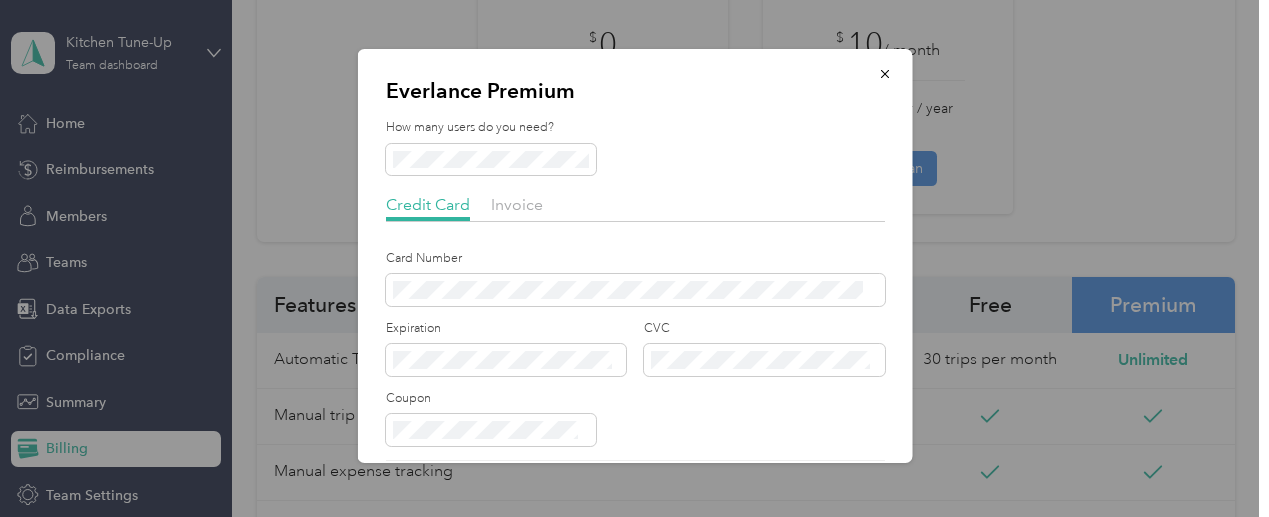click at bounding box center [634, 160] 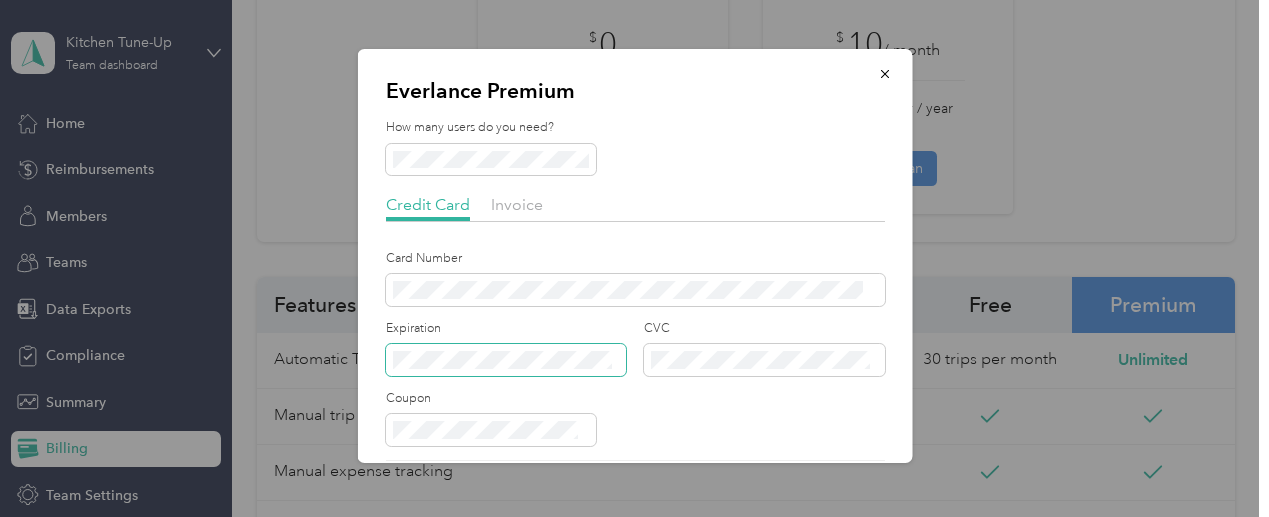 scroll, scrollTop: 63, scrollLeft: 0, axis: vertical 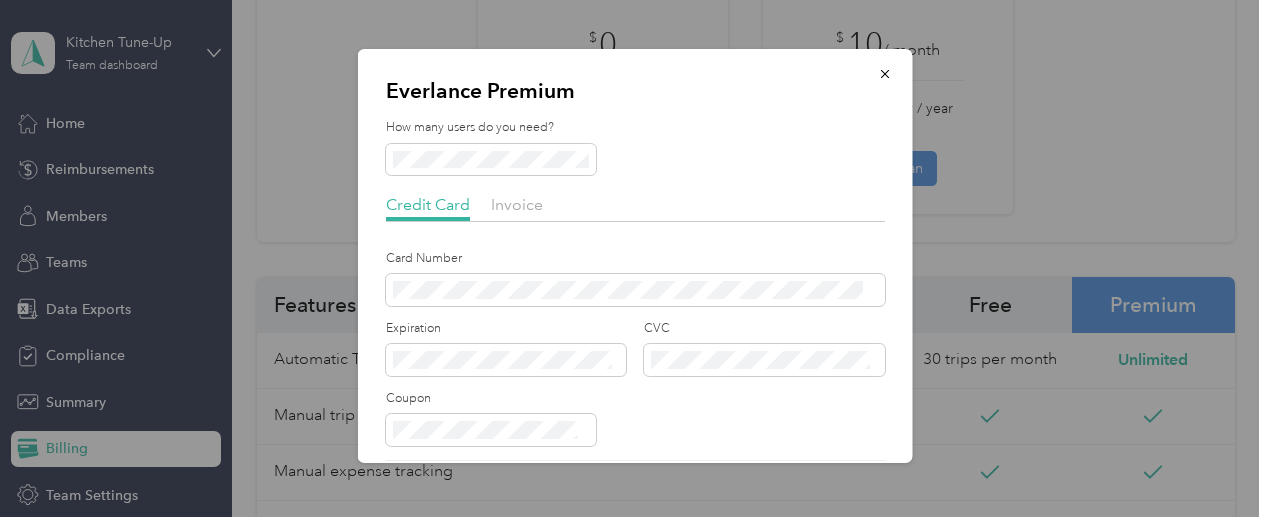 click at bounding box center [634, 258] 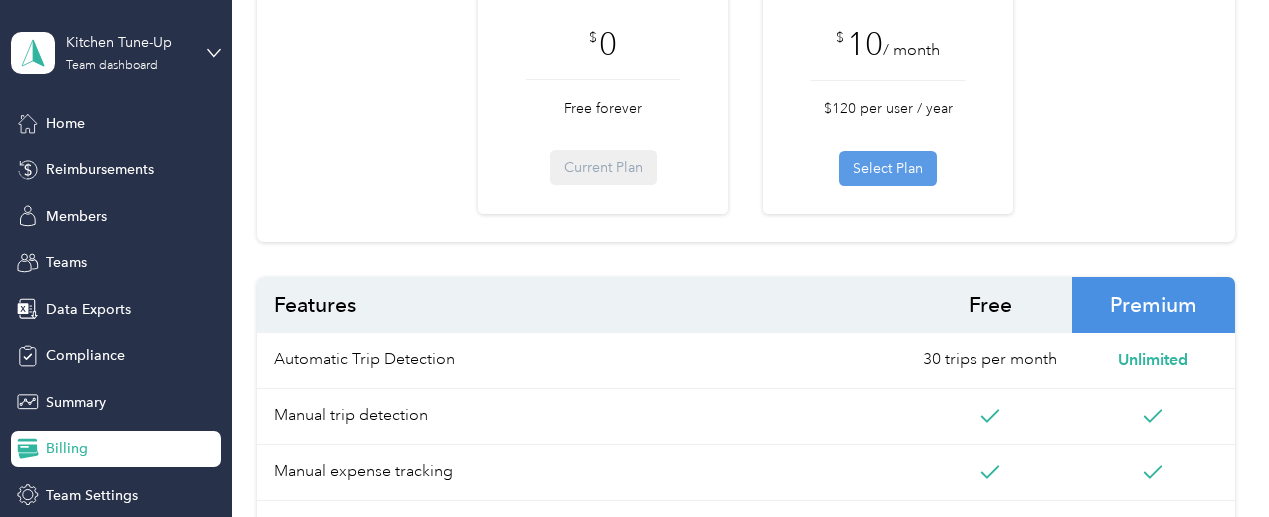 click on "Select Plan" at bounding box center [888, 168] 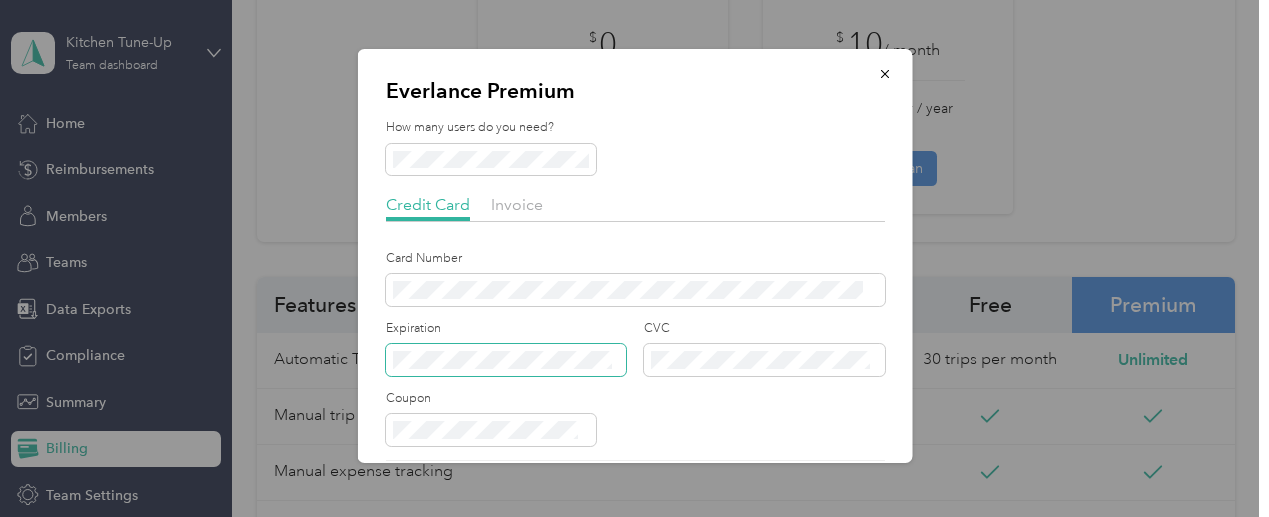 scroll, scrollTop: 0, scrollLeft: 0, axis: both 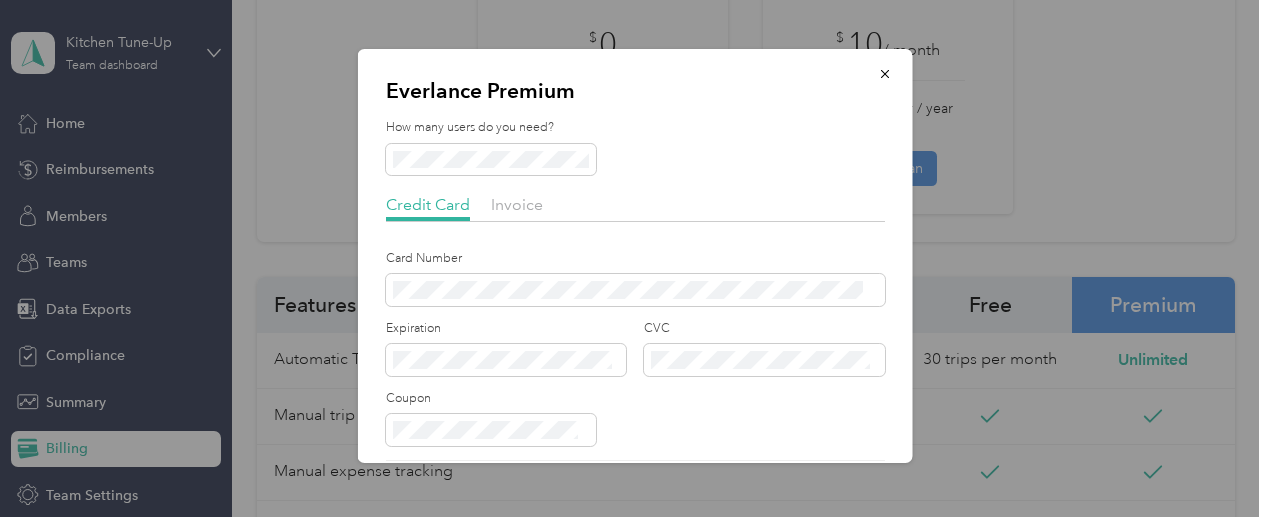 click on "Card Number   Expiration   CVC   Coupon" at bounding box center (634, 348) 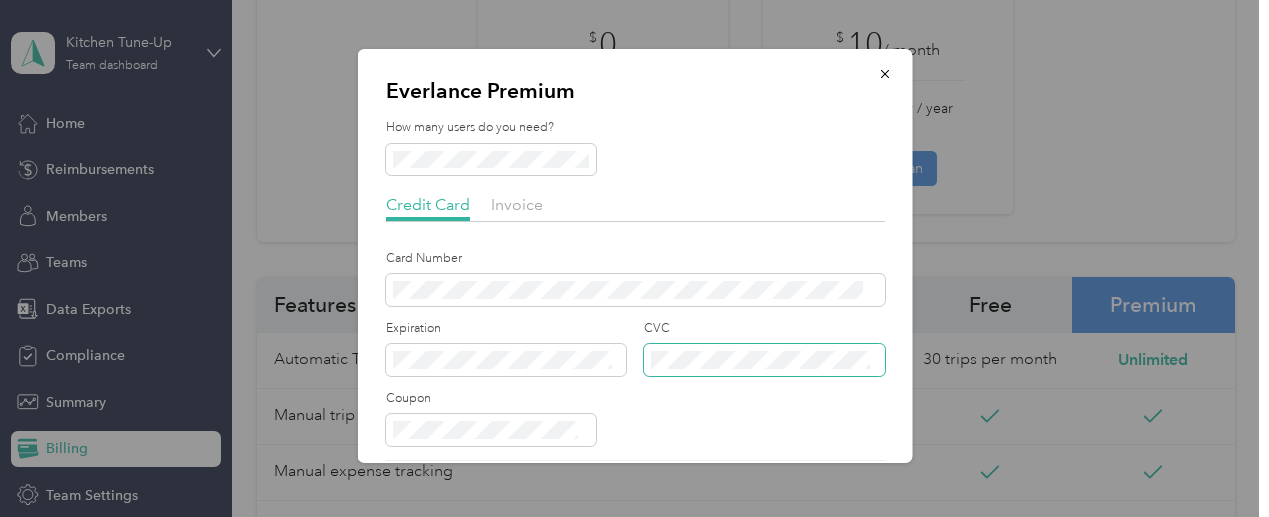 scroll, scrollTop: 63, scrollLeft: 0, axis: vertical 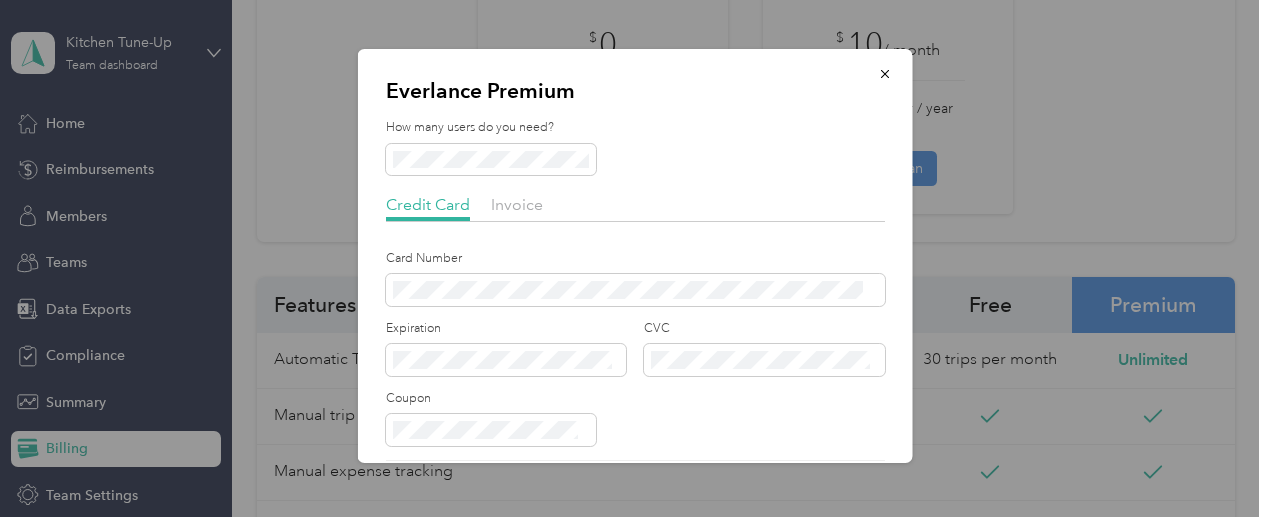click on "Credit Card Invoice" at bounding box center [634, 207] 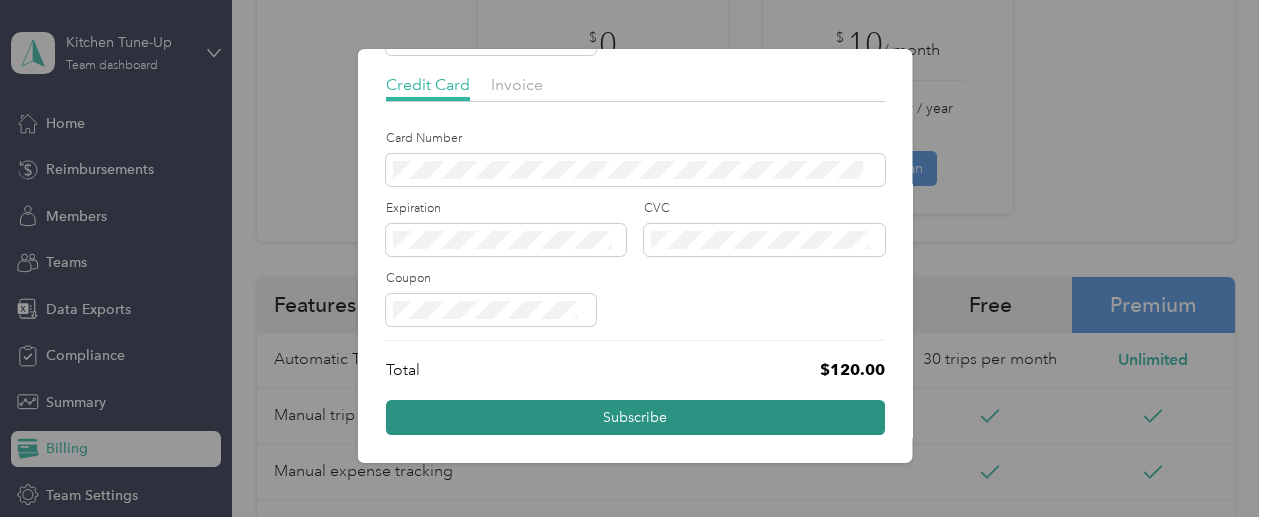 click on "Subscribe" at bounding box center (634, 417) 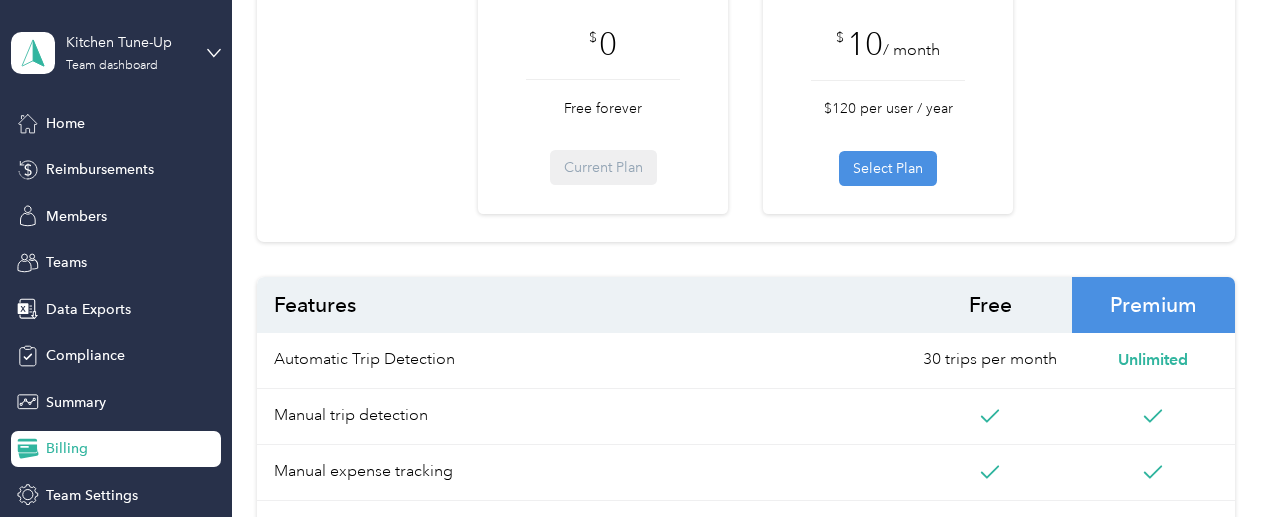 scroll, scrollTop: 0, scrollLeft: 0, axis: both 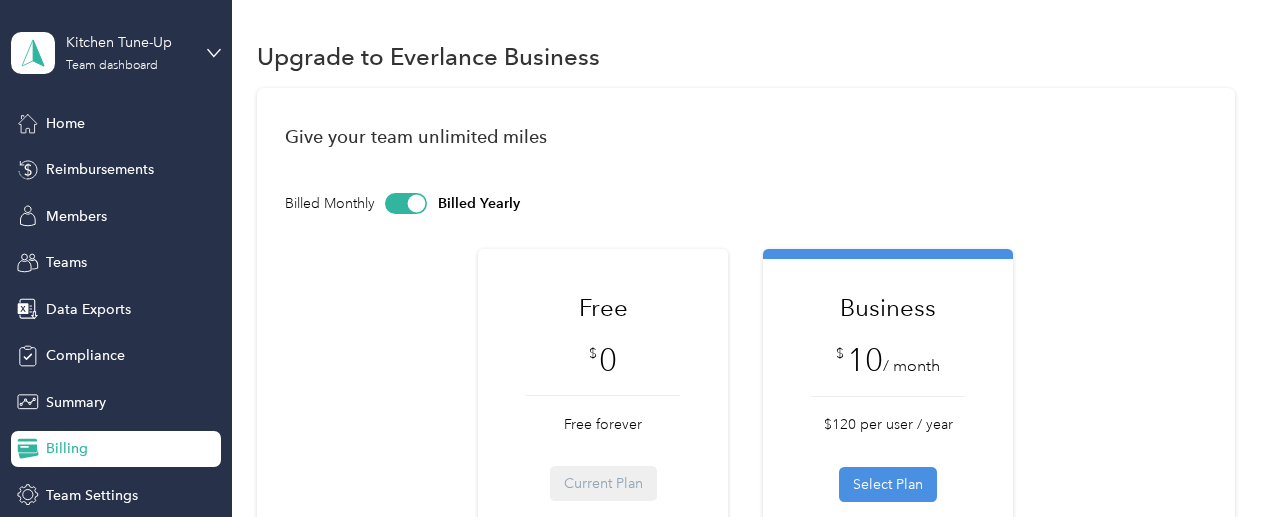 click at bounding box center (417, 203) 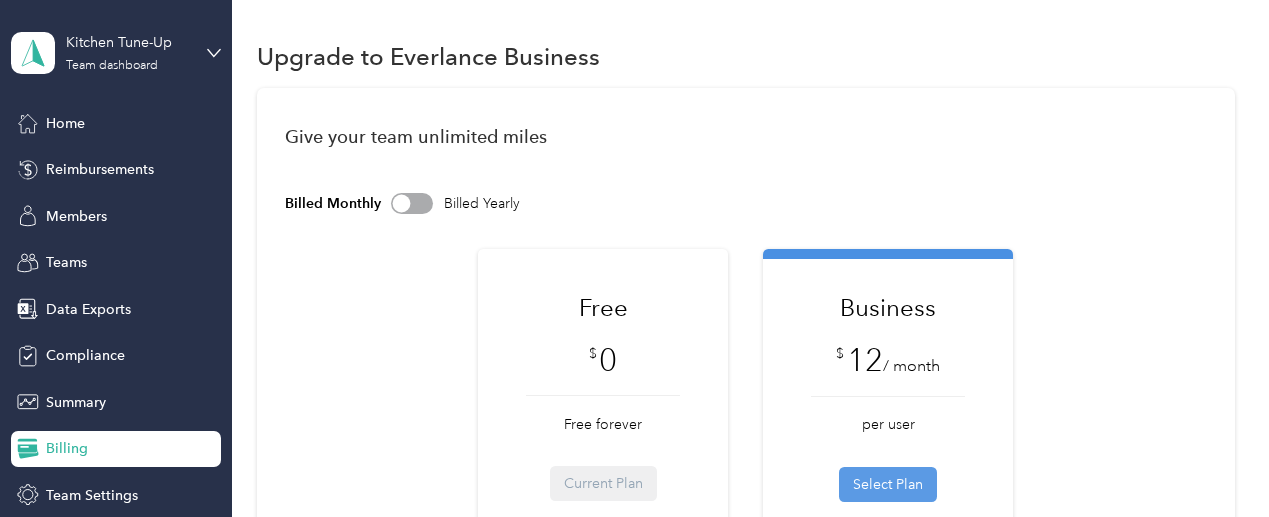 click on "Select Plan" at bounding box center [888, 484] 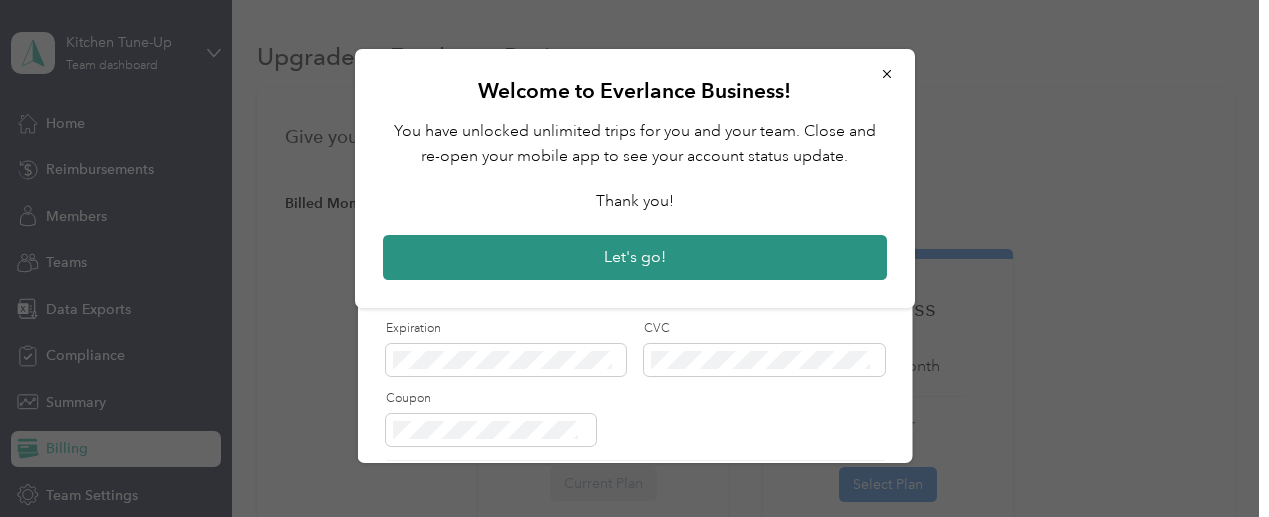 click on "Let's go!" at bounding box center (635, 258) 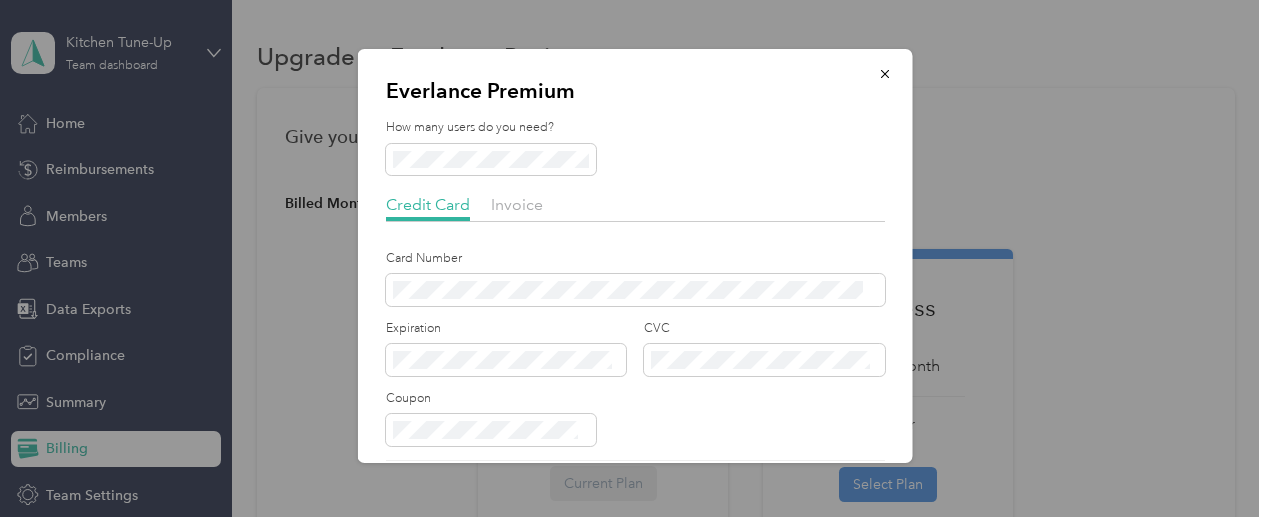 click on "Card Number" at bounding box center (634, 259) 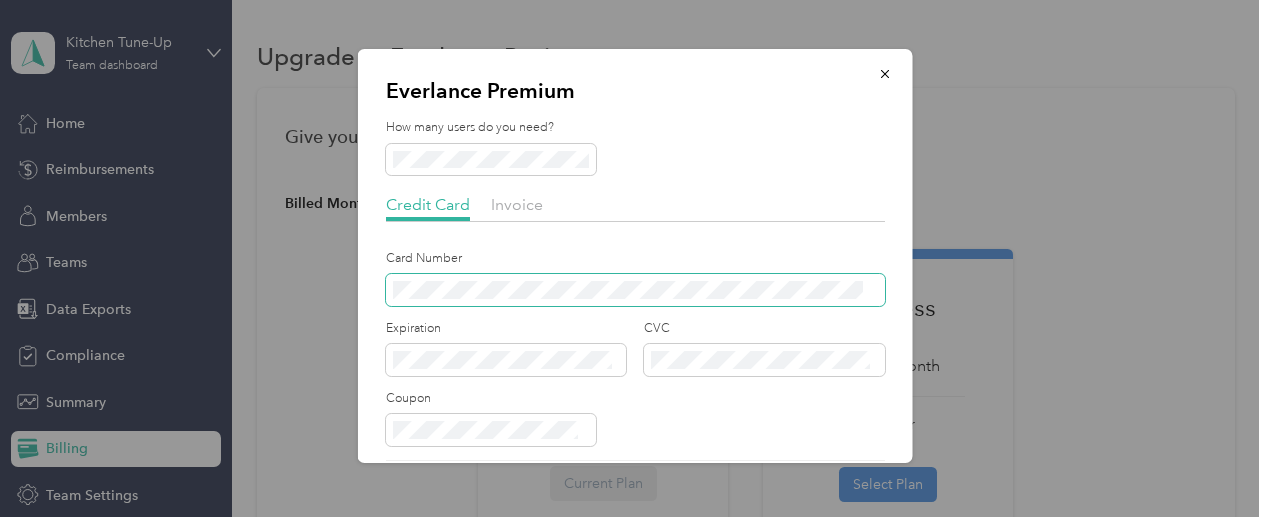click at bounding box center [634, 290] 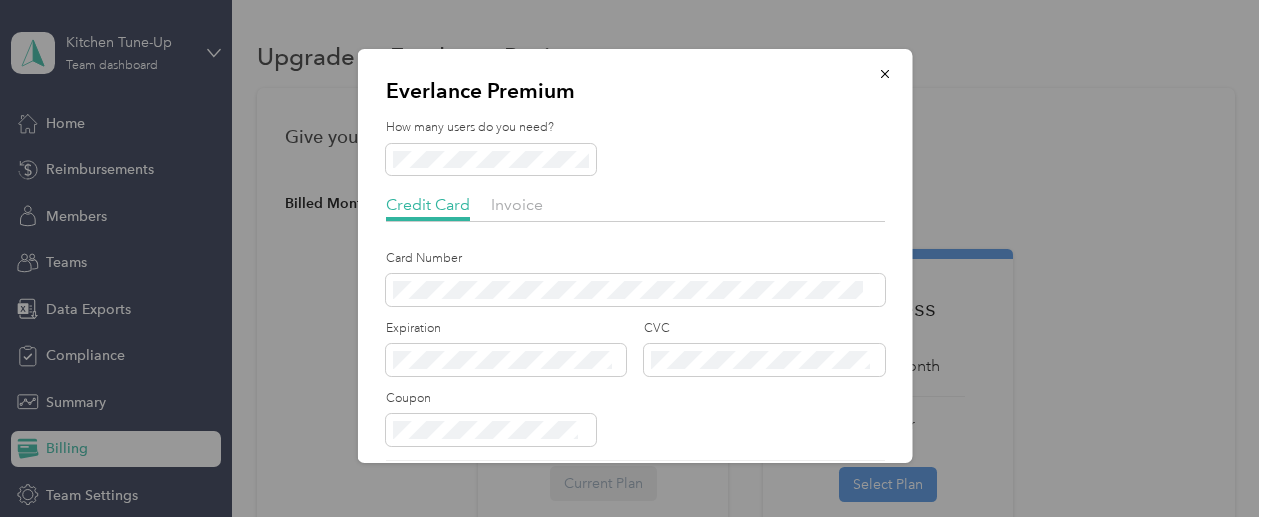 click at bounding box center (634, 160) 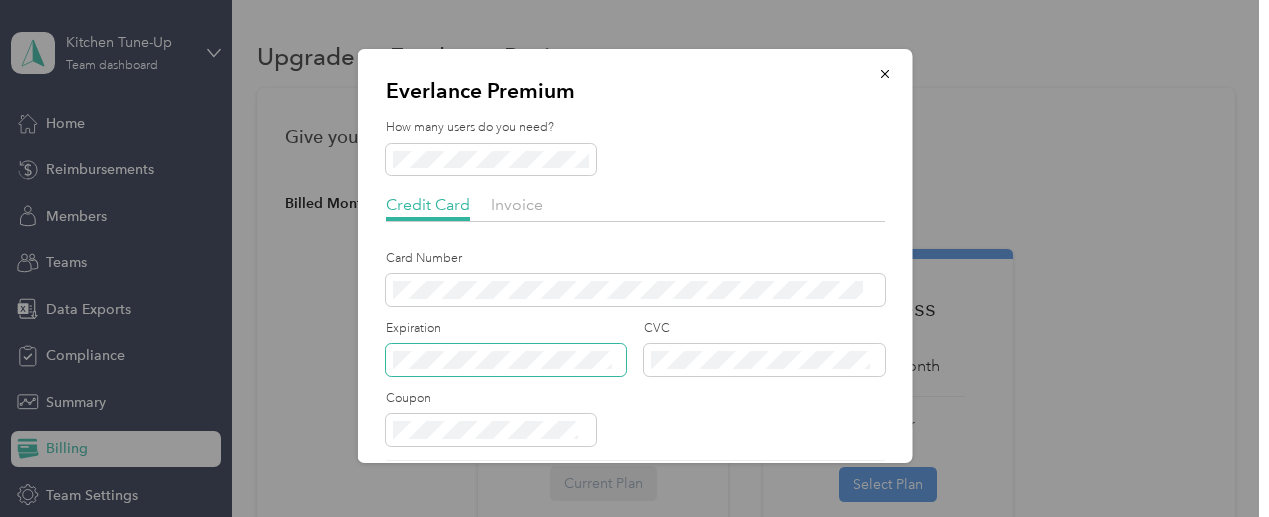 scroll, scrollTop: 63, scrollLeft: 0, axis: vertical 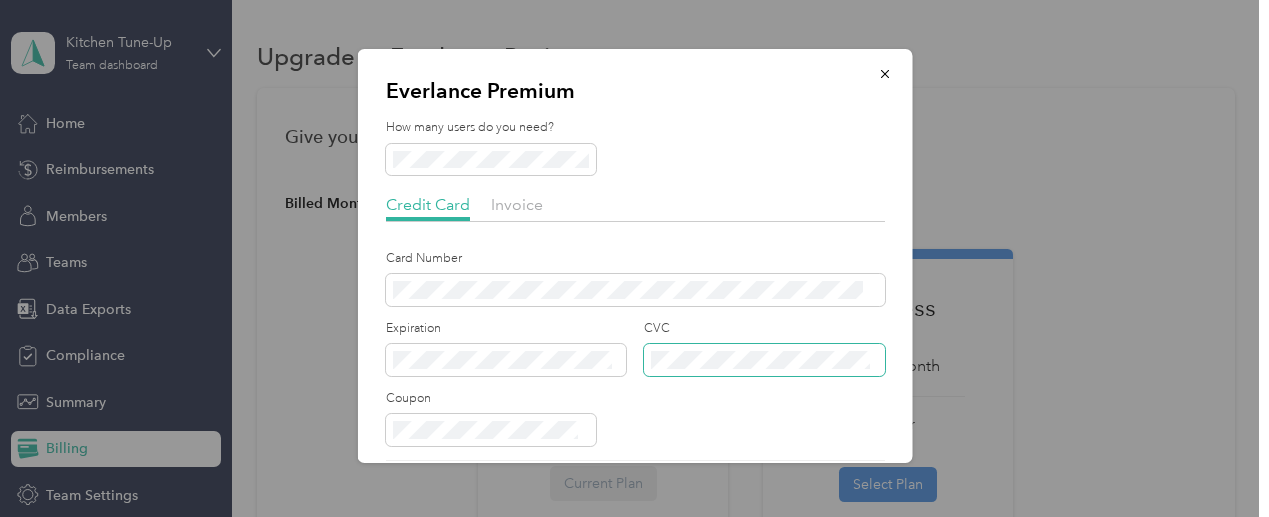 click at bounding box center [763, 360] 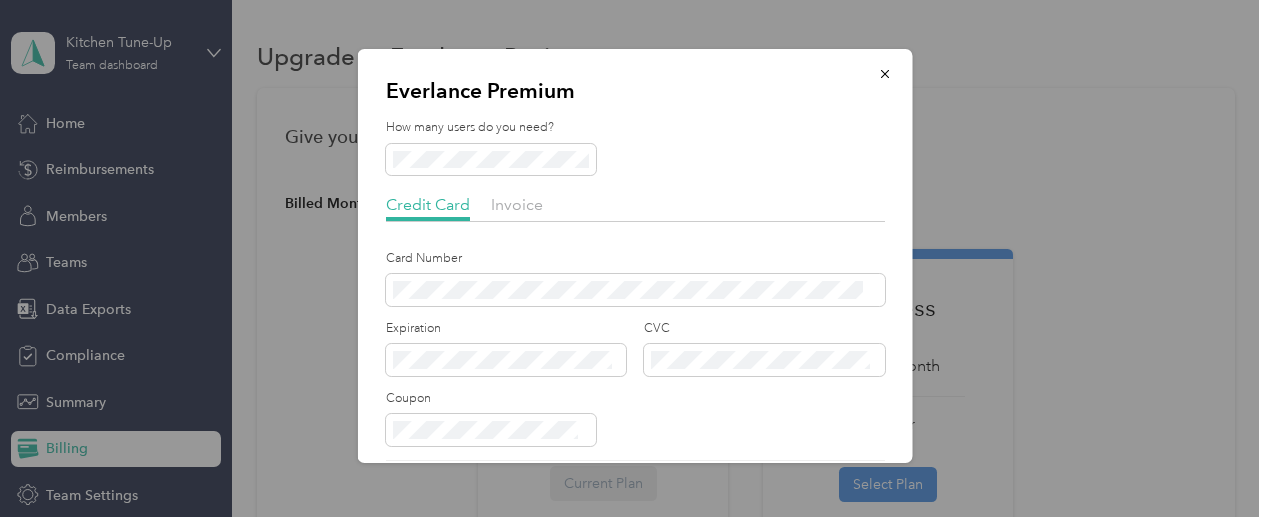 click at bounding box center (634, 160) 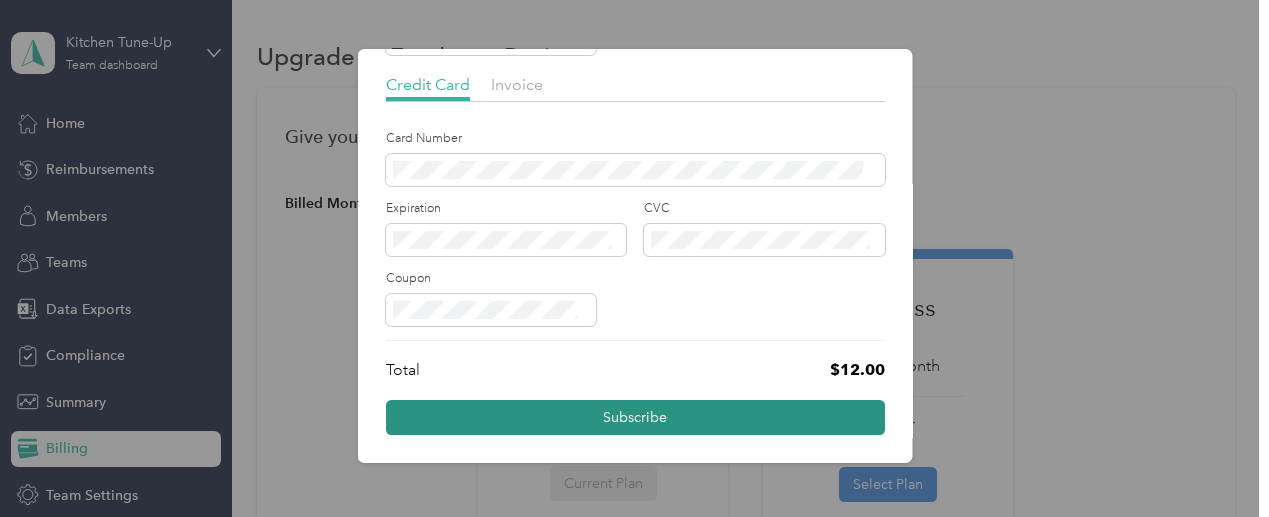 click on "Subscribe" at bounding box center [634, 417] 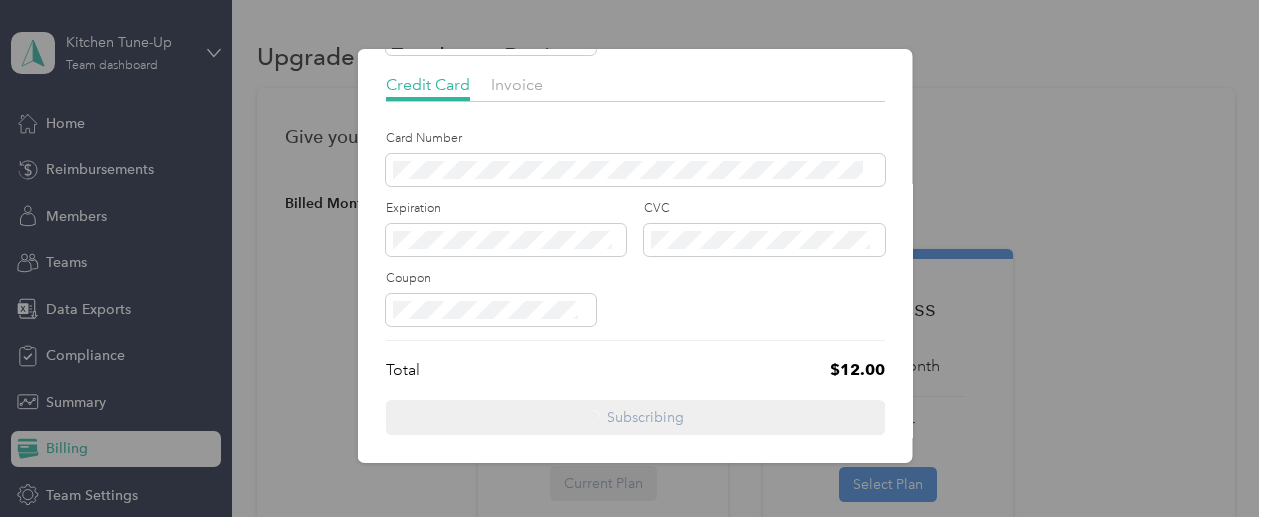 click on "Everlance Premium How many users do you need?   Credit Card Invoice Card Number   Expiration   CVC   Coupon   Total   $12.00 Subscribing" at bounding box center (912, 259) 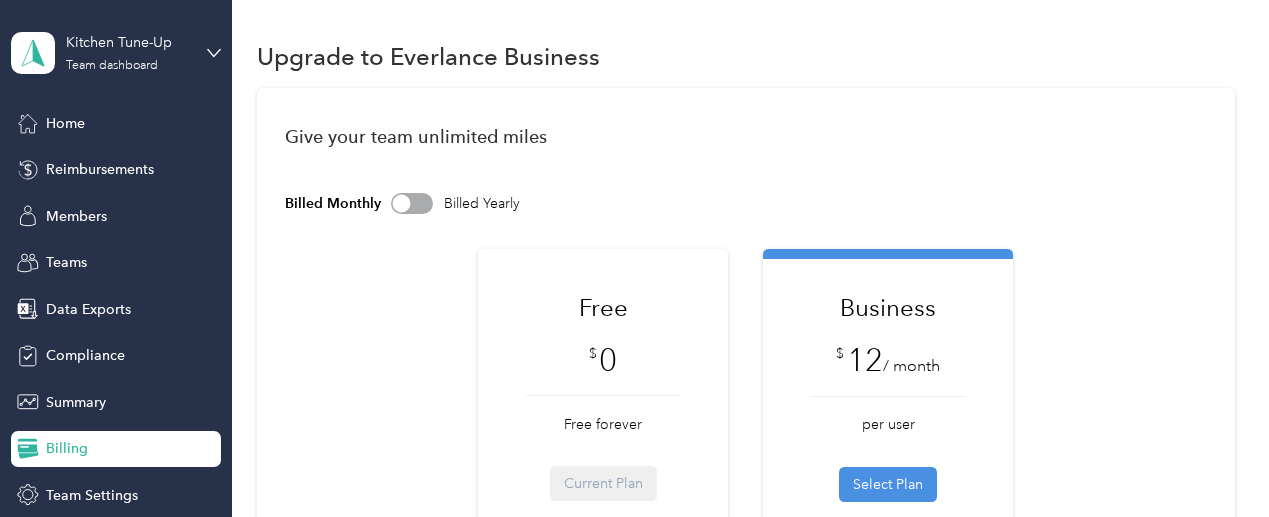 scroll, scrollTop: 0, scrollLeft: 0, axis: both 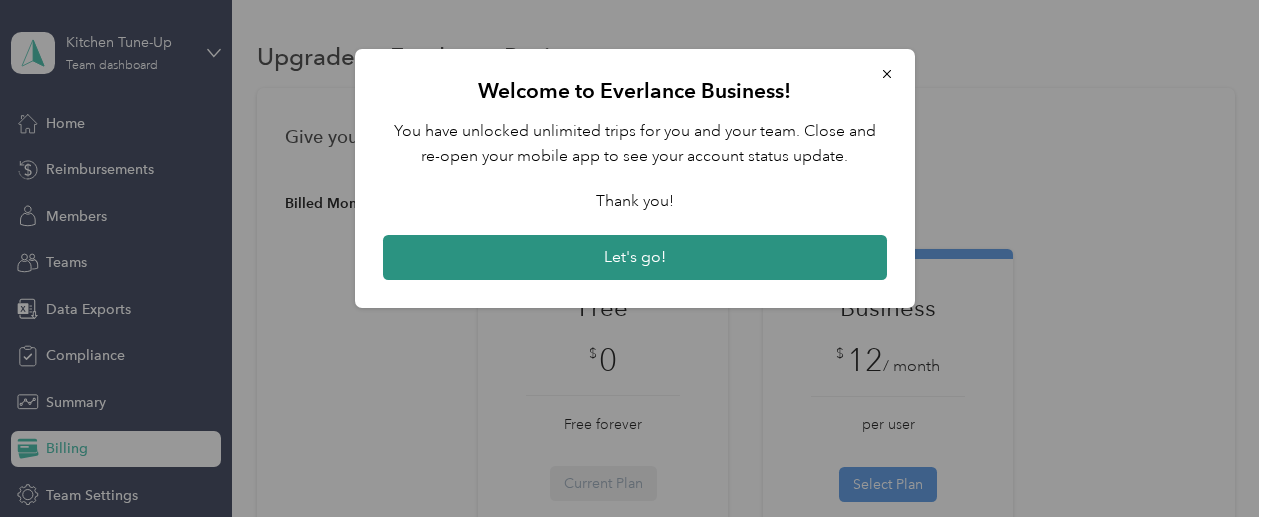 click on "Let's go!" at bounding box center (635, 258) 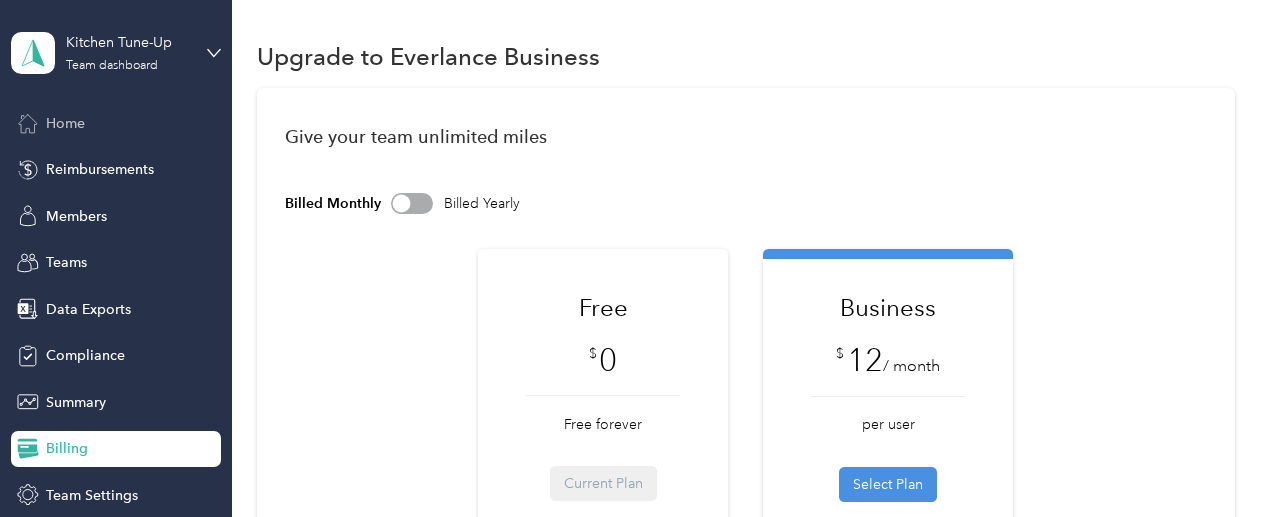 click on "Home" at bounding box center [65, 123] 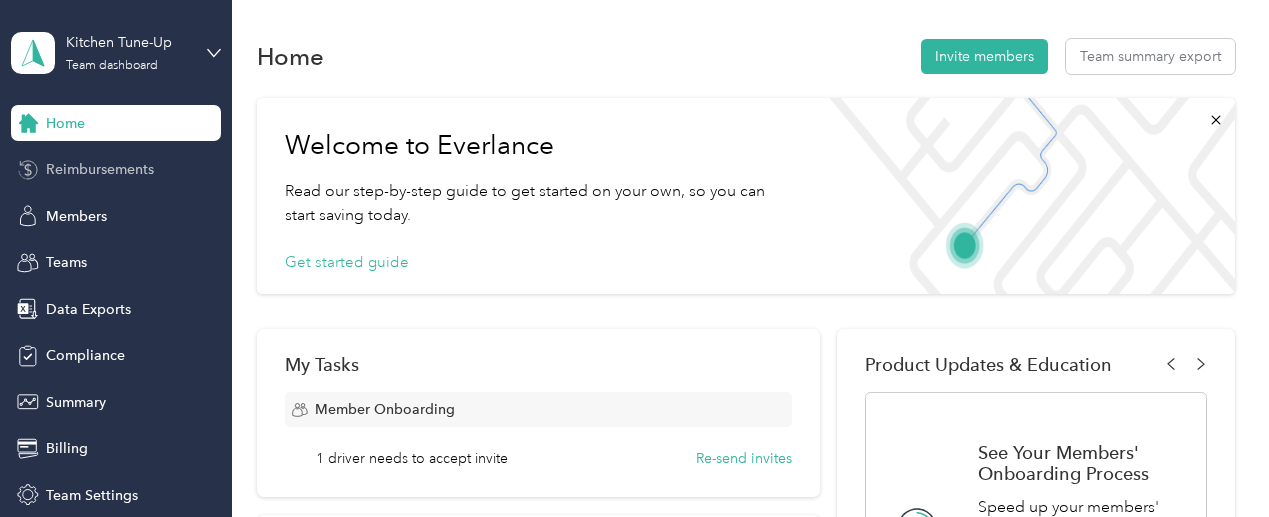 click on "Reimbursements" at bounding box center (100, 169) 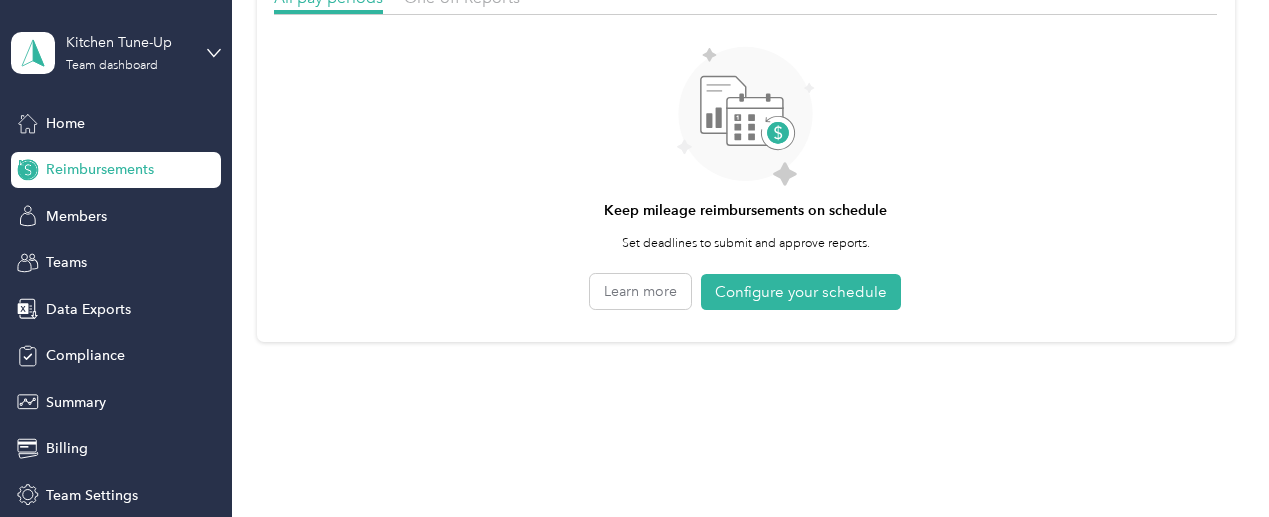 scroll, scrollTop: 167, scrollLeft: 0, axis: vertical 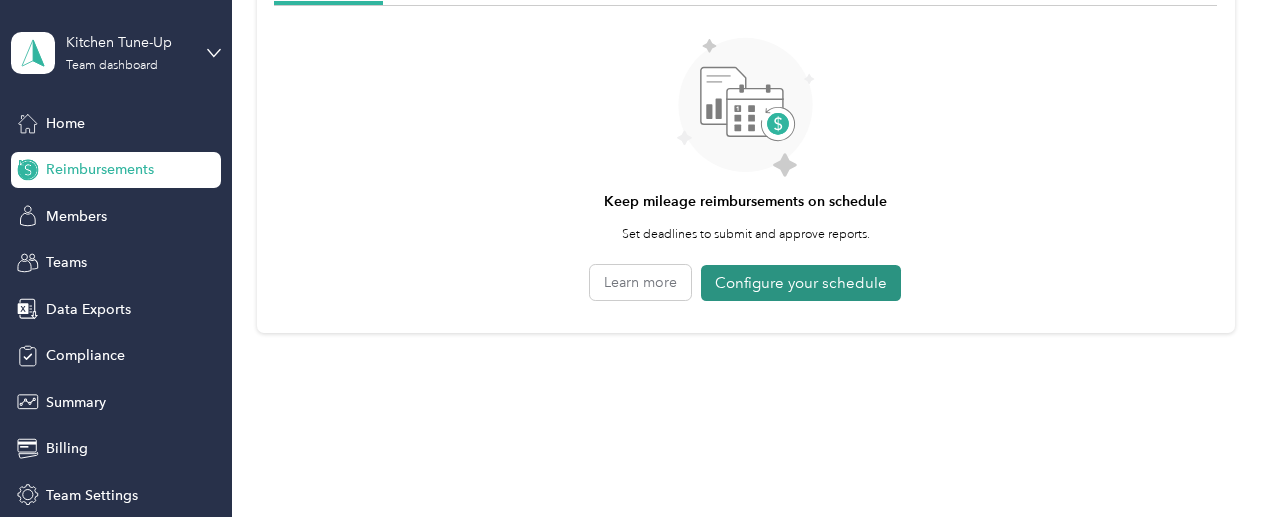 click on "Configure your schedule" at bounding box center (801, 283) 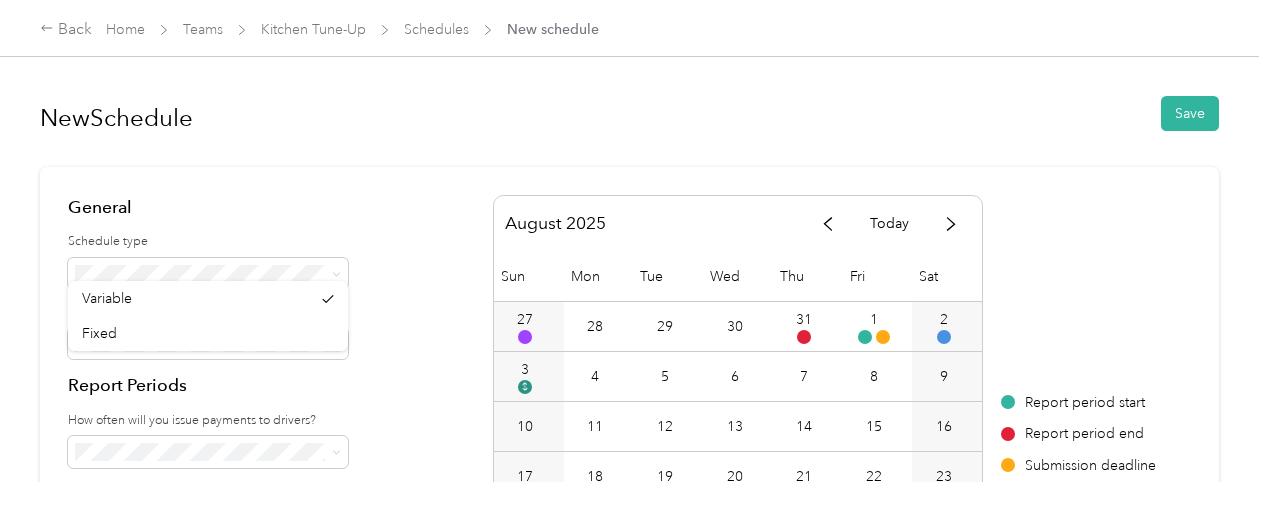 click on "General Schedule type   Reimbursement schedule name   *" at bounding box center (208, 277) 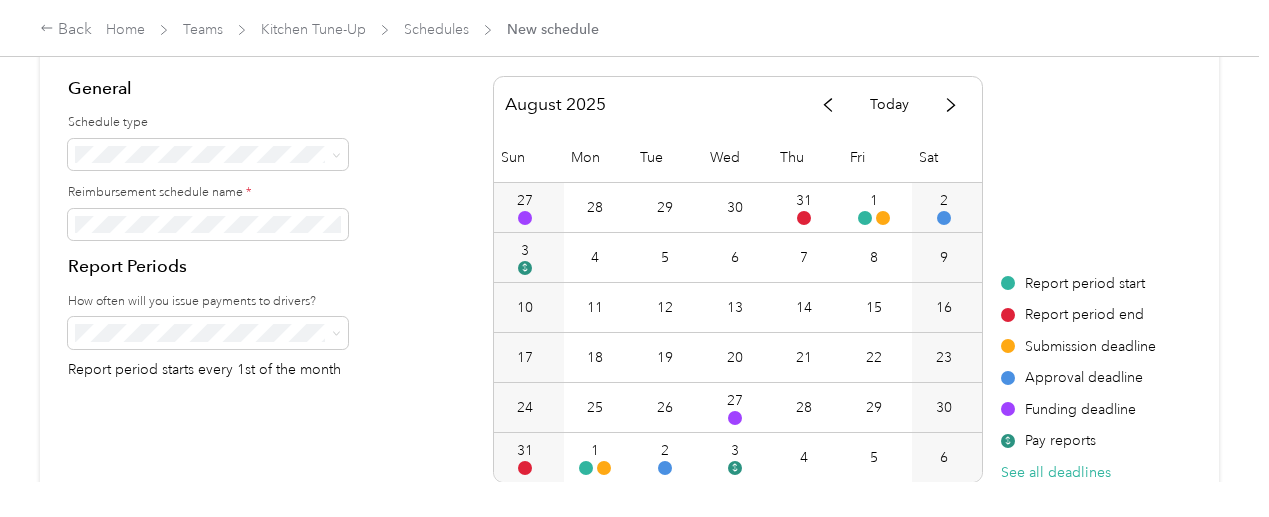scroll, scrollTop: 127, scrollLeft: 0, axis: vertical 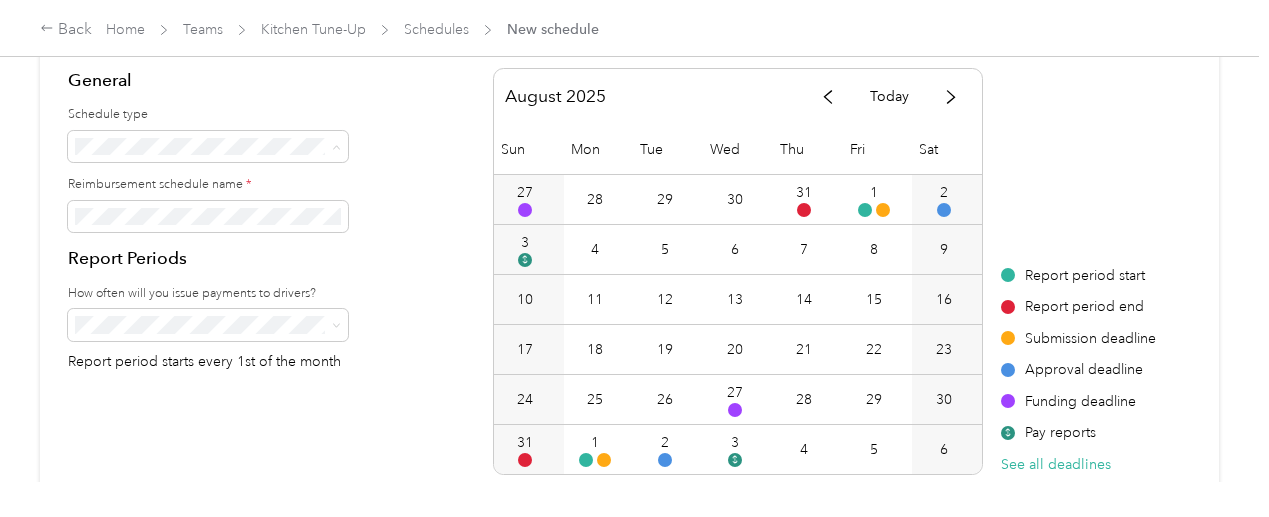 click on "Fixed" at bounding box center (208, 216) 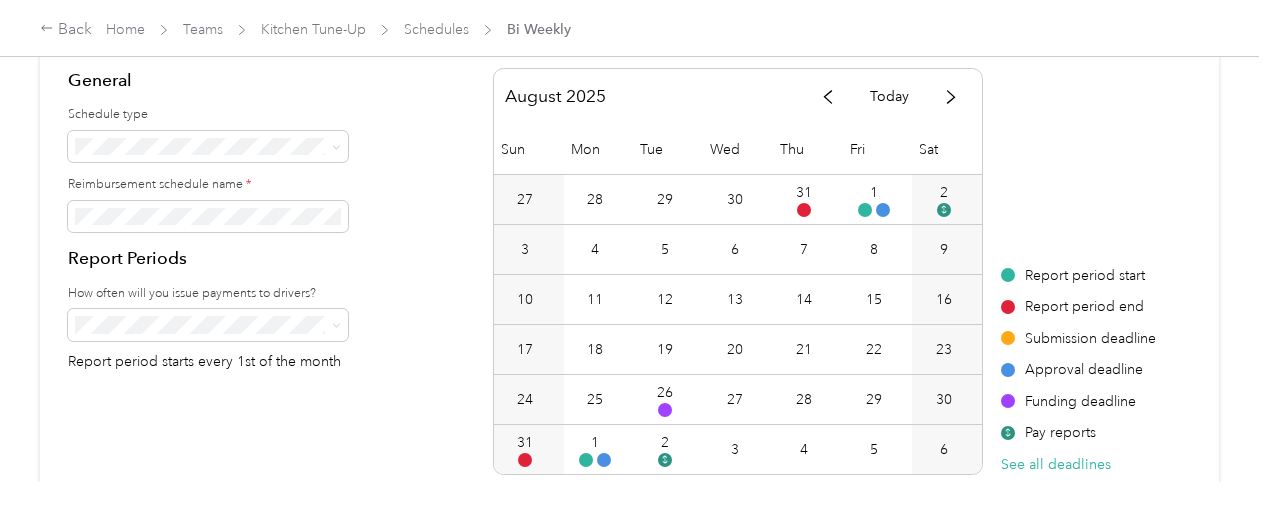 click on "How often will you issue payments to drivers?   Report period starts every 1st of the month" at bounding box center [208, 327] 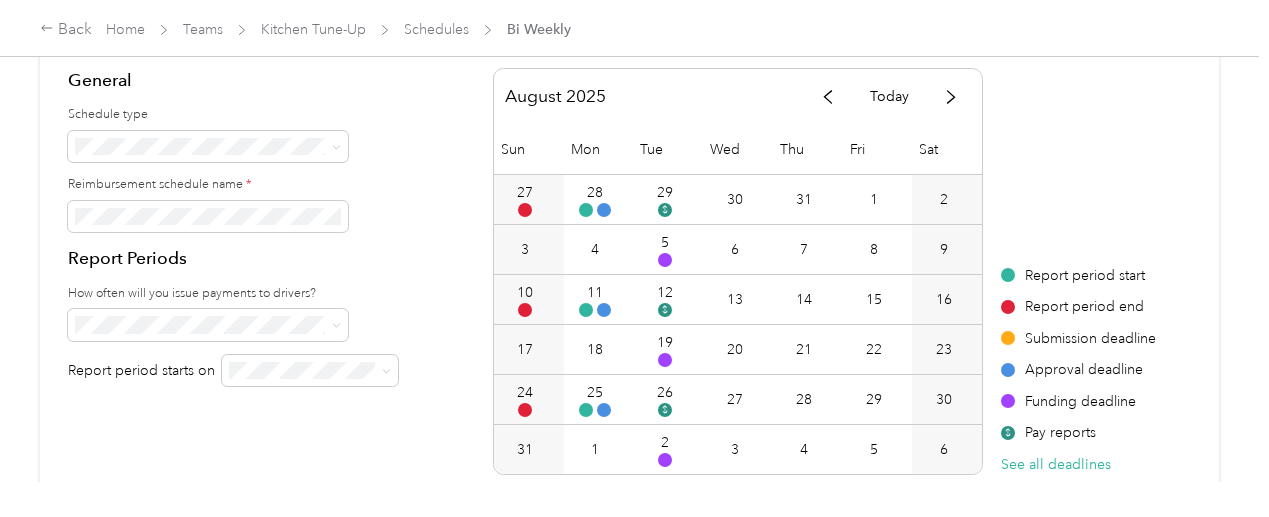 click on "General Schedule type   Reimbursement schedule name   * Report Periods How often will you issue payments to drivers?   Report period starts on" at bounding box center (233, 271) 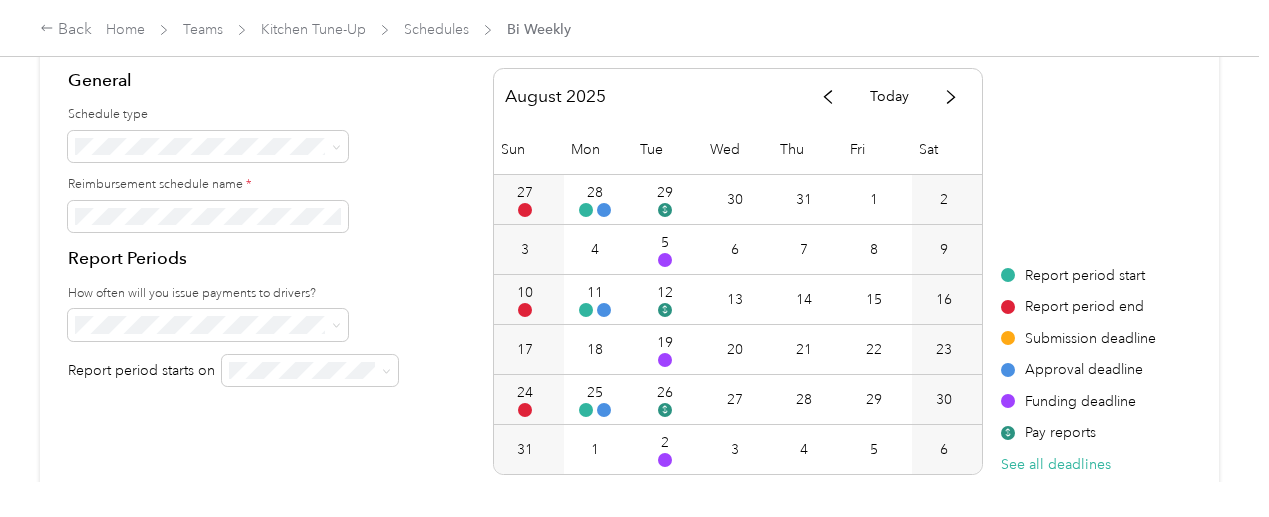 click on "General Schedule type   Reimbursement schedule name   * Report Periods How often will you issue payments to drivers?   Report period starts on  August 2025 Today Sun Mon Tue Wed Thu Fri Sat 27 28 29 $ 30 31 1 2 3 4 5 6 7 8 9 10 11 12 $ 13 14 15 16 17 18 19 20 21 22 23 24 25 26 $ 27 28 29 30 31 1 2 3 4 5 6  Report period start  Report period end  Submission deadline  Approval deadline  Funding deadline $  Pay reports See all deadlines  Report period start  Report period end  Submission deadline  Approval deadline  Funding deadline $  Pay reports See all deadlines" at bounding box center [629, 271] 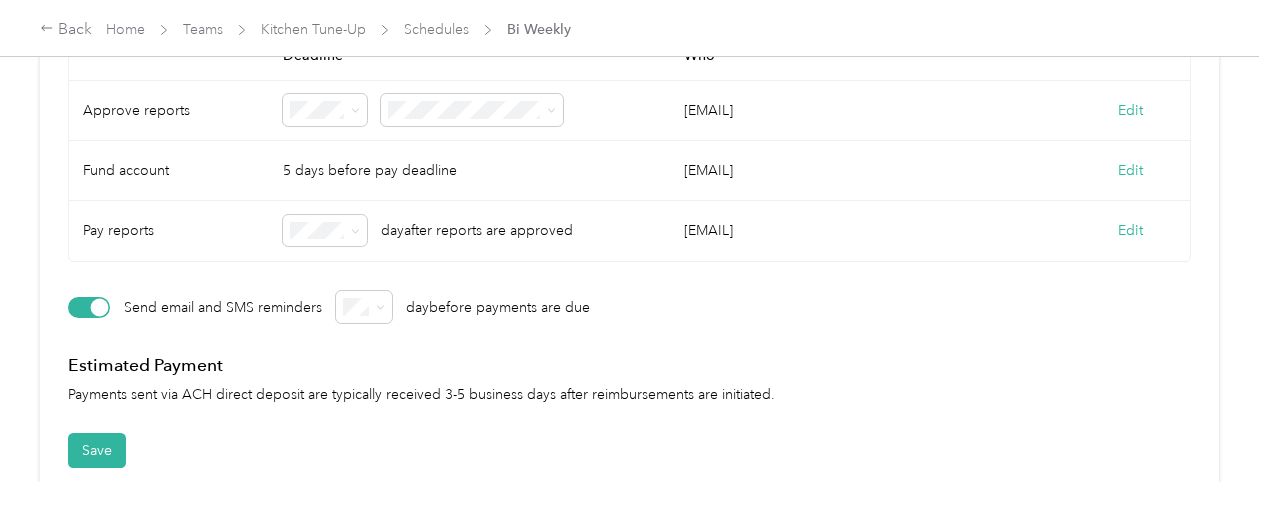 scroll, scrollTop: 720, scrollLeft: 0, axis: vertical 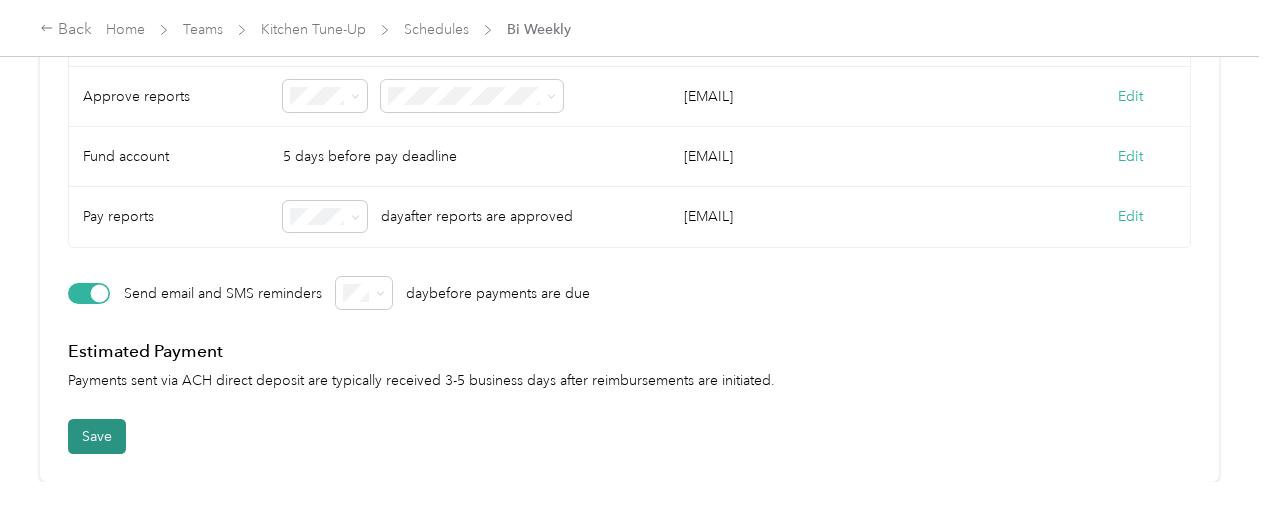 click on "Save" at bounding box center [97, 436] 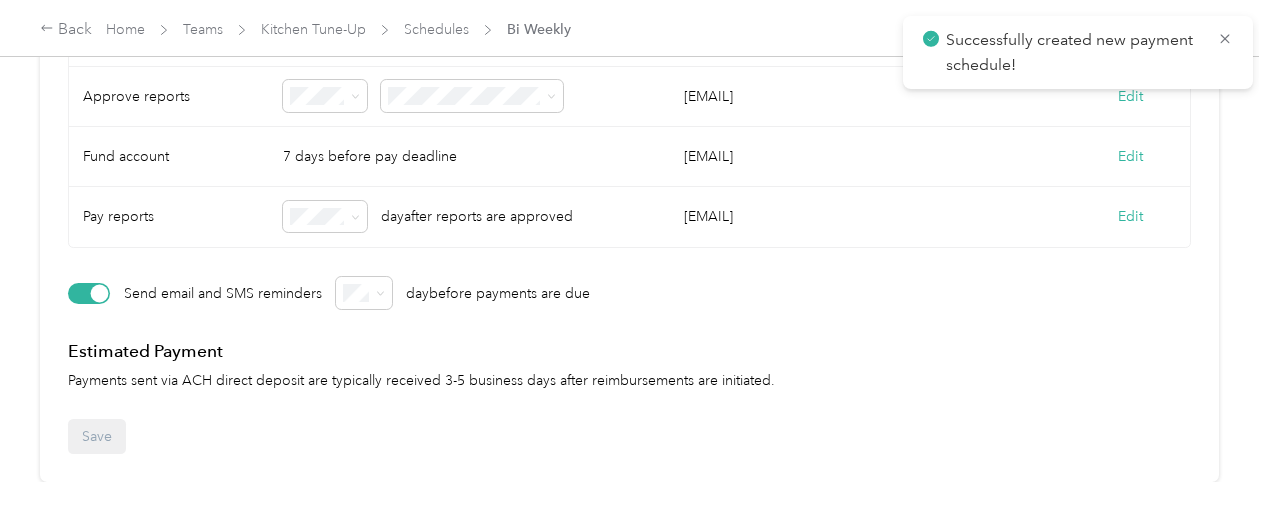scroll, scrollTop: 0, scrollLeft: 0, axis: both 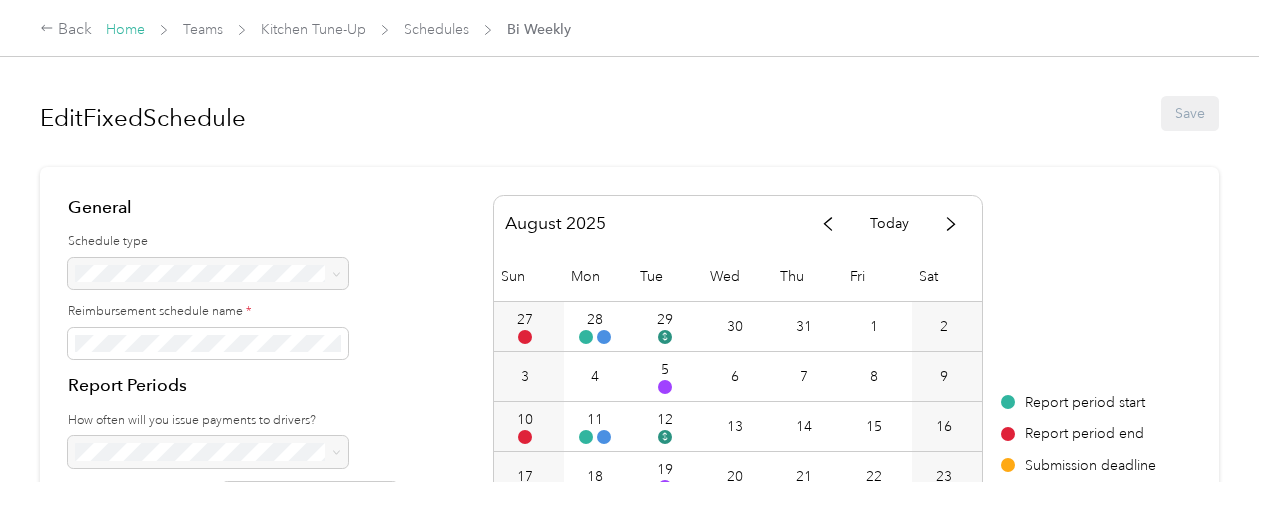 click on "Home" at bounding box center [125, 29] 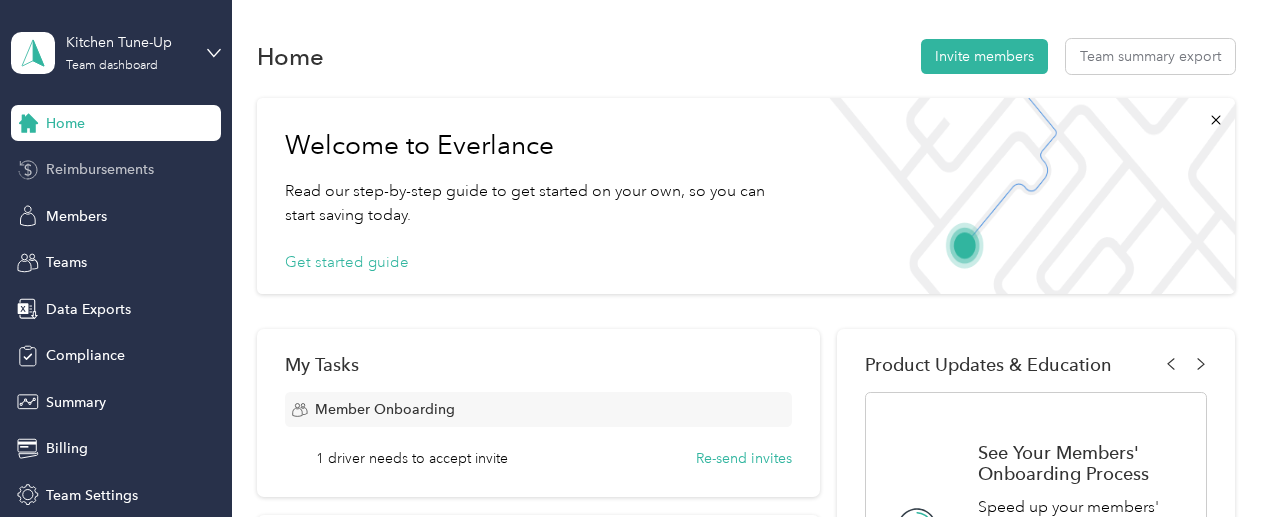 click on "Reimbursements" at bounding box center (100, 169) 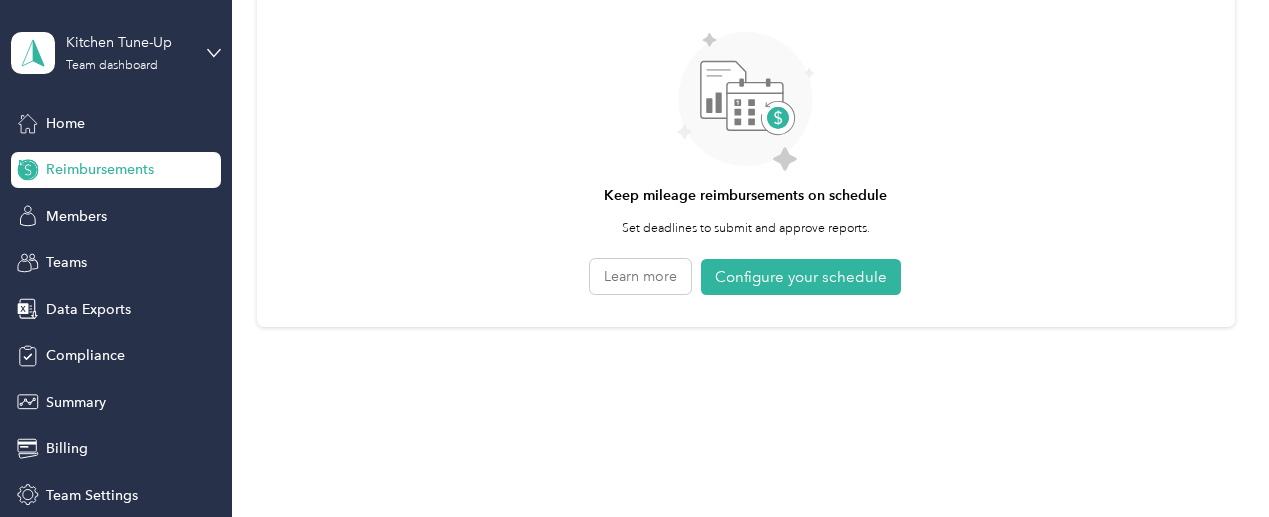 scroll, scrollTop: 189, scrollLeft: 0, axis: vertical 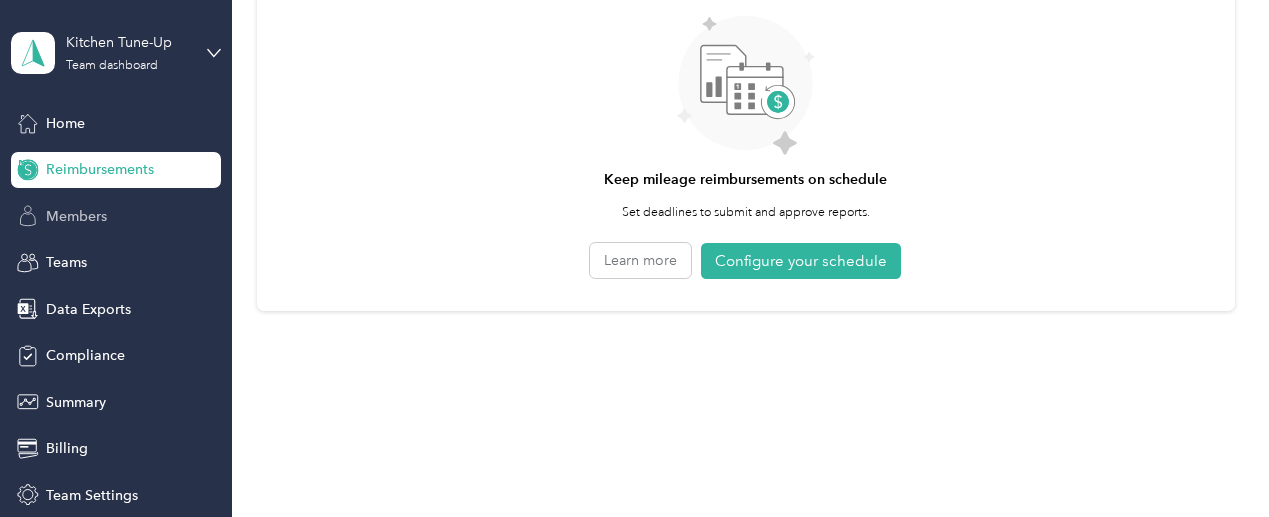 click on "Members" at bounding box center (116, 216) 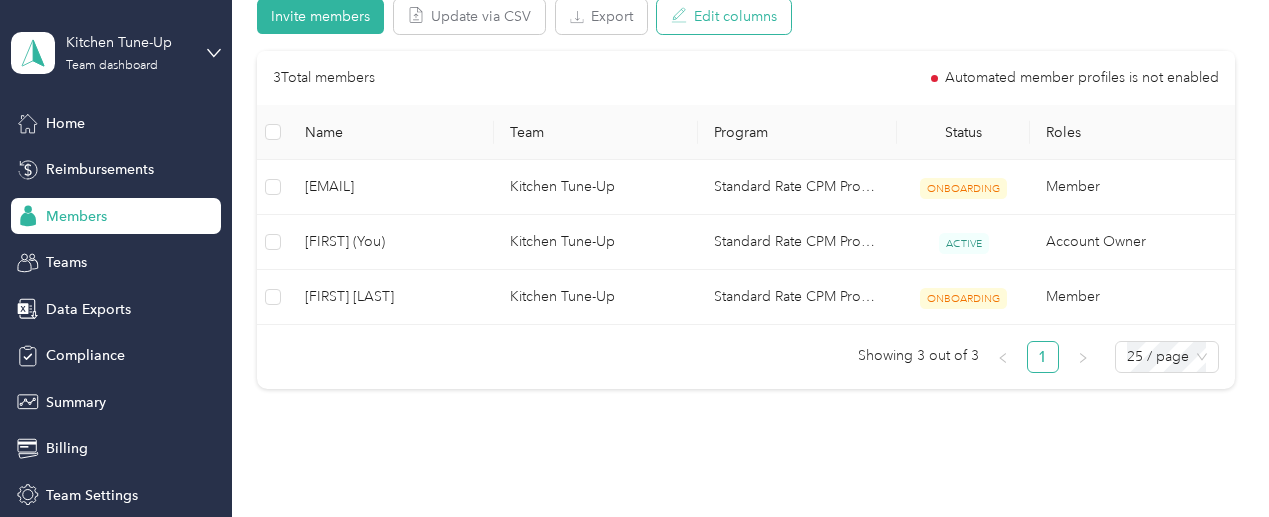 scroll, scrollTop: 422, scrollLeft: 0, axis: vertical 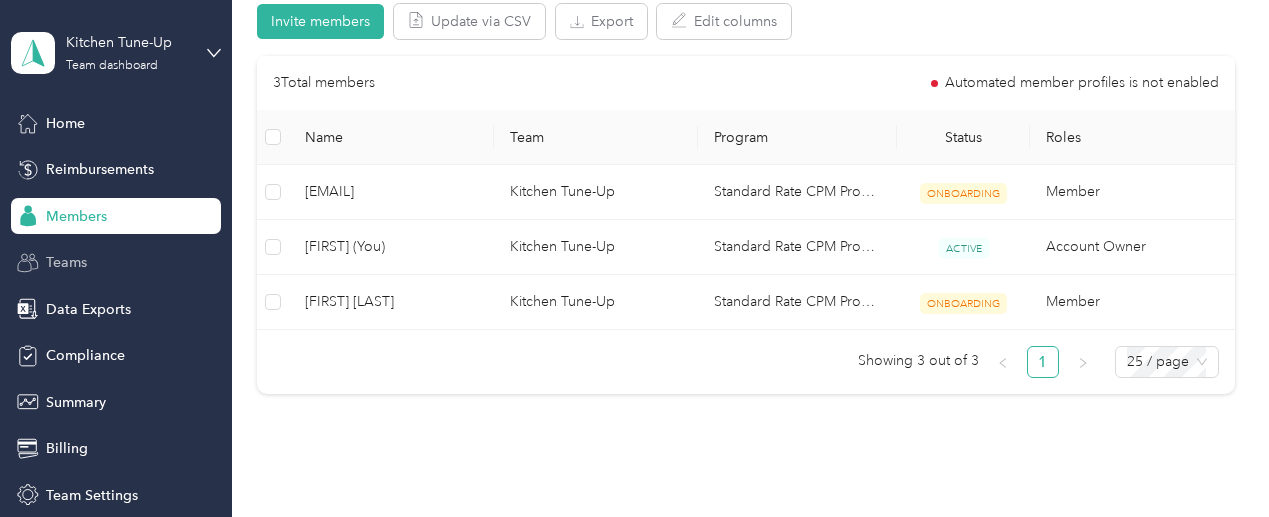 click on "Teams" at bounding box center [116, 263] 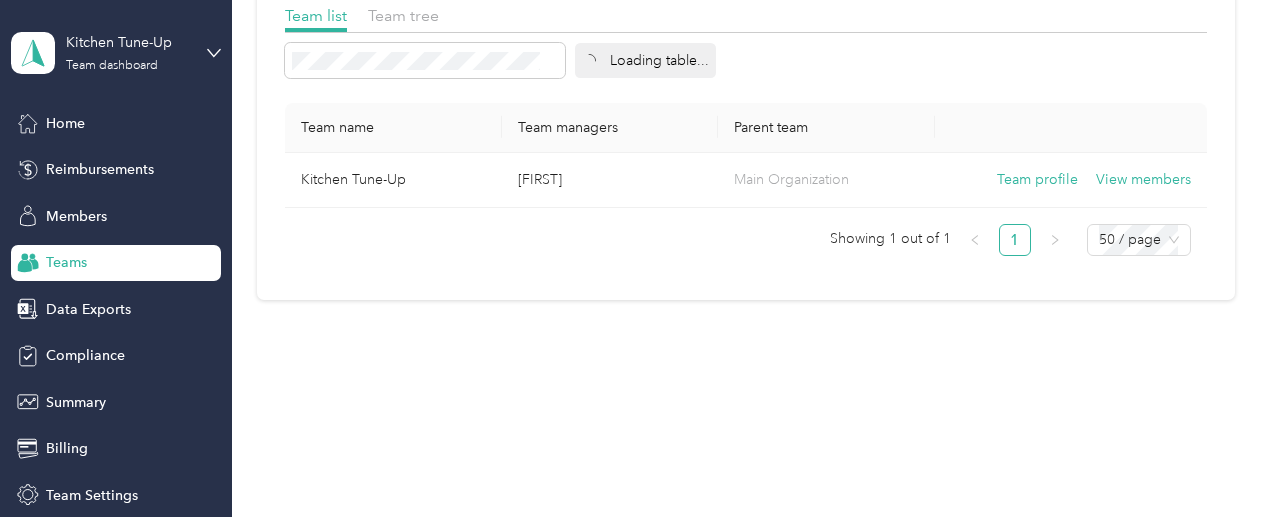 scroll, scrollTop: 154, scrollLeft: 0, axis: vertical 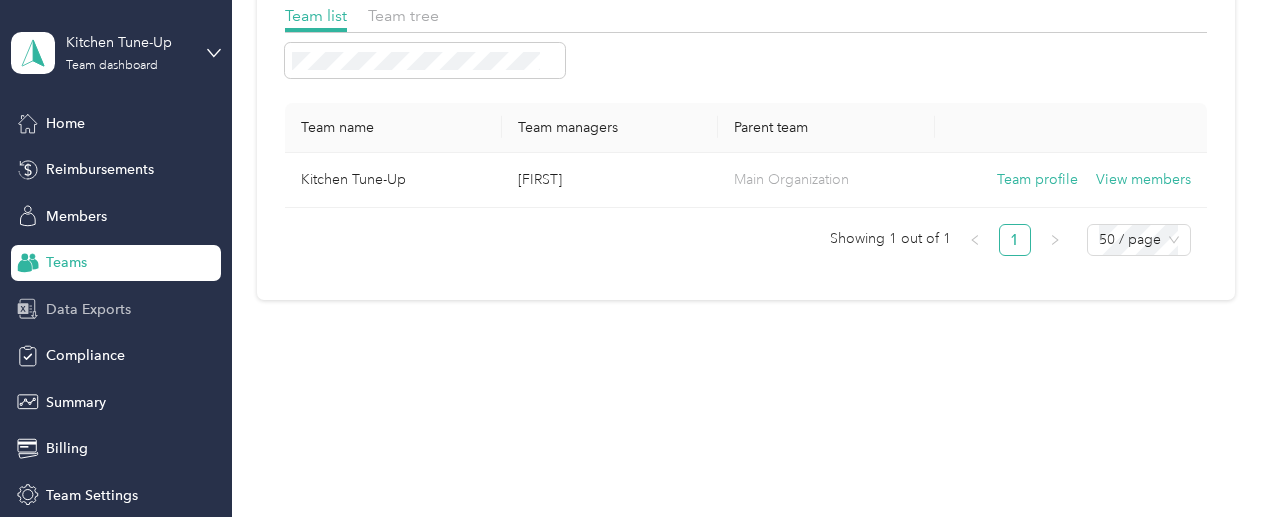 click on "Data Exports" at bounding box center [88, 309] 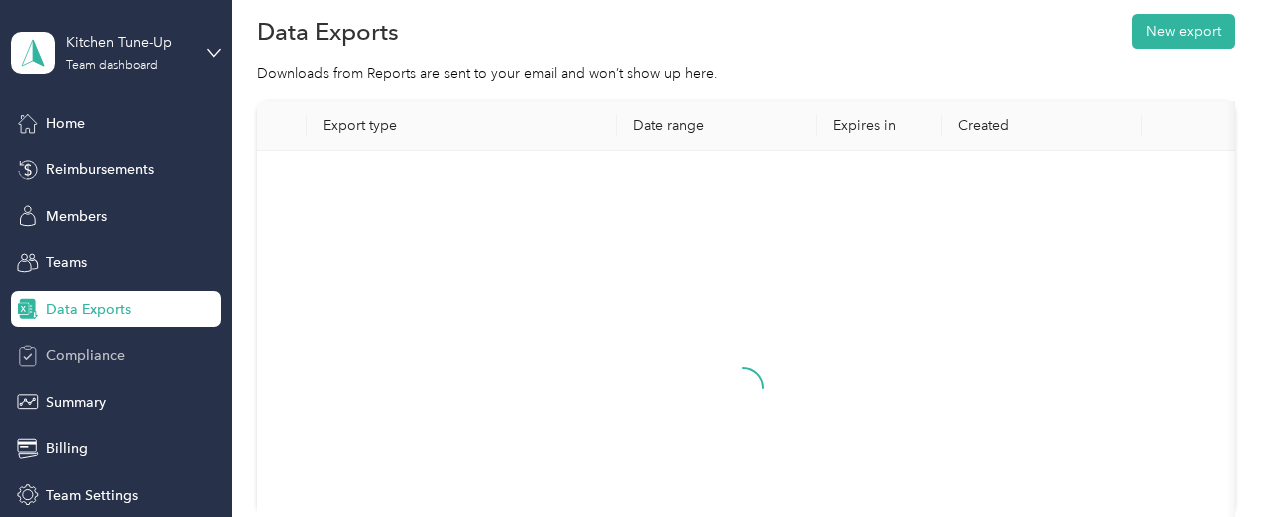scroll, scrollTop: 299, scrollLeft: 0, axis: vertical 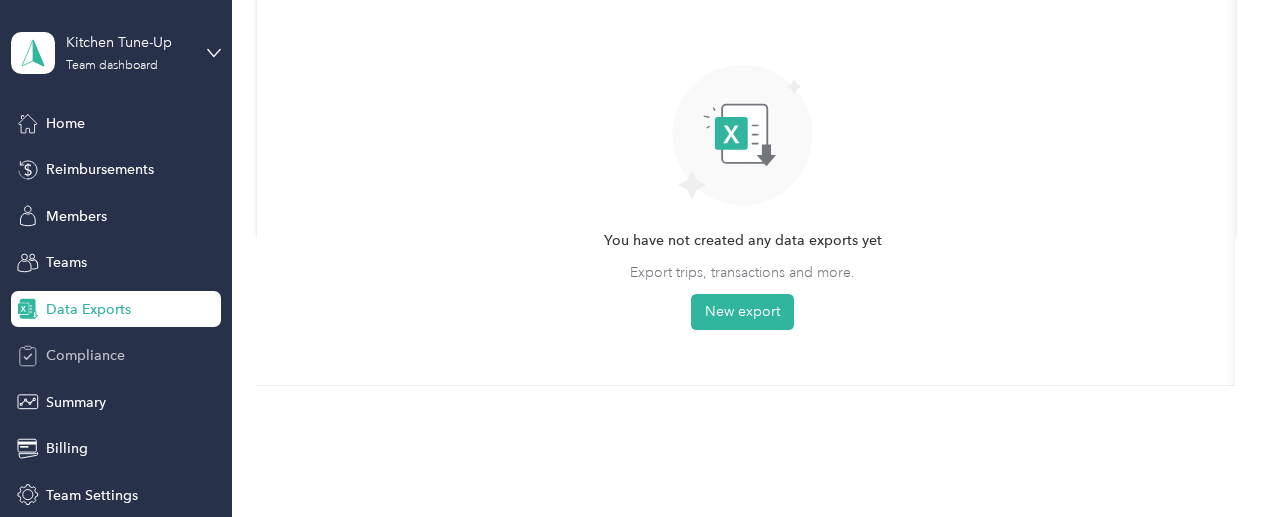 click on "Compliance" at bounding box center (116, 356) 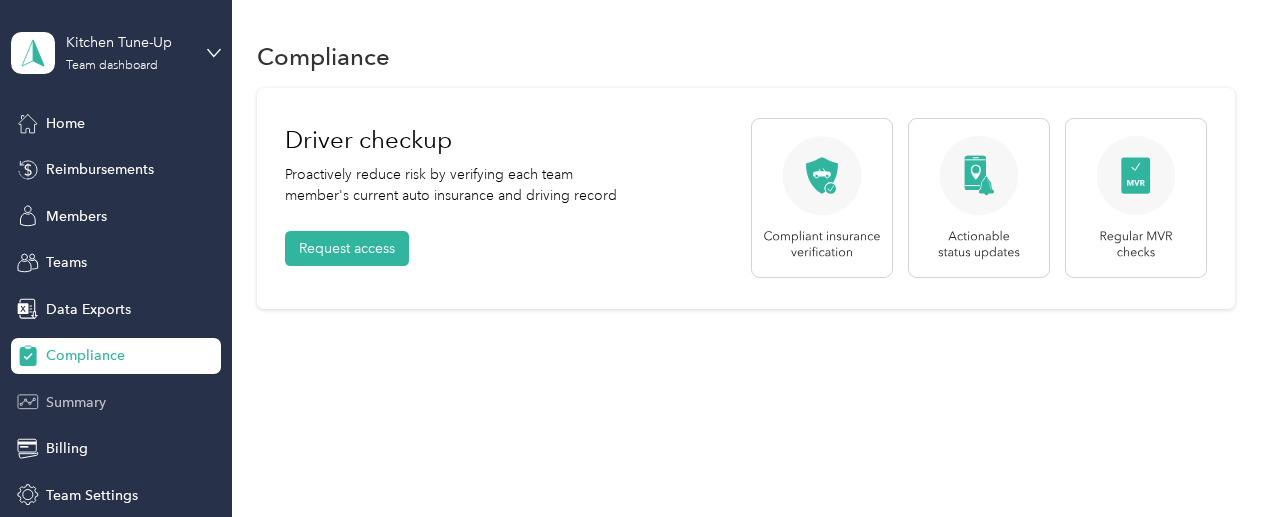 scroll, scrollTop: 0, scrollLeft: 0, axis: both 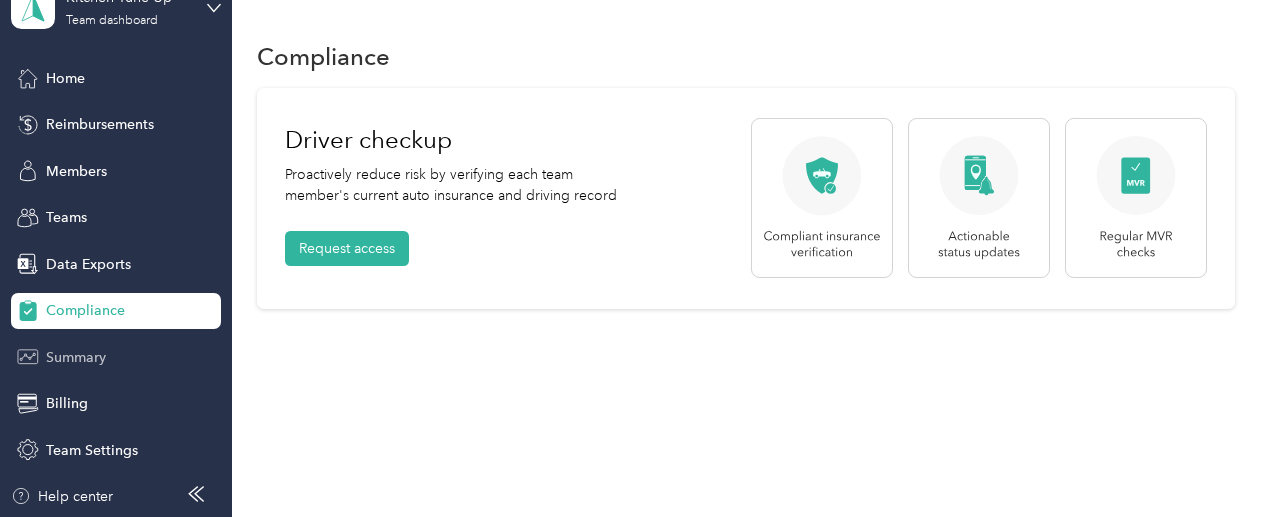 click on "Summary" at bounding box center (76, 357) 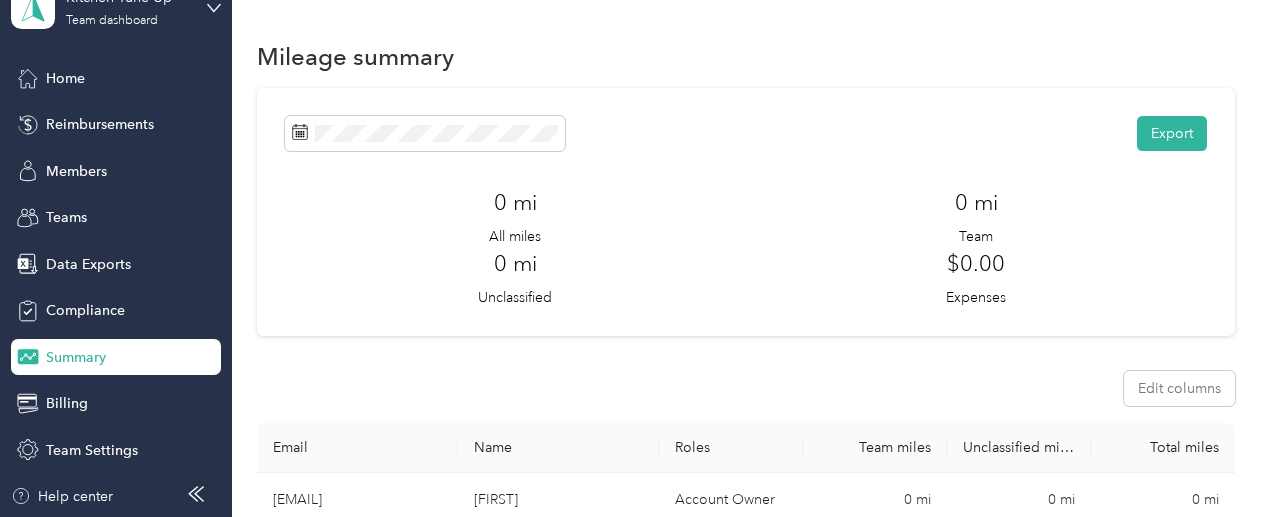scroll, scrollTop: 252, scrollLeft: 0, axis: vertical 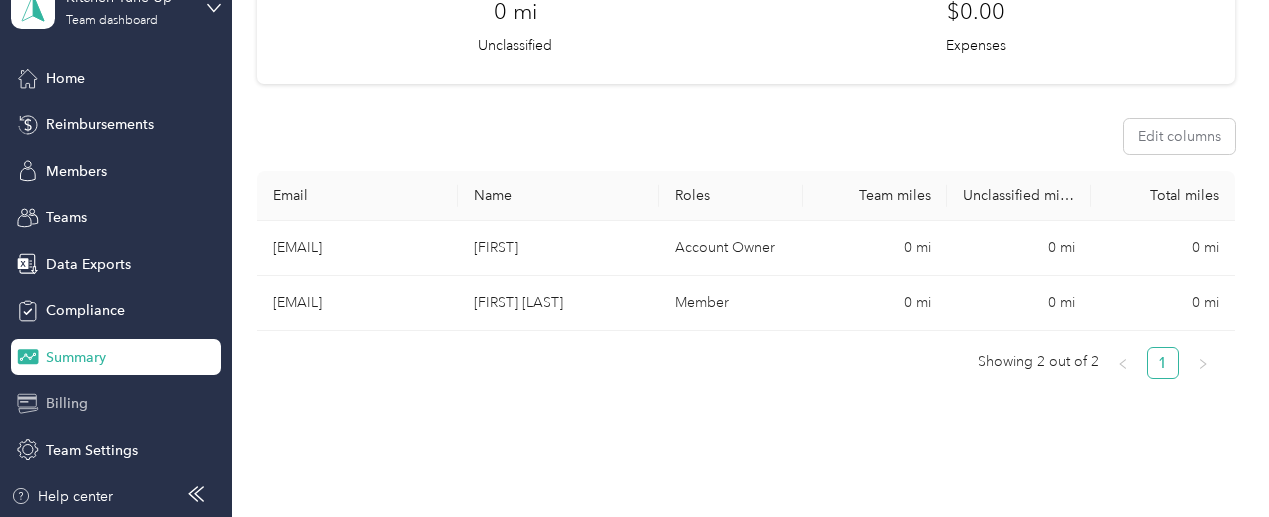 click on "Billing" at bounding box center [116, 404] 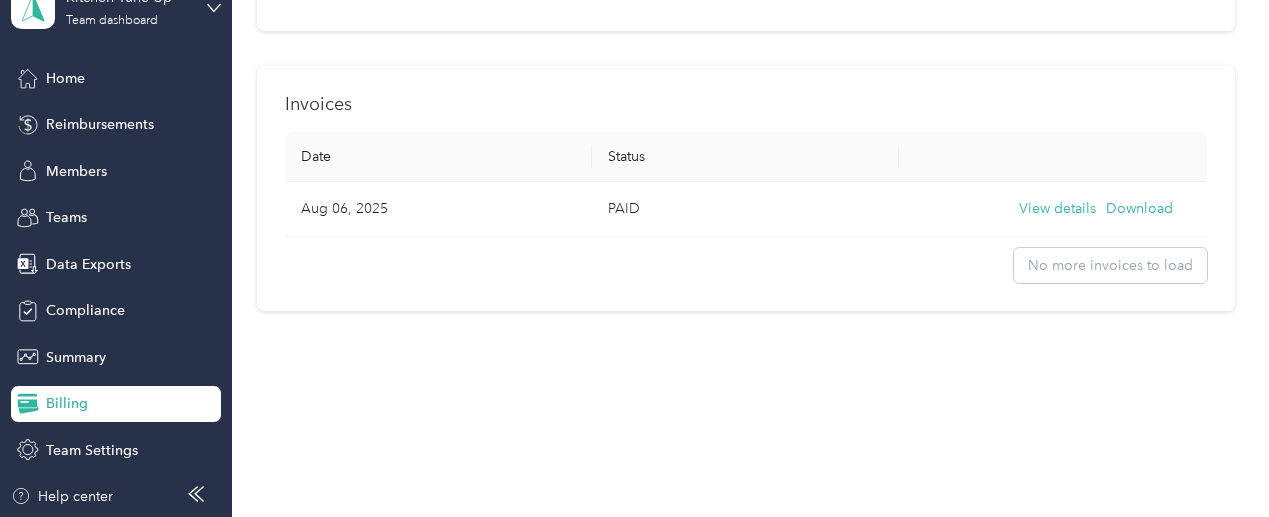 scroll, scrollTop: 704, scrollLeft: 0, axis: vertical 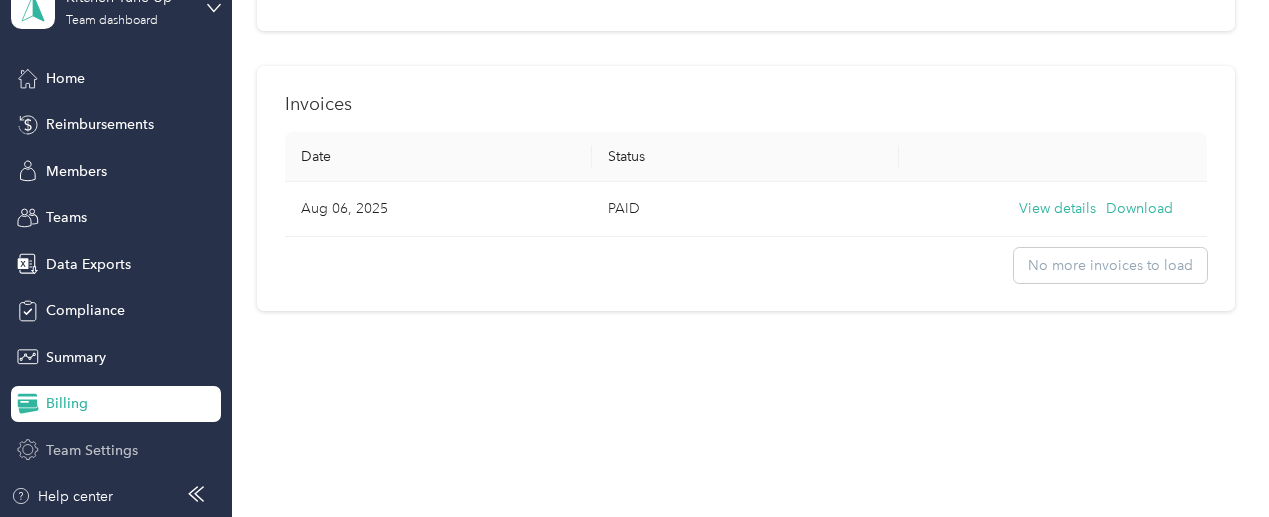 click on "Team Settings" at bounding box center (92, 450) 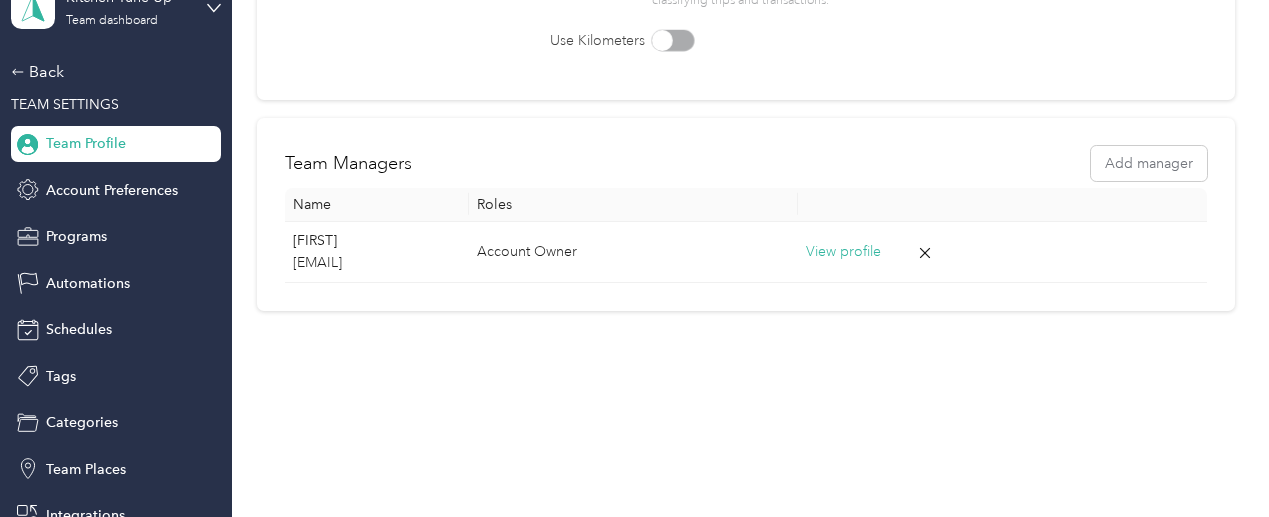 scroll, scrollTop: 299, scrollLeft: 0, axis: vertical 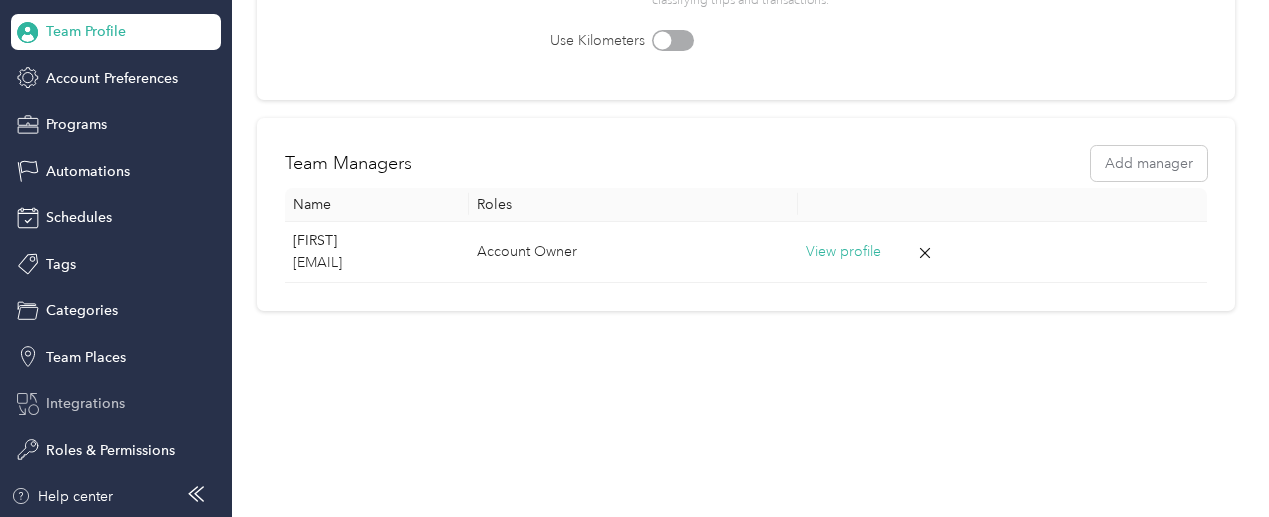 click on "Integrations" at bounding box center (116, 404) 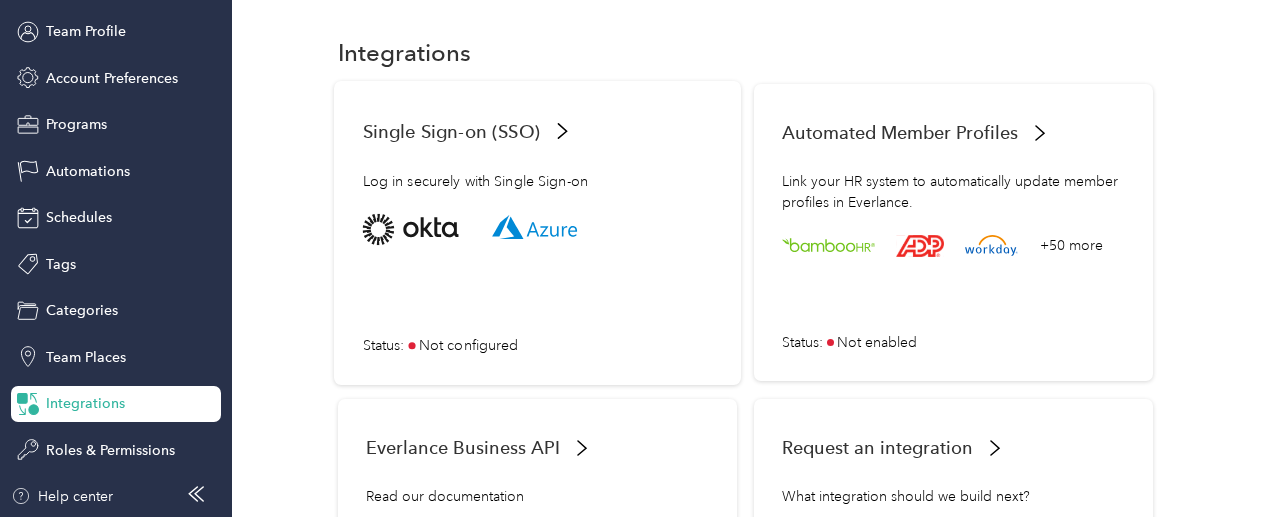 scroll, scrollTop: 2, scrollLeft: 0, axis: vertical 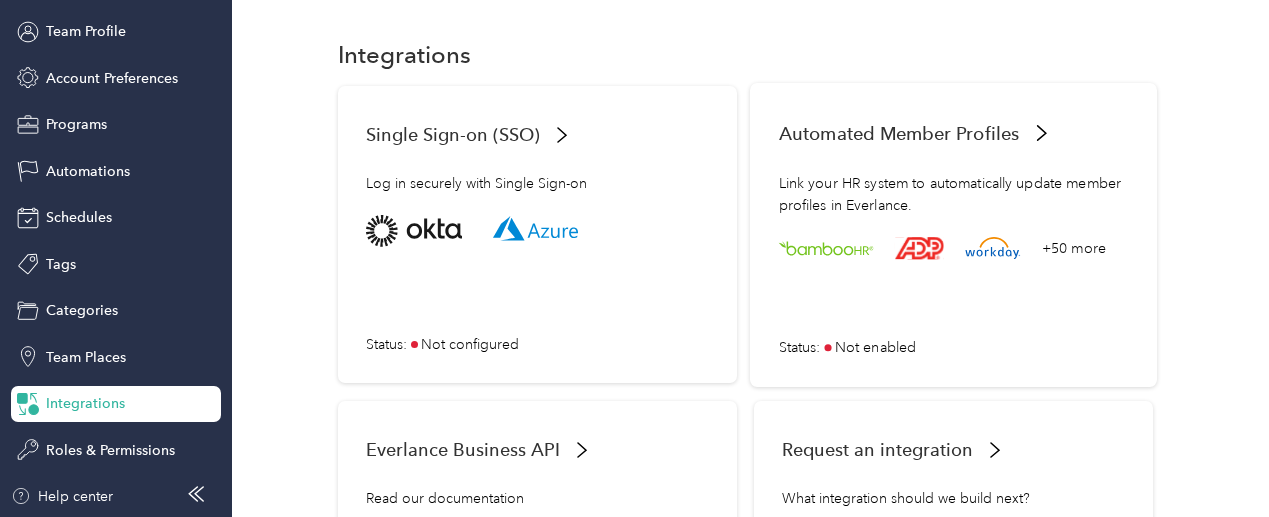 click on "+50 more Status :     Not enabled" at bounding box center [954, 286] 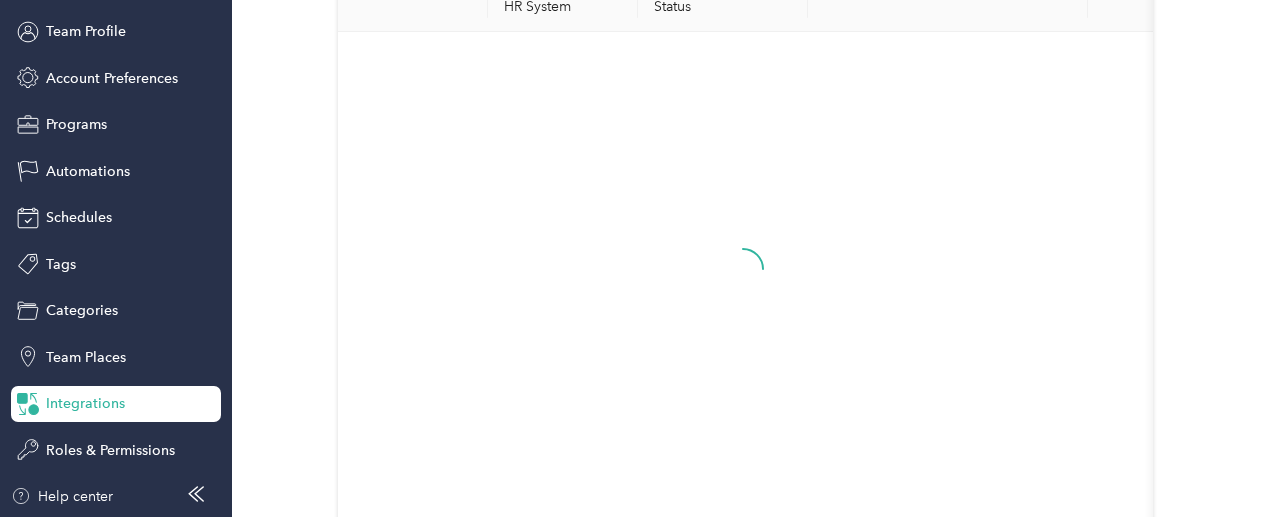 scroll, scrollTop: 0, scrollLeft: 0, axis: both 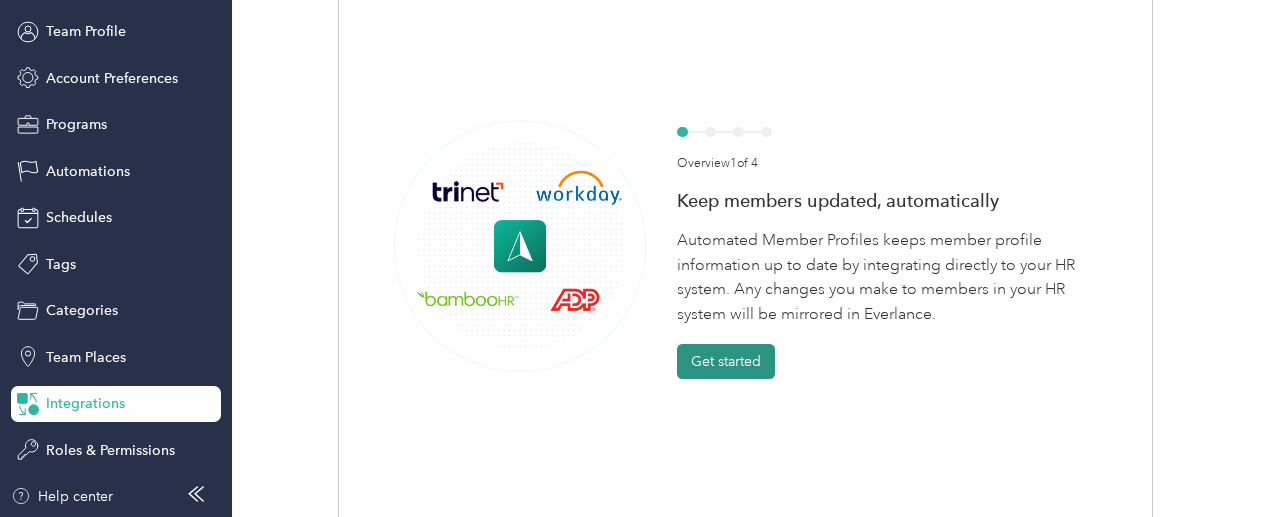 click on "Get started" at bounding box center [726, 361] 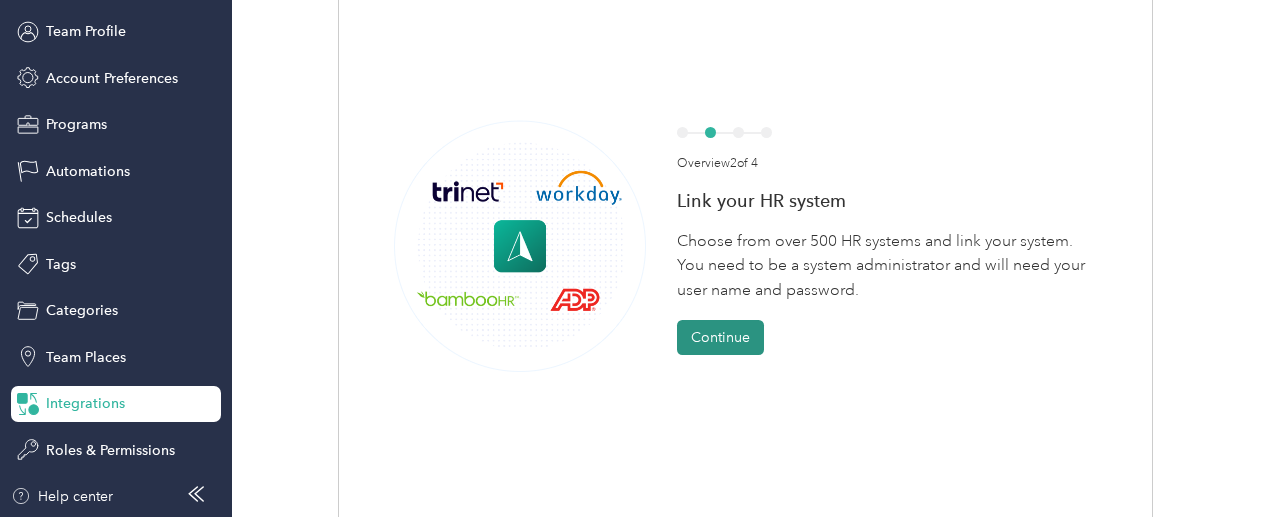 click on "Continue" at bounding box center (720, 337) 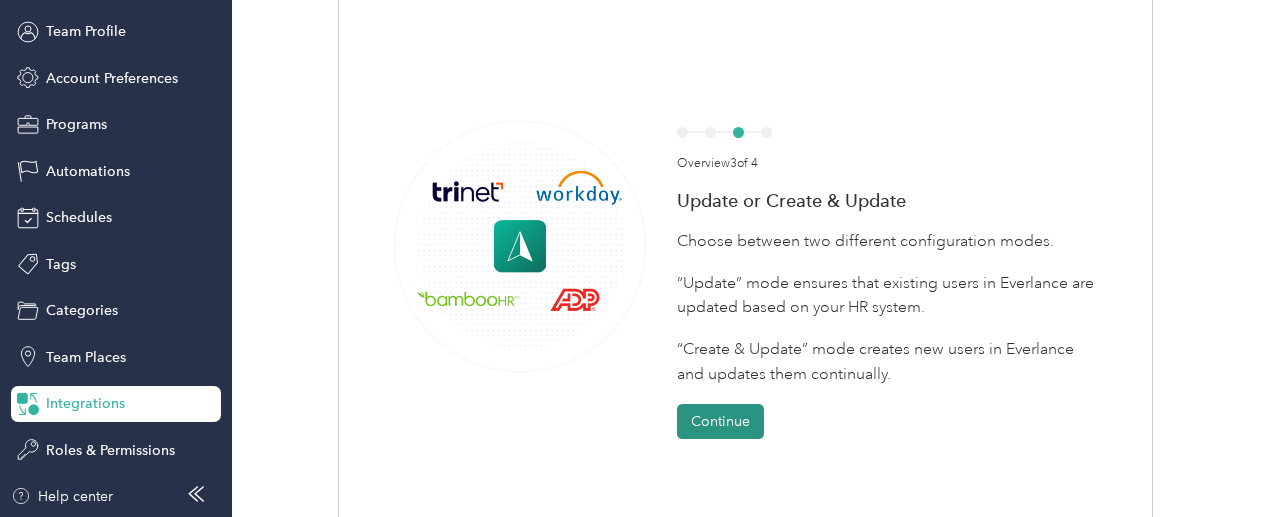 click on "Continue" at bounding box center [720, 421] 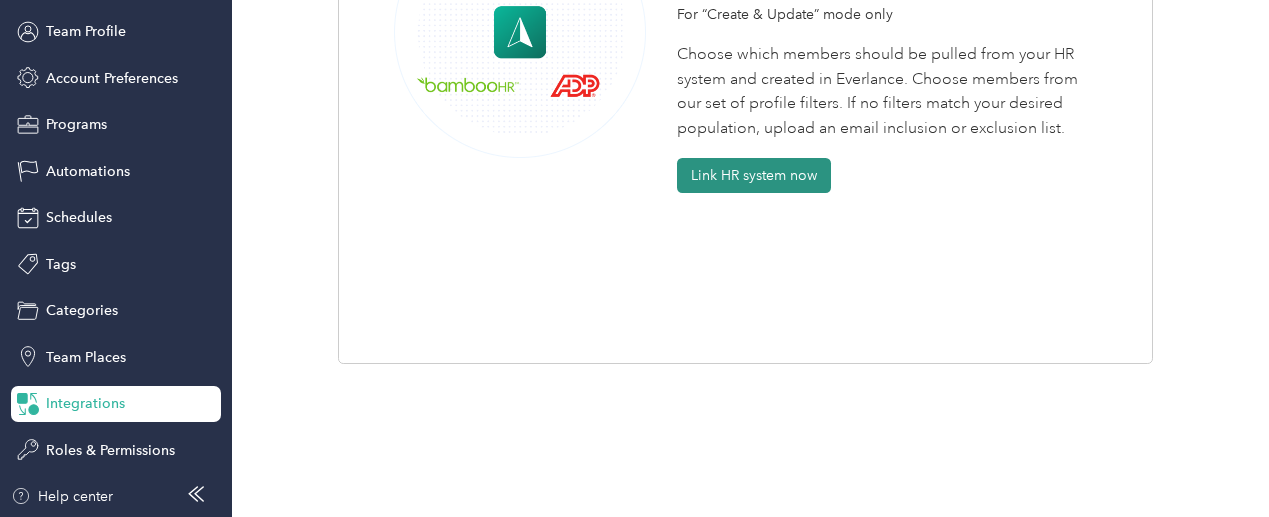 scroll, scrollTop: 487, scrollLeft: 0, axis: vertical 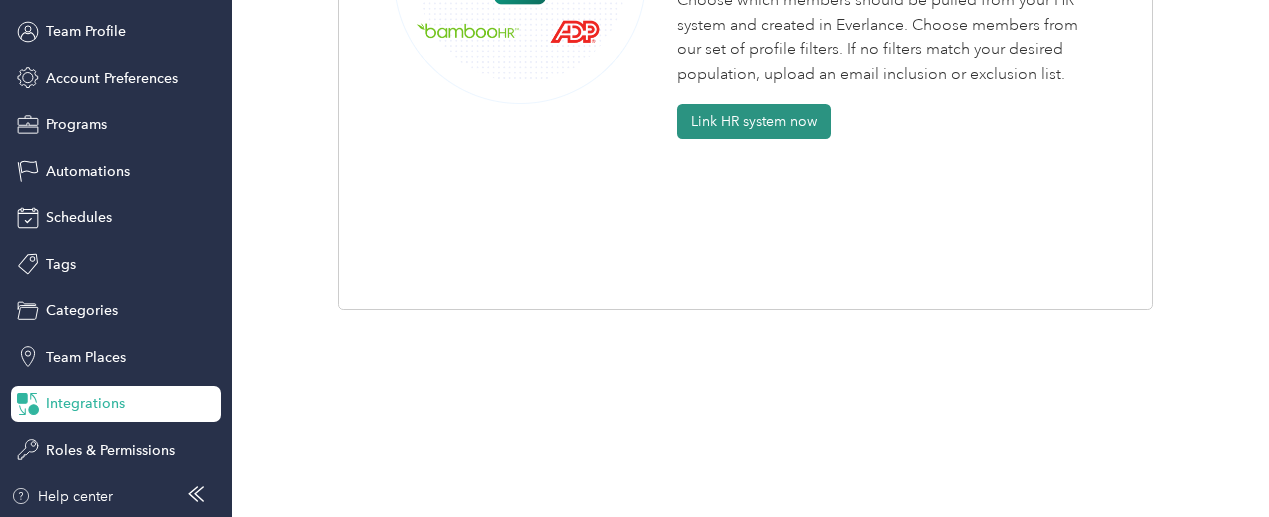 click on "Link HR system now" at bounding box center [754, 121] 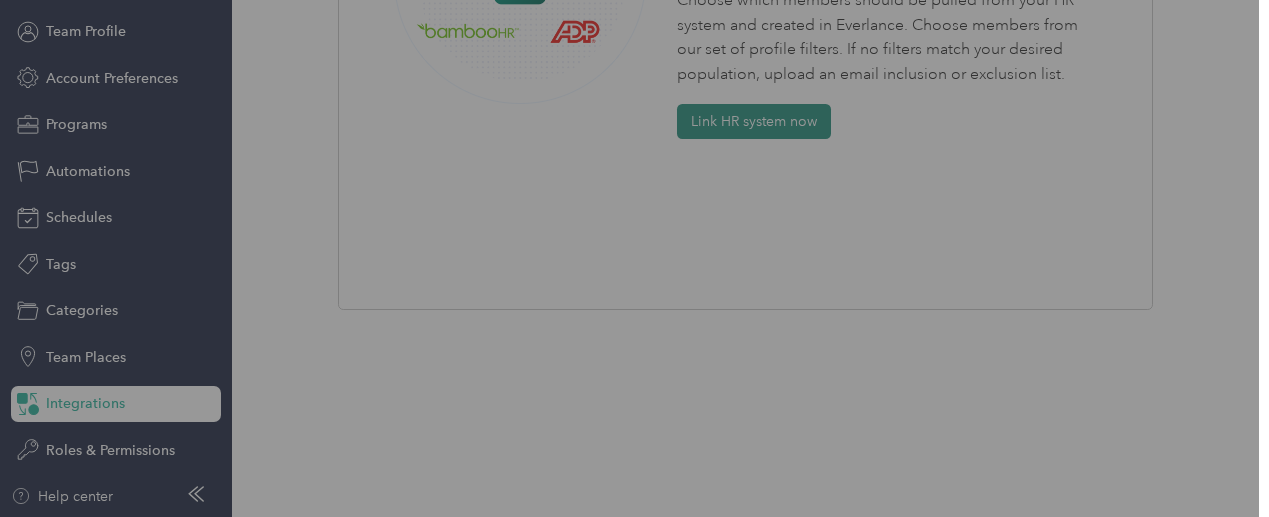scroll, scrollTop: 0, scrollLeft: 0, axis: both 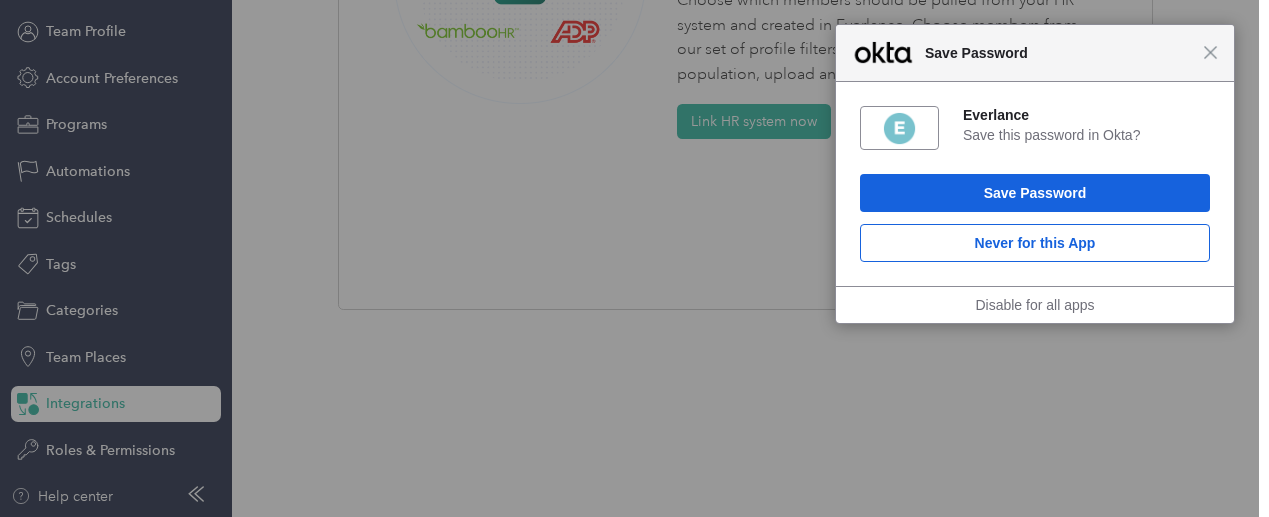 click on "Close                   Save Password" at bounding box center (1035, 53) 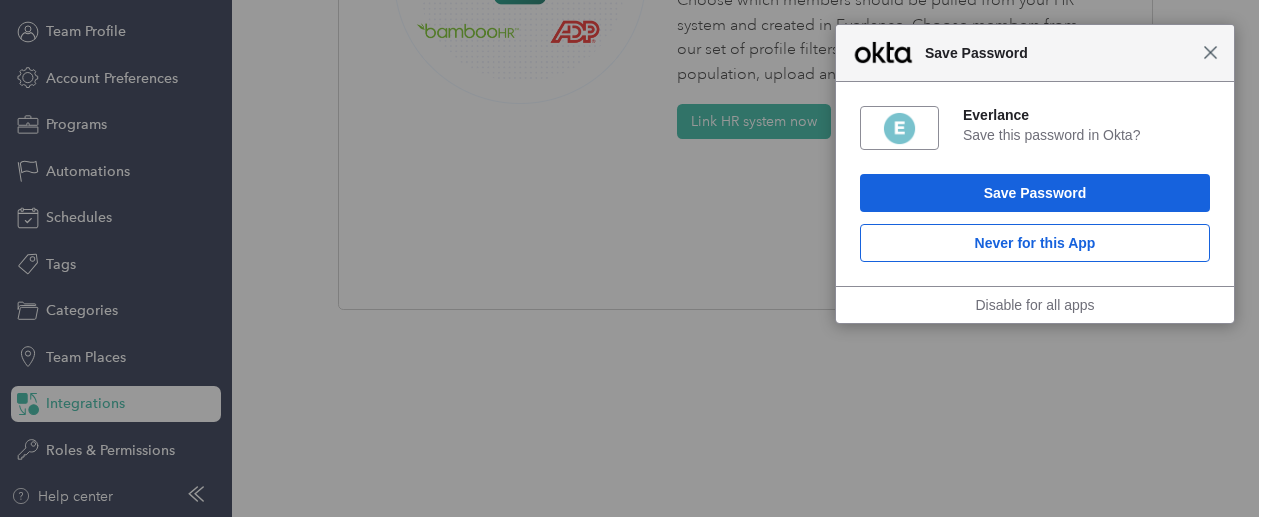 click on "Close" at bounding box center [1210, 52] 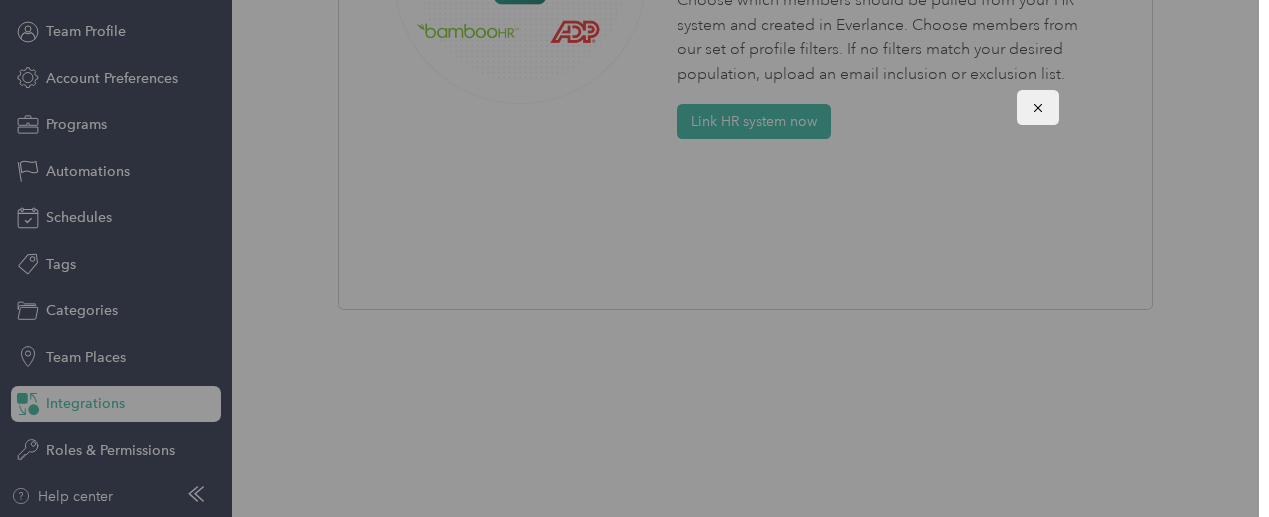click 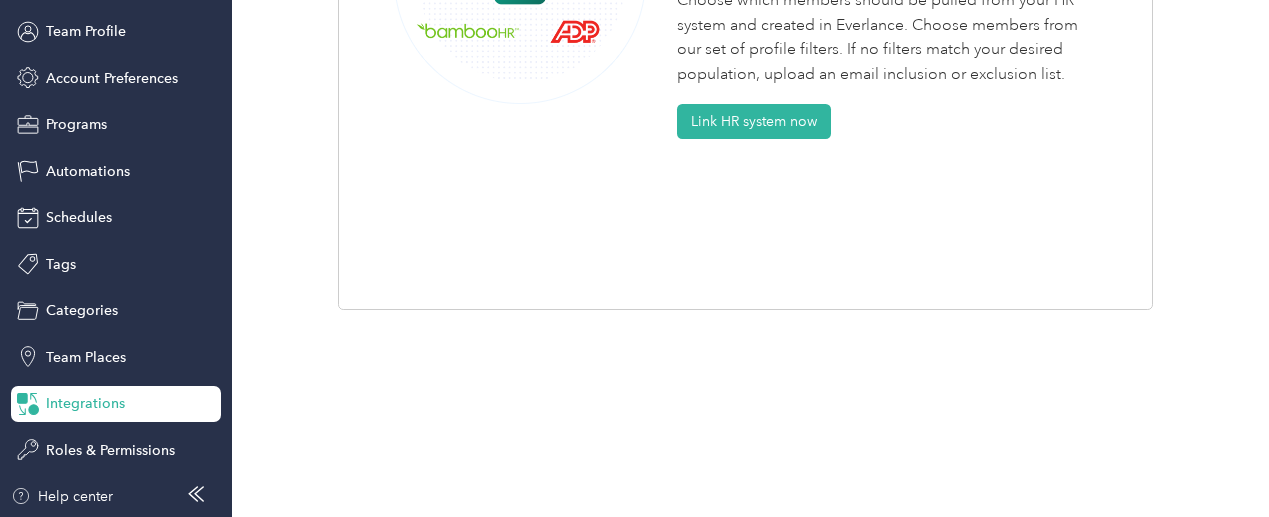 click on "Back TEAM SETTINGS Team Profile Account Preferences Programs Automations Schedules Tags Categories Team Places Integrations Roles & Permissions" at bounding box center [116, 208] 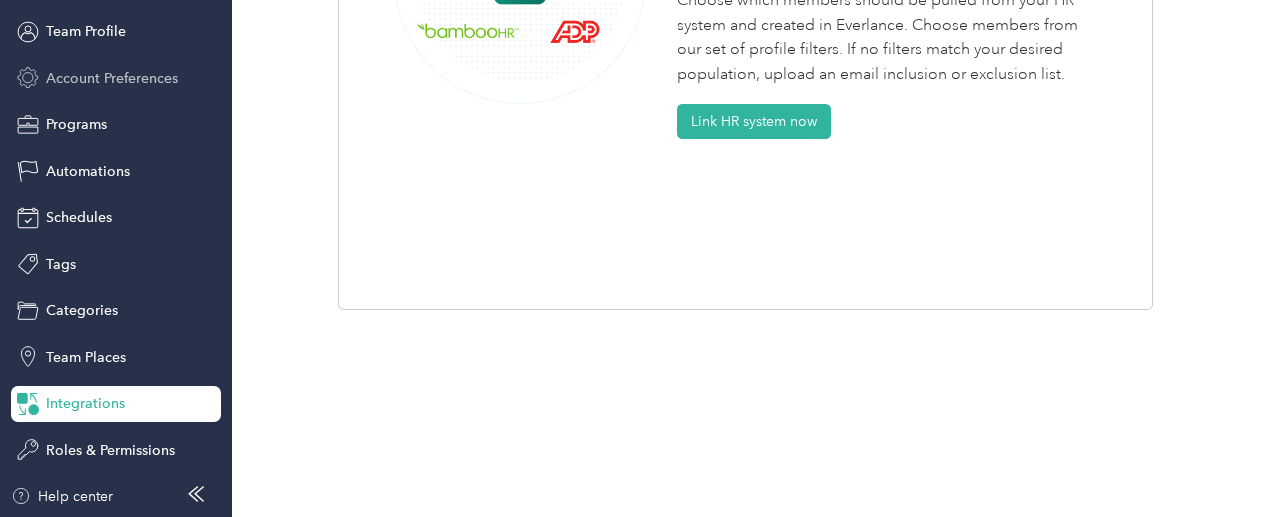 click on "Account Preferences" at bounding box center [116, 78] 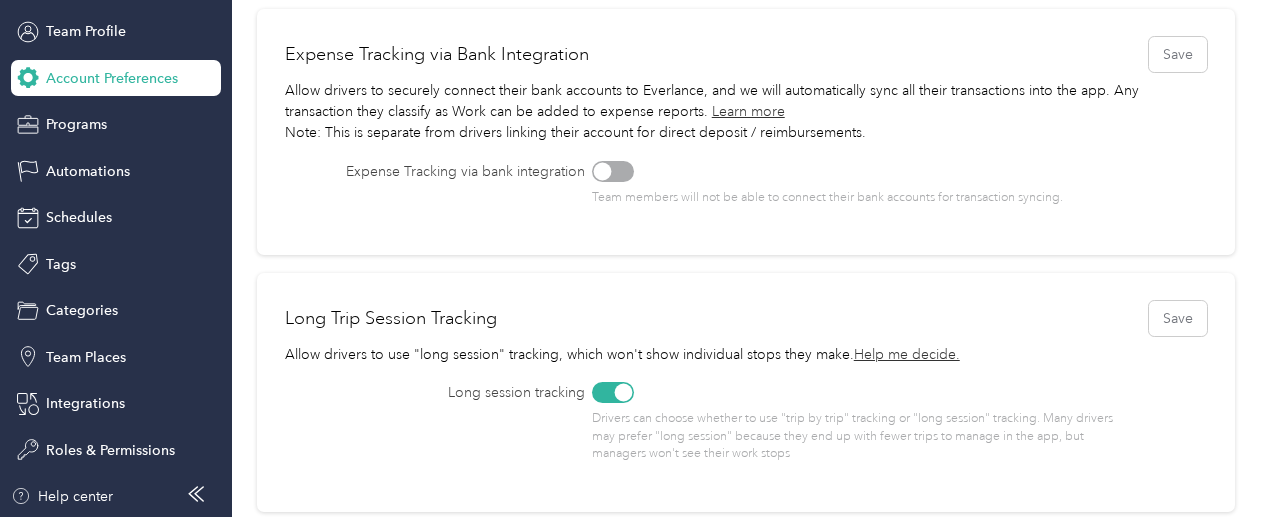 scroll, scrollTop: 376, scrollLeft: 0, axis: vertical 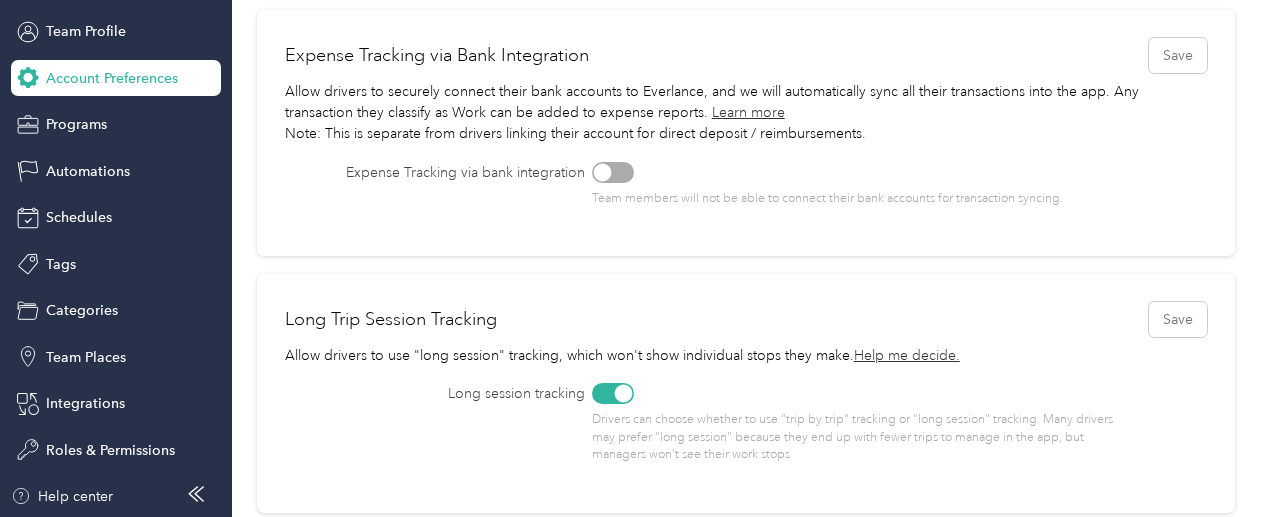 click at bounding box center (613, 172) 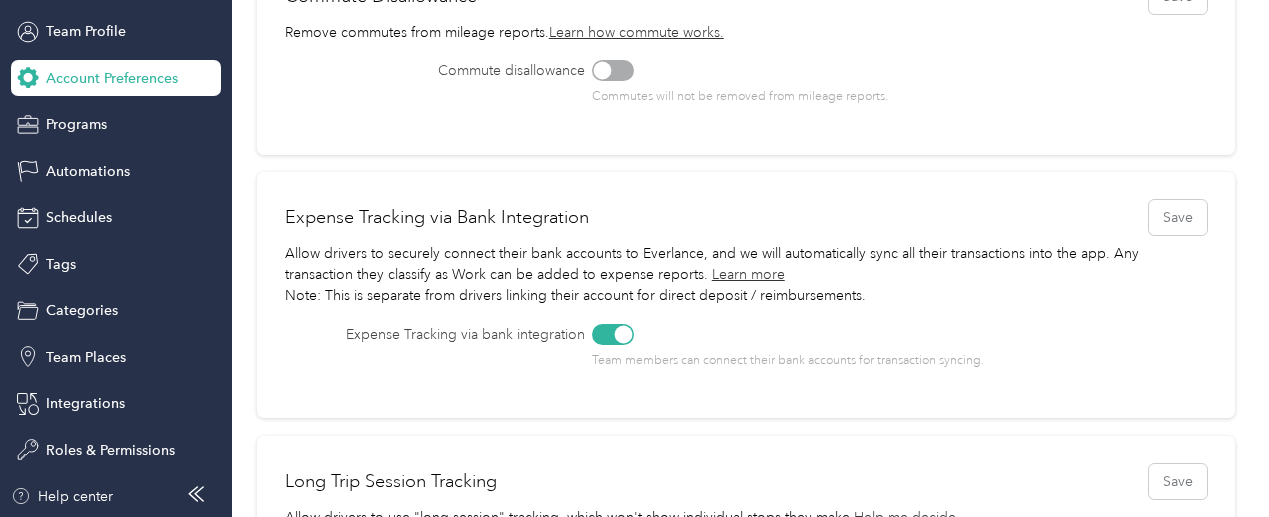 scroll, scrollTop: 210, scrollLeft: 0, axis: vertical 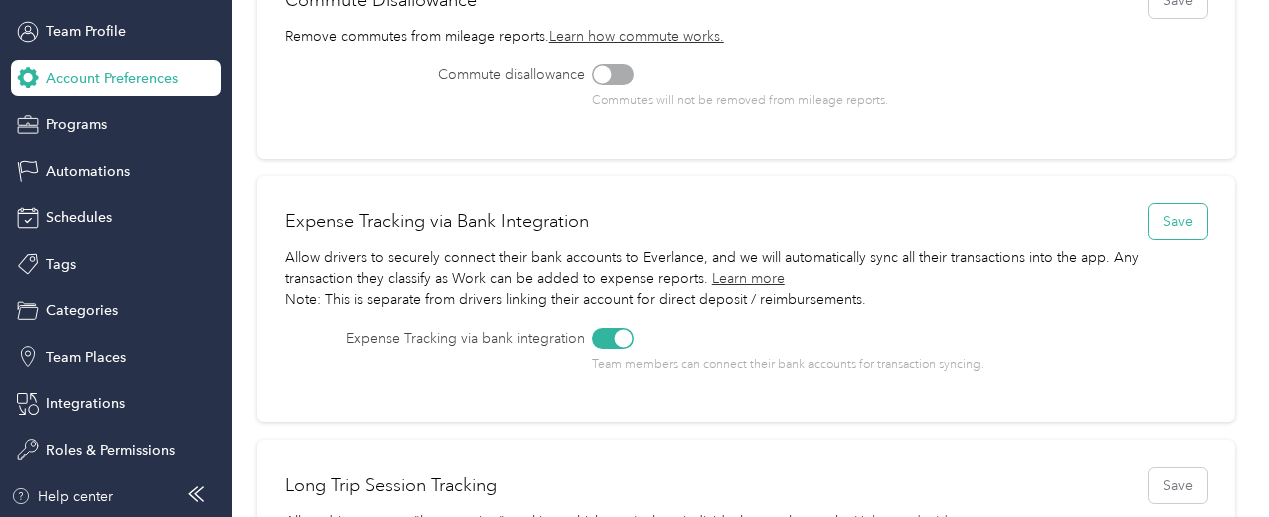 click on "Save" at bounding box center (1178, 221) 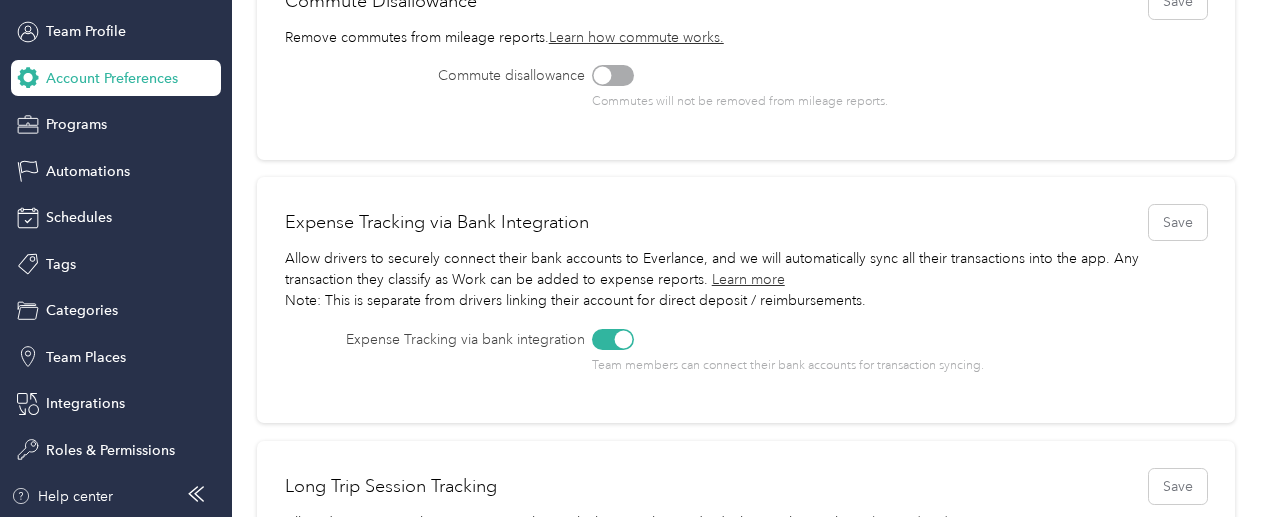 scroll, scrollTop: 208, scrollLeft: 0, axis: vertical 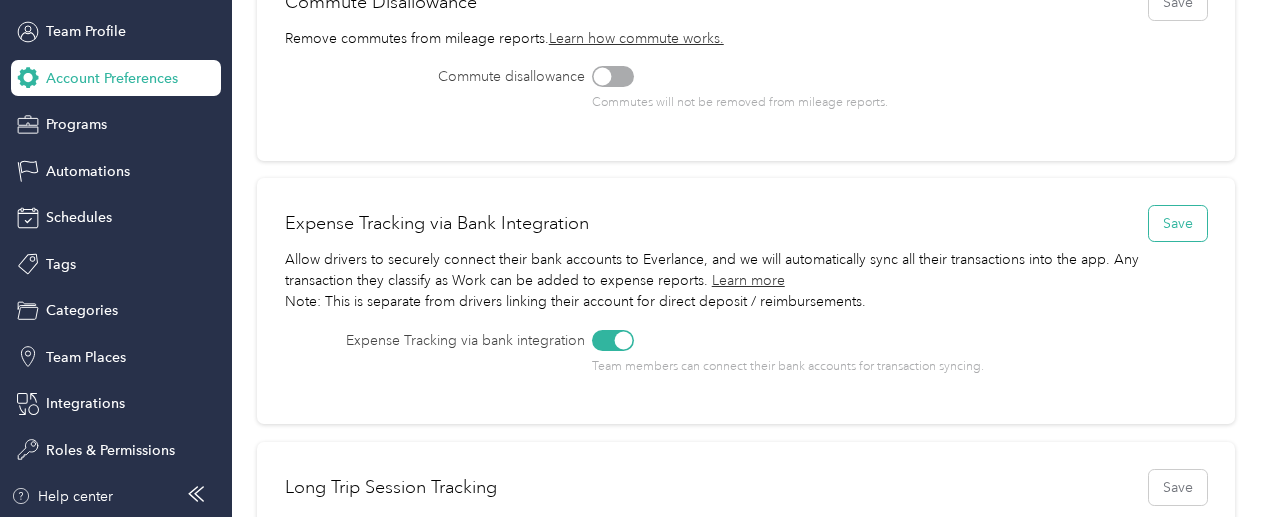 click on "Save" at bounding box center (1178, 223) 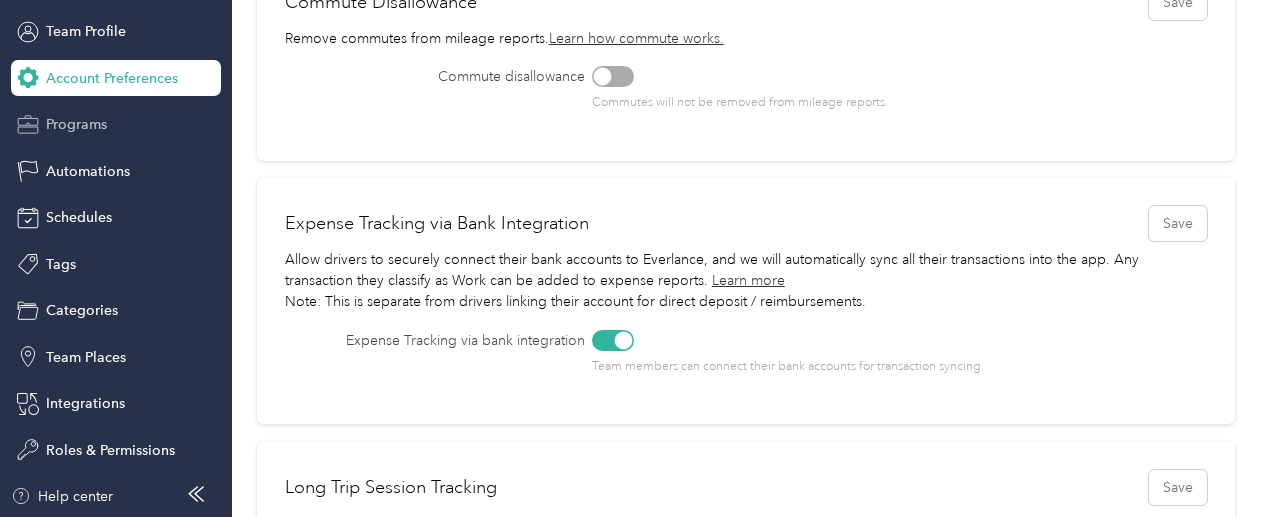 click on "Programs" at bounding box center (116, 125) 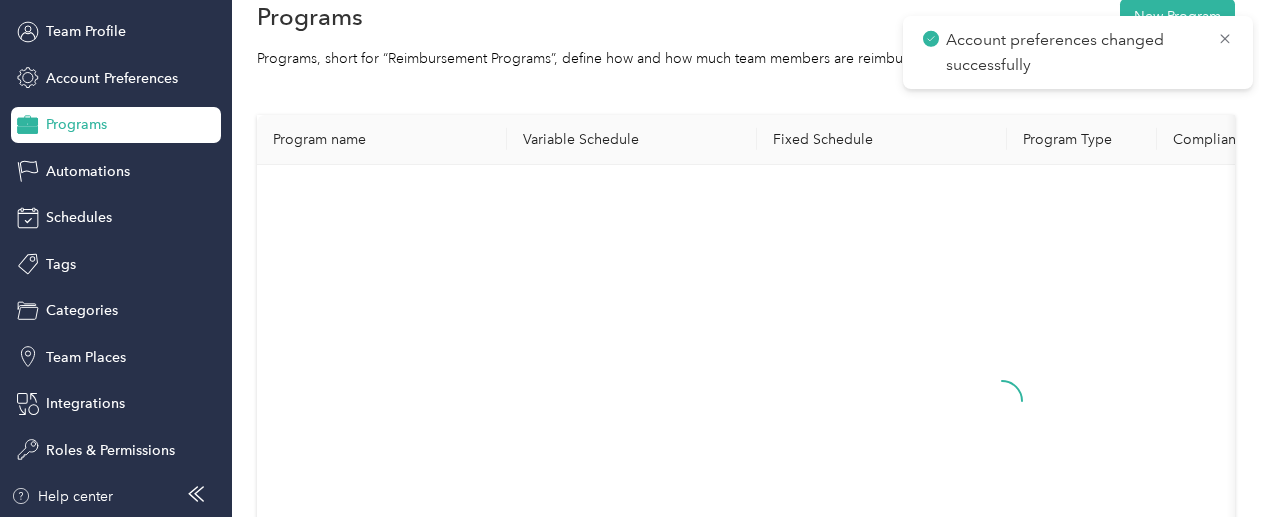 scroll, scrollTop: 121, scrollLeft: 0, axis: vertical 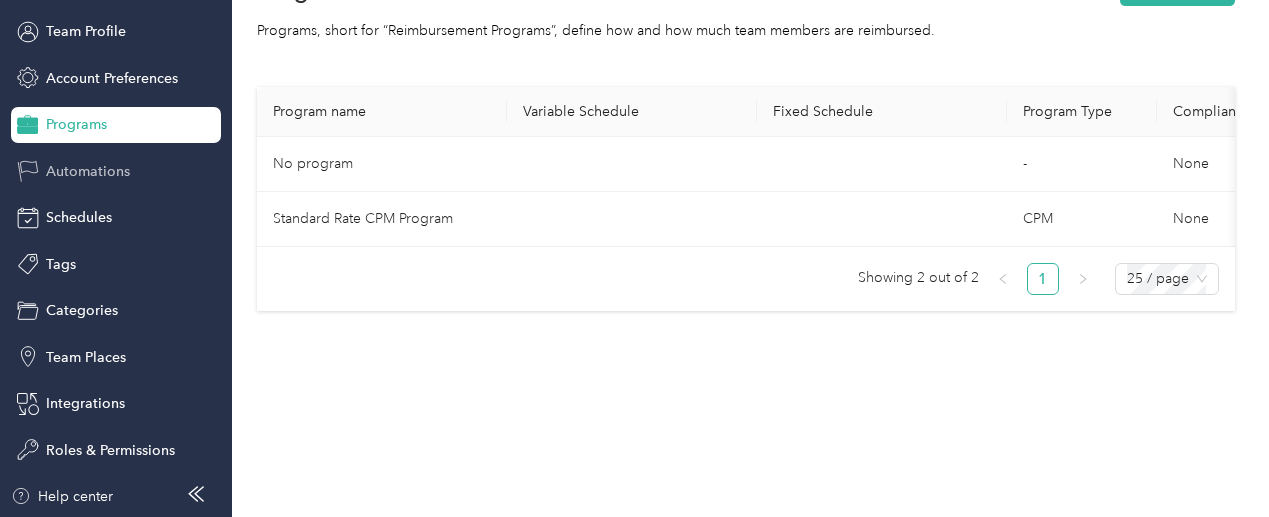click on "Automations" at bounding box center (88, 171) 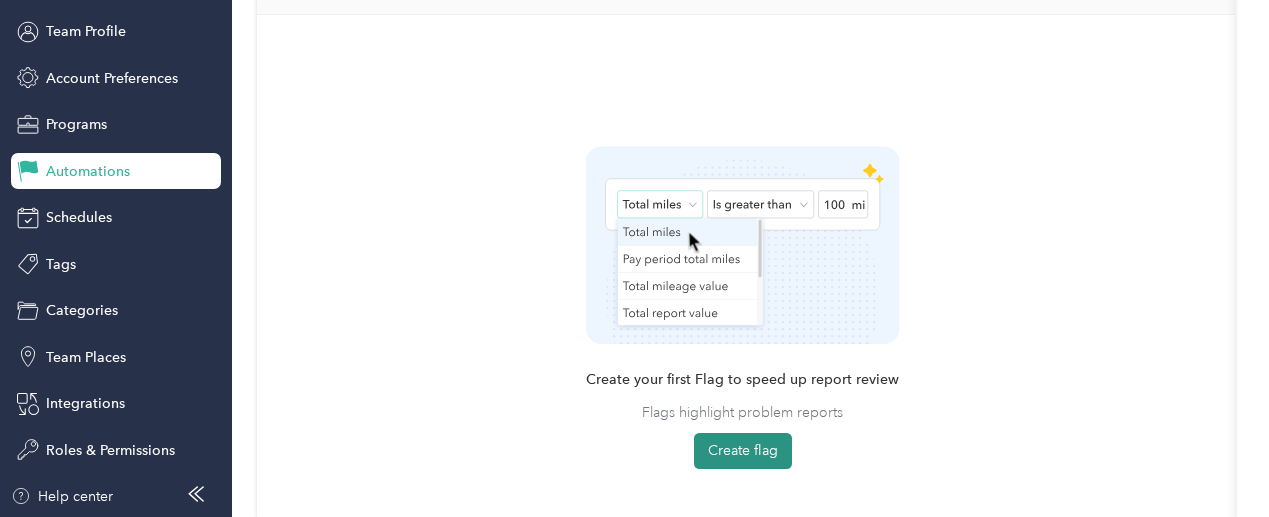 scroll, scrollTop: 539, scrollLeft: 0, axis: vertical 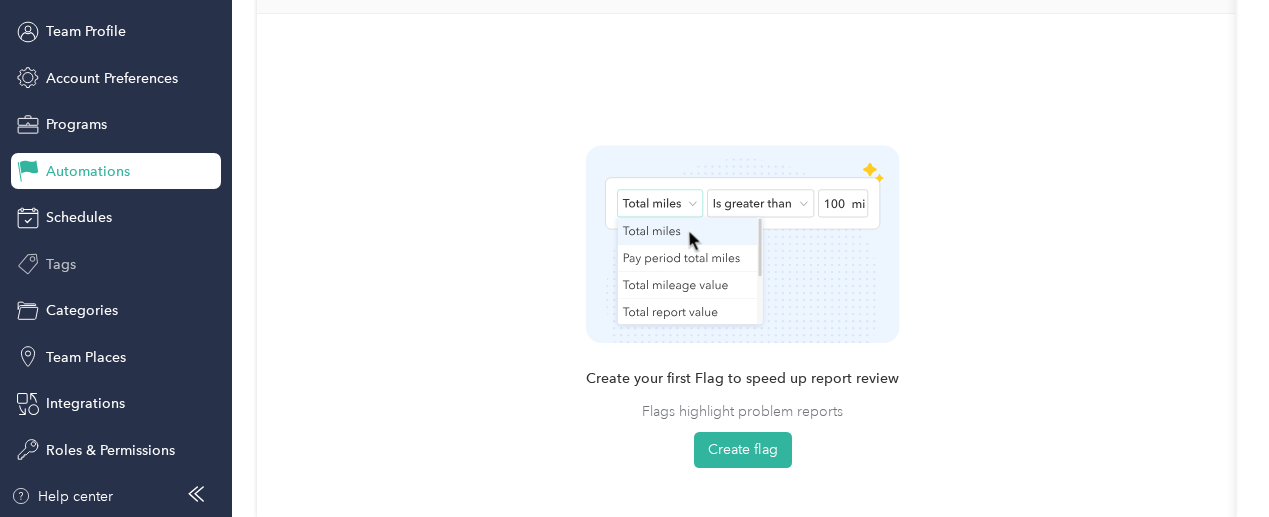 click on "Tags" at bounding box center (116, 264) 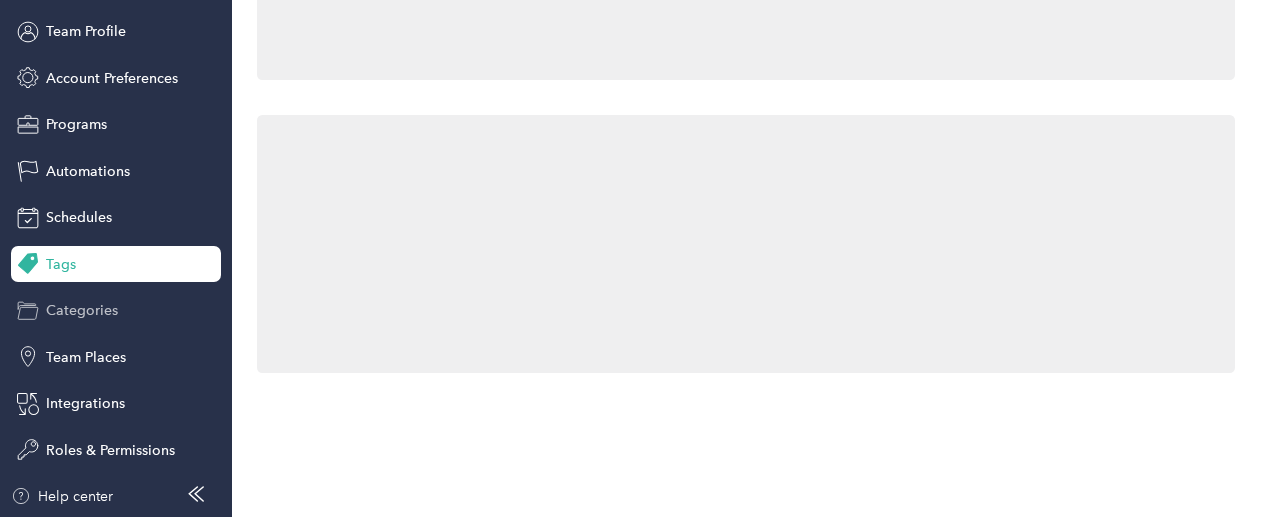 scroll, scrollTop: 539, scrollLeft: 0, axis: vertical 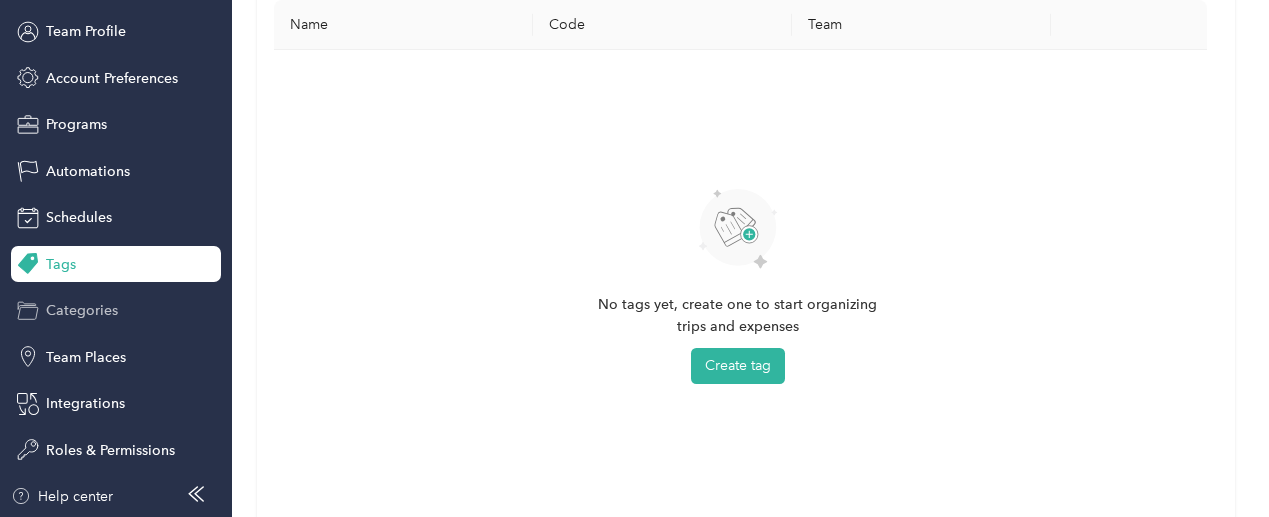 click on "Categories" at bounding box center (82, 310) 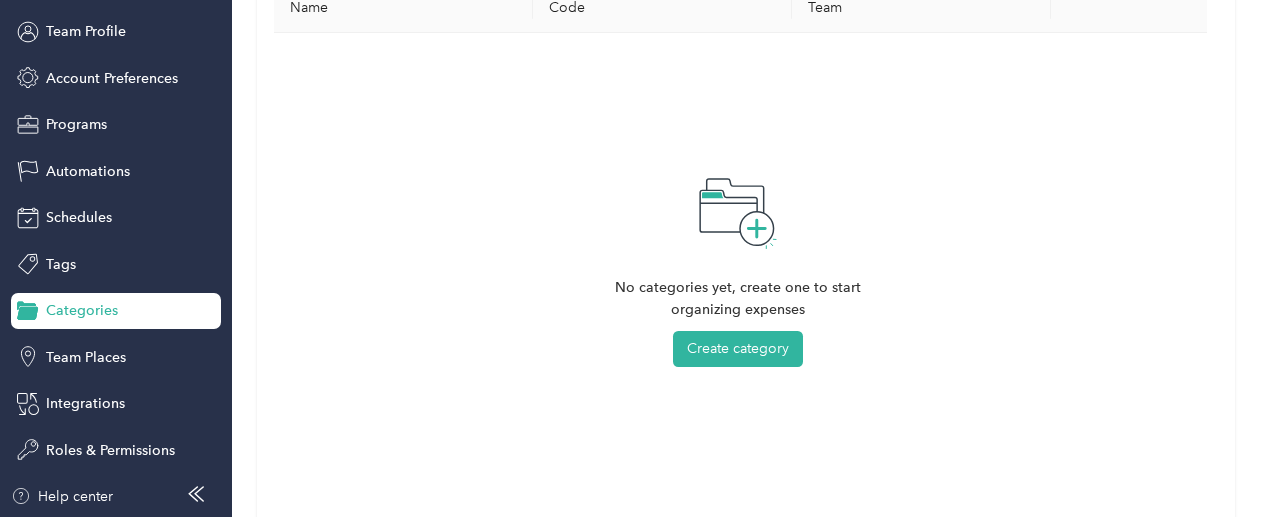 scroll, scrollTop: 706, scrollLeft: 0, axis: vertical 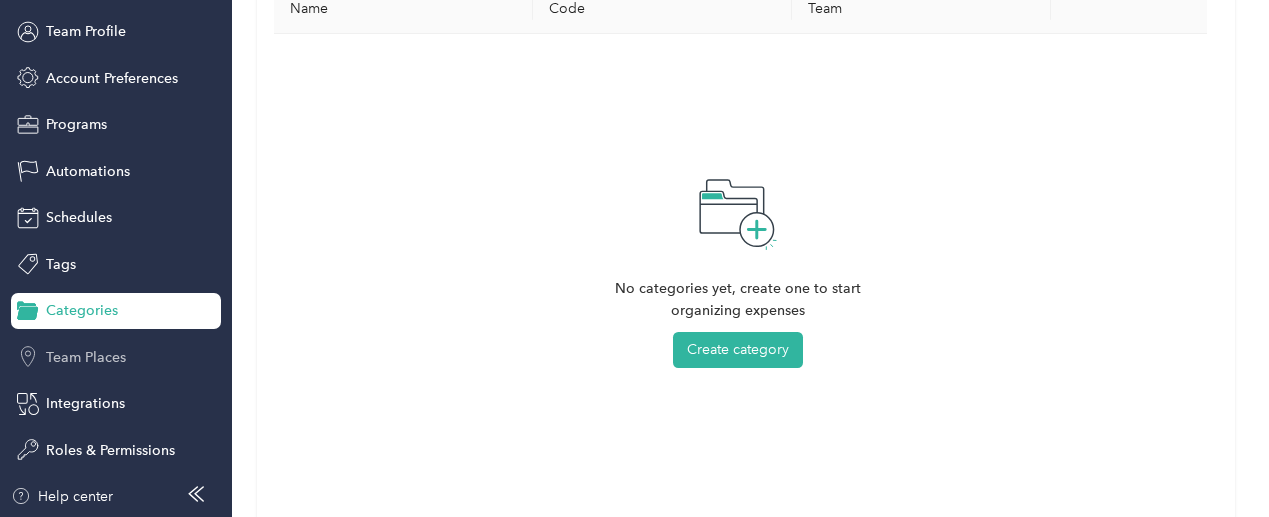 click on "Team Places" at bounding box center (116, 357) 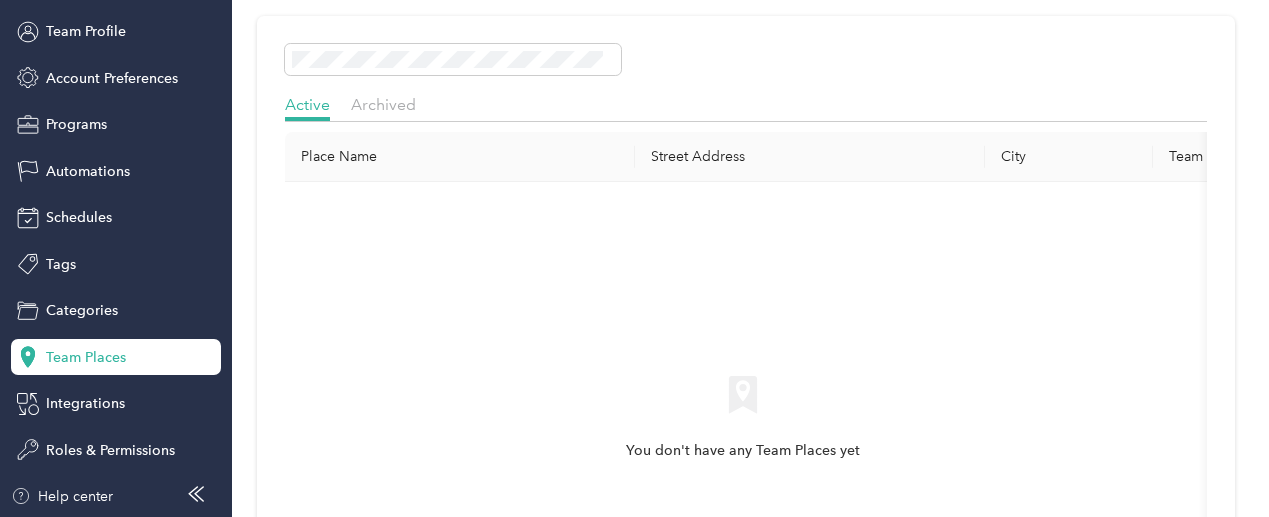 scroll, scrollTop: 0, scrollLeft: 0, axis: both 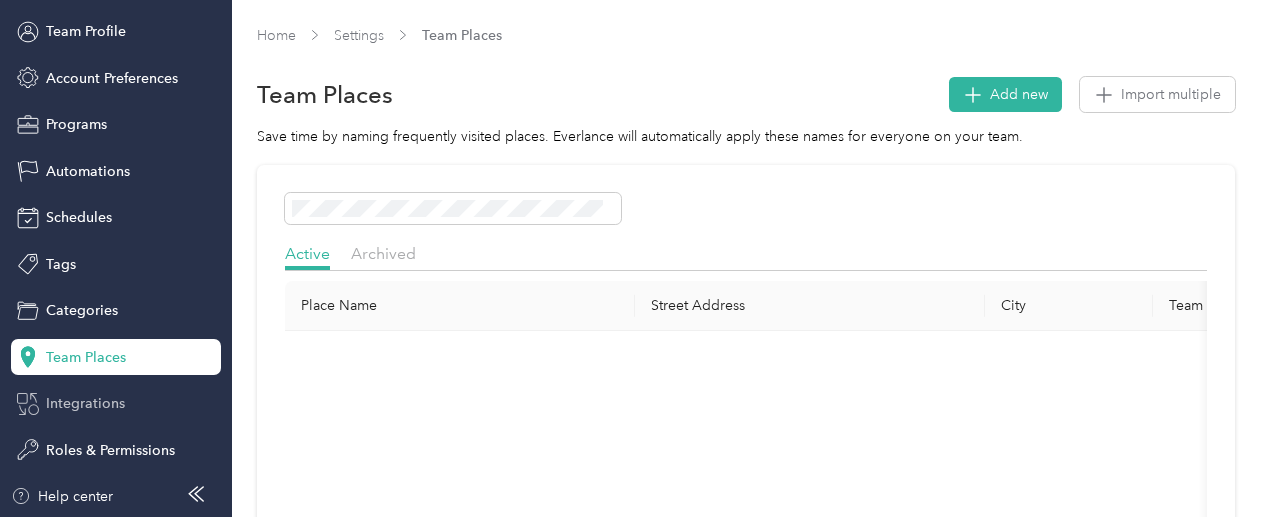 click on "Integrations" at bounding box center [116, 404] 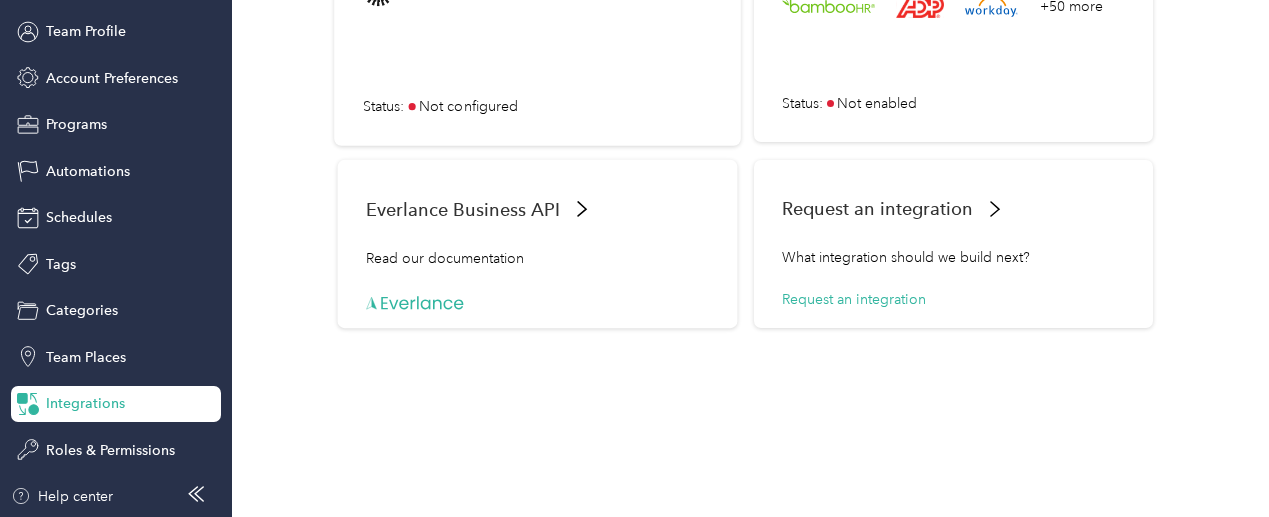 scroll, scrollTop: 244, scrollLeft: 0, axis: vertical 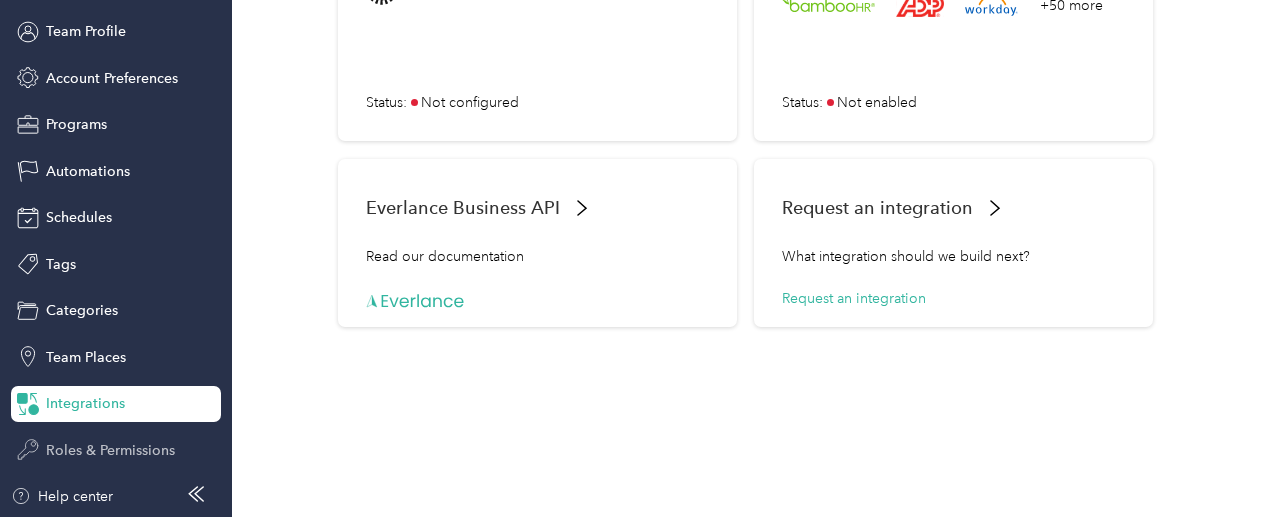 click on "Roles & Permissions" at bounding box center (110, 450) 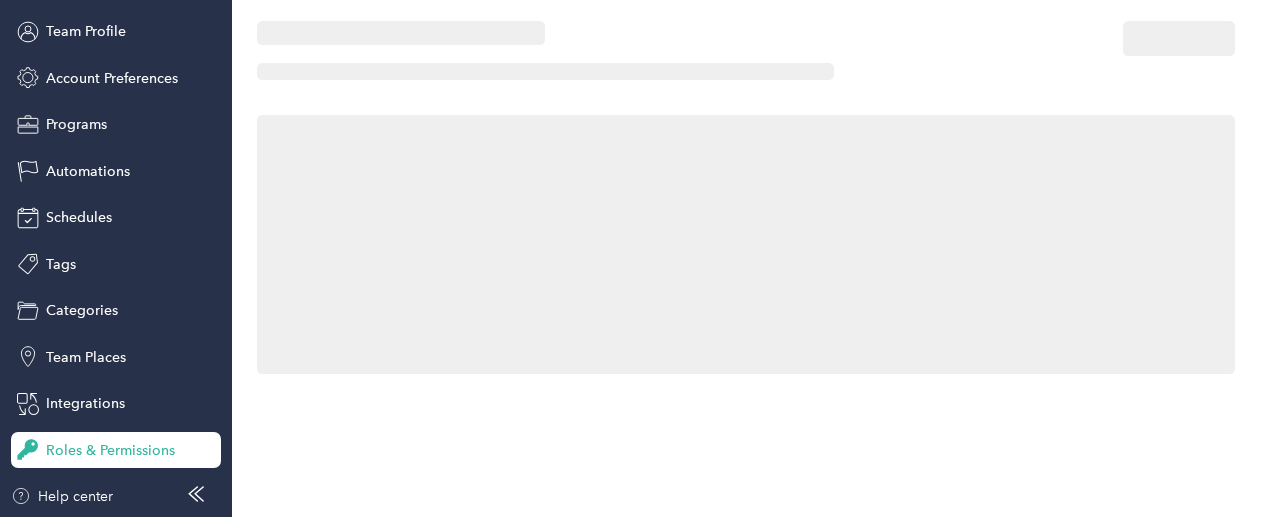 scroll, scrollTop: 244, scrollLeft: 0, axis: vertical 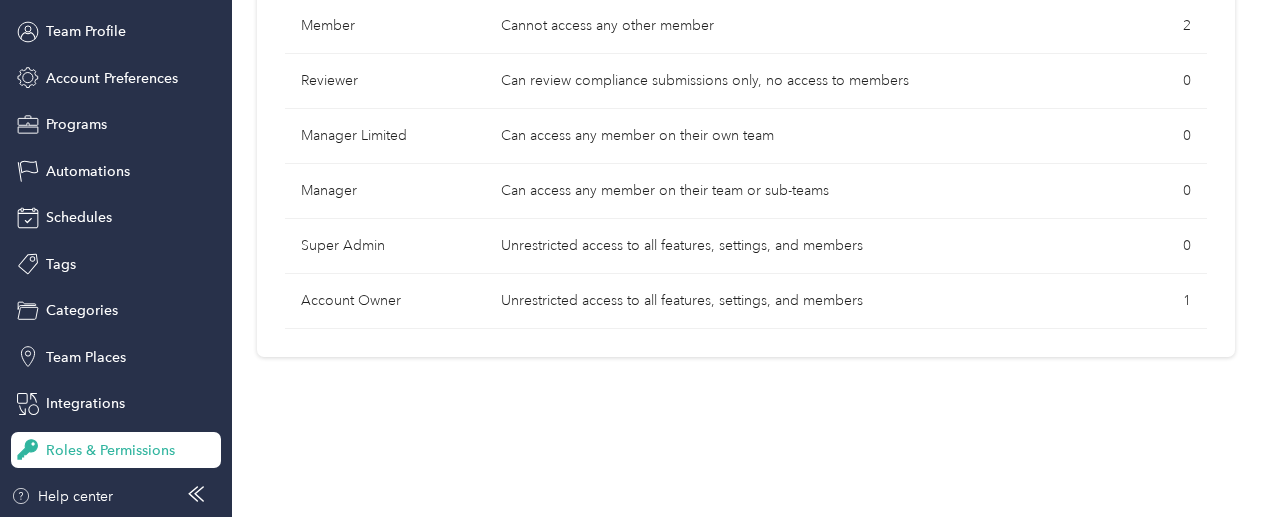 click on "Help center" at bounding box center [116, 502] 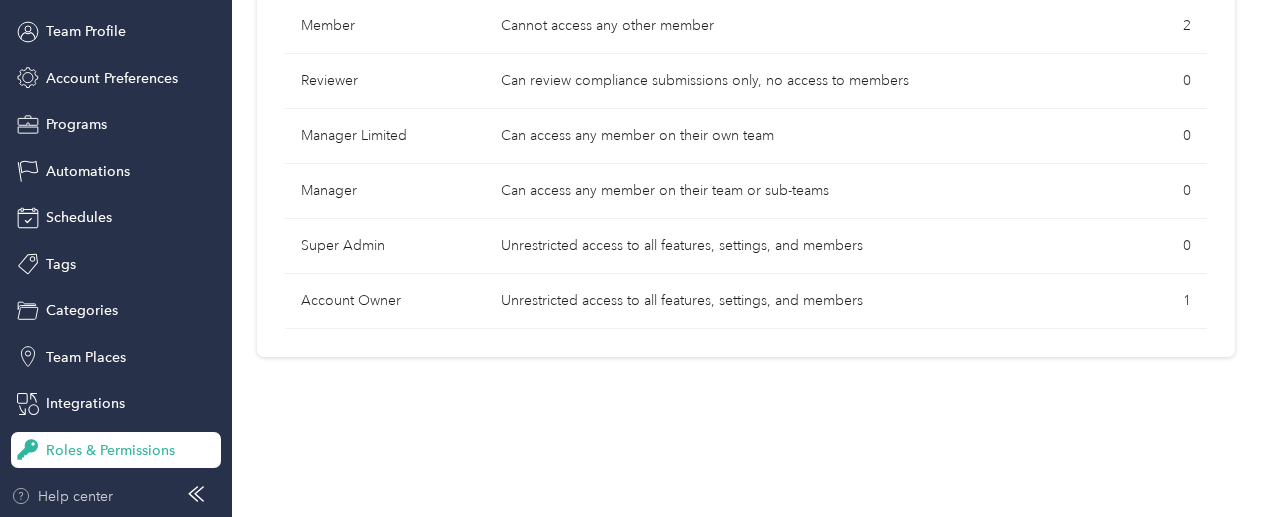 click on "Help center" at bounding box center [62, 496] 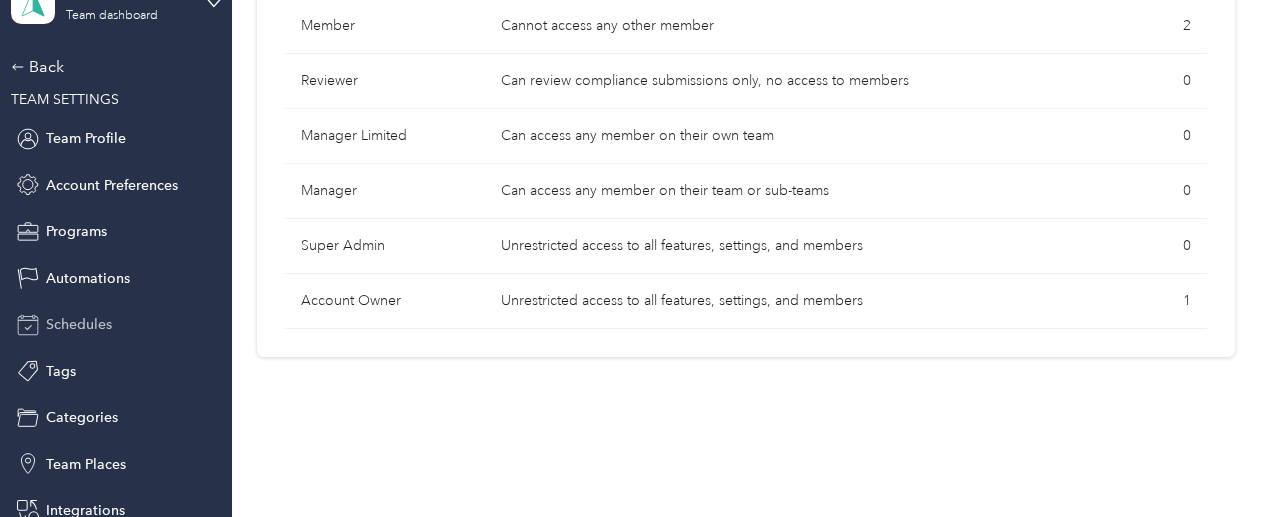 scroll, scrollTop: 0, scrollLeft: 0, axis: both 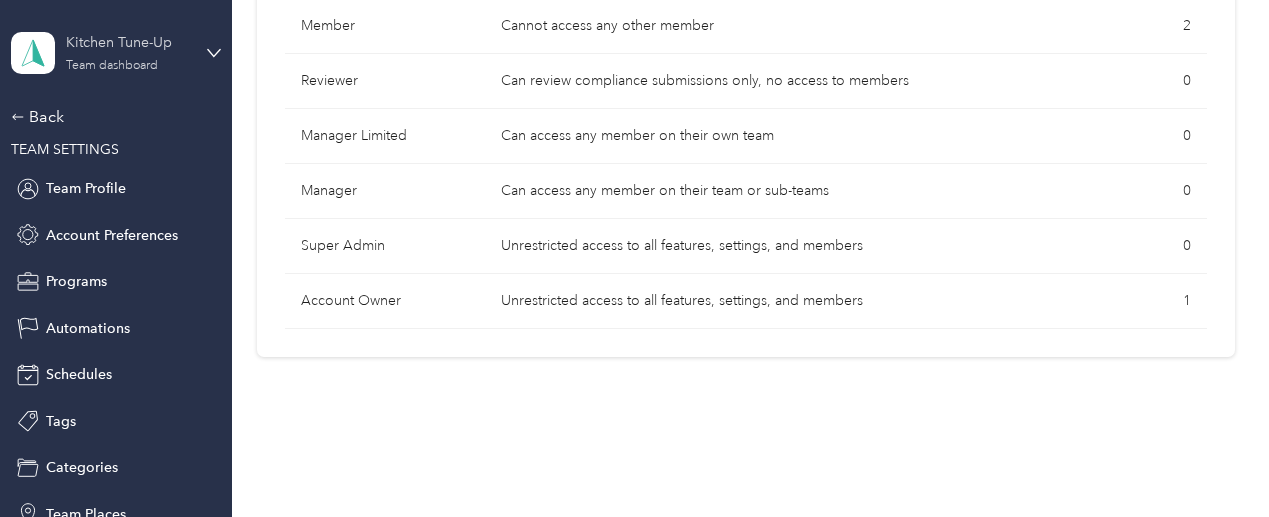 click on "Kitchen Tune-Up  Team dashboard" at bounding box center (128, 52) 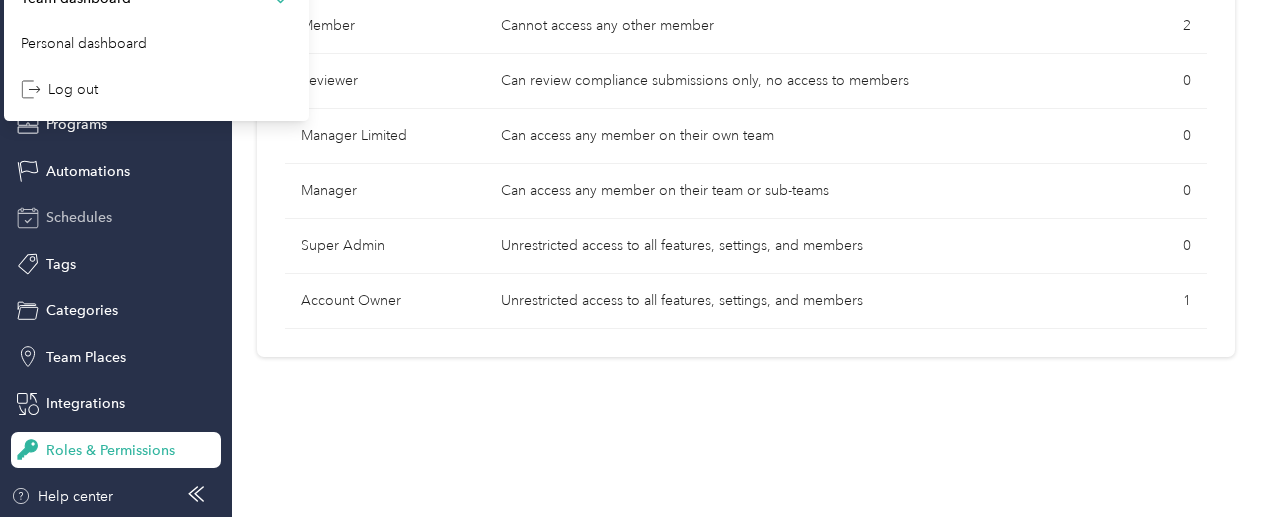 scroll, scrollTop: 0, scrollLeft: 0, axis: both 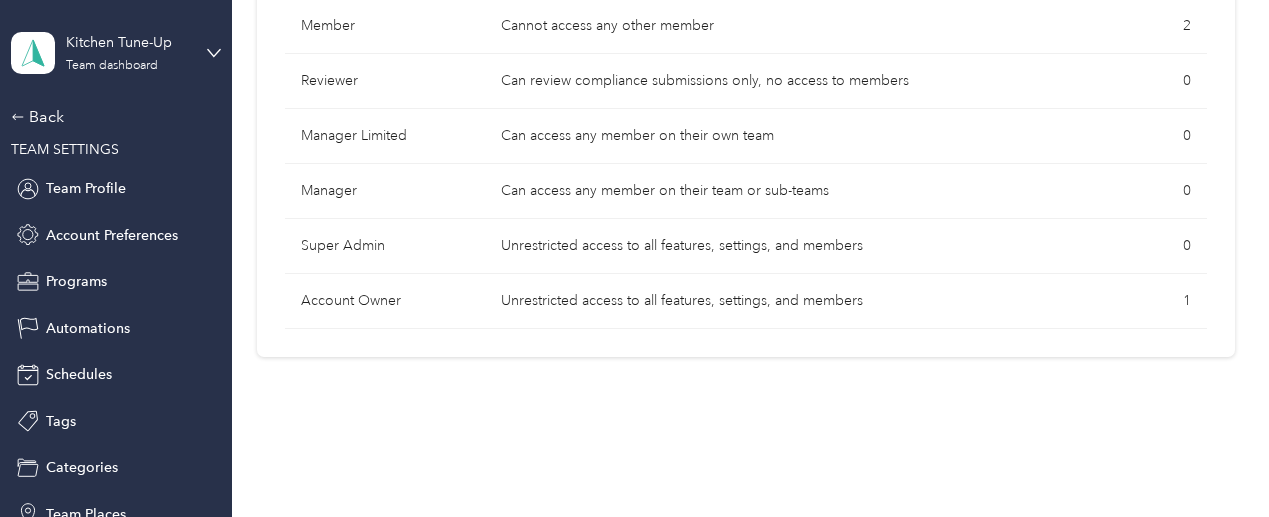 click on "Log out" at bounding box center [156, 255] 